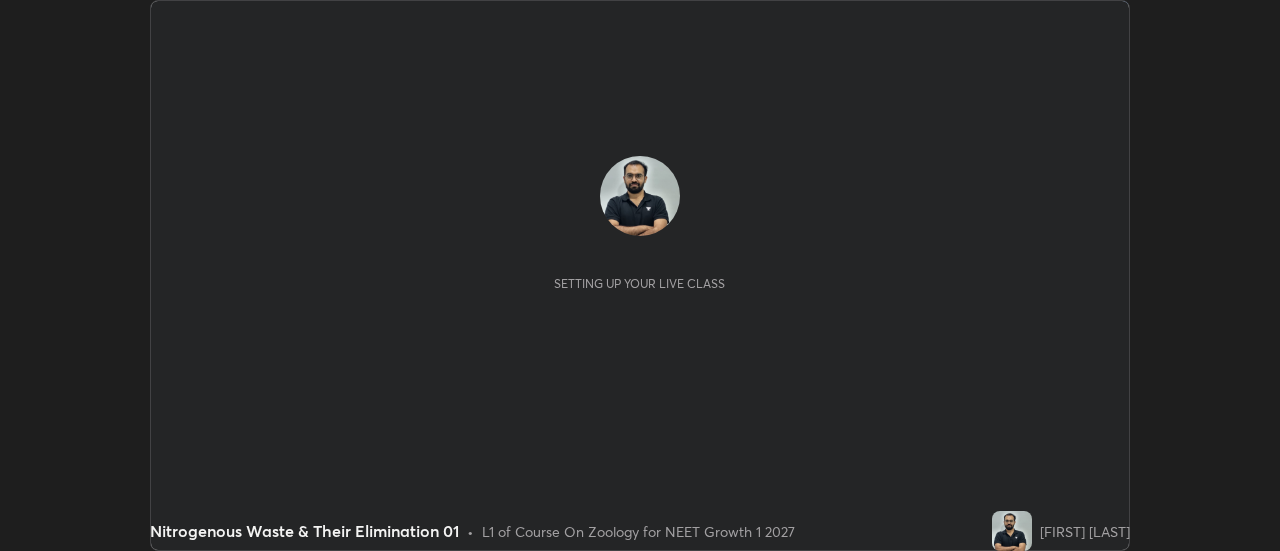 scroll, scrollTop: 0, scrollLeft: 0, axis: both 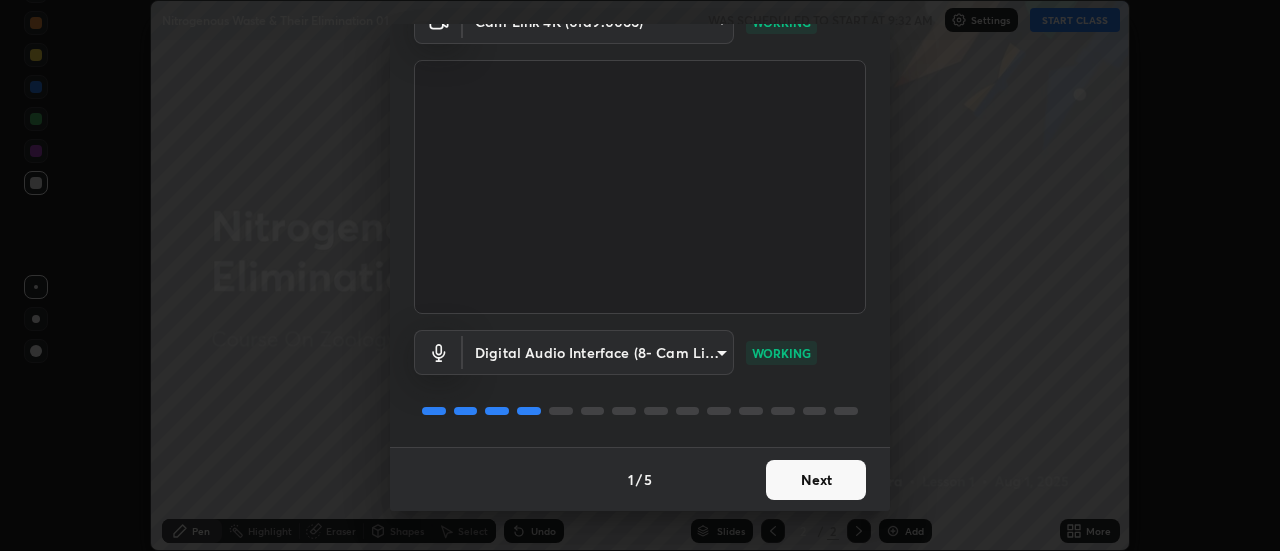 click on "Next" at bounding box center (816, 480) 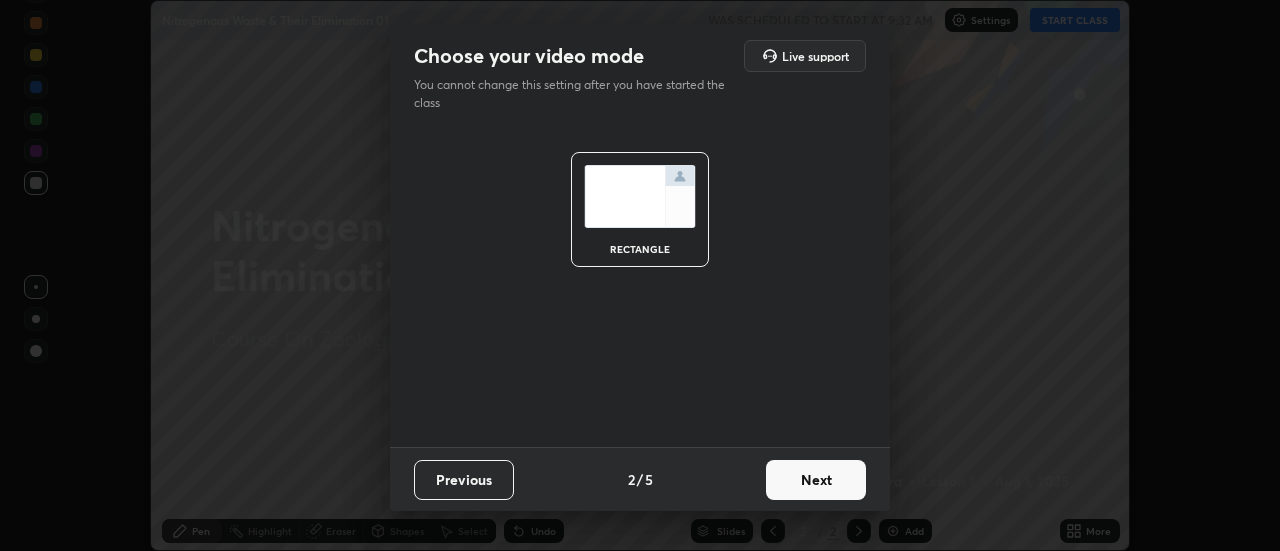 scroll, scrollTop: 0, scrollLeft: 0, axis: both 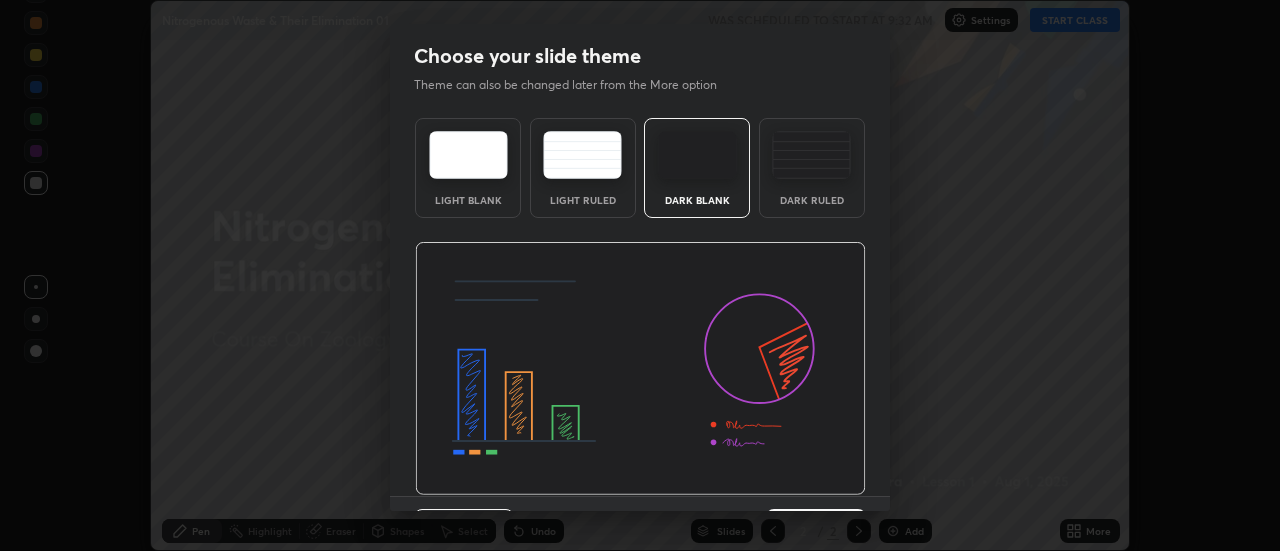 click at bounding box center (640, 369) 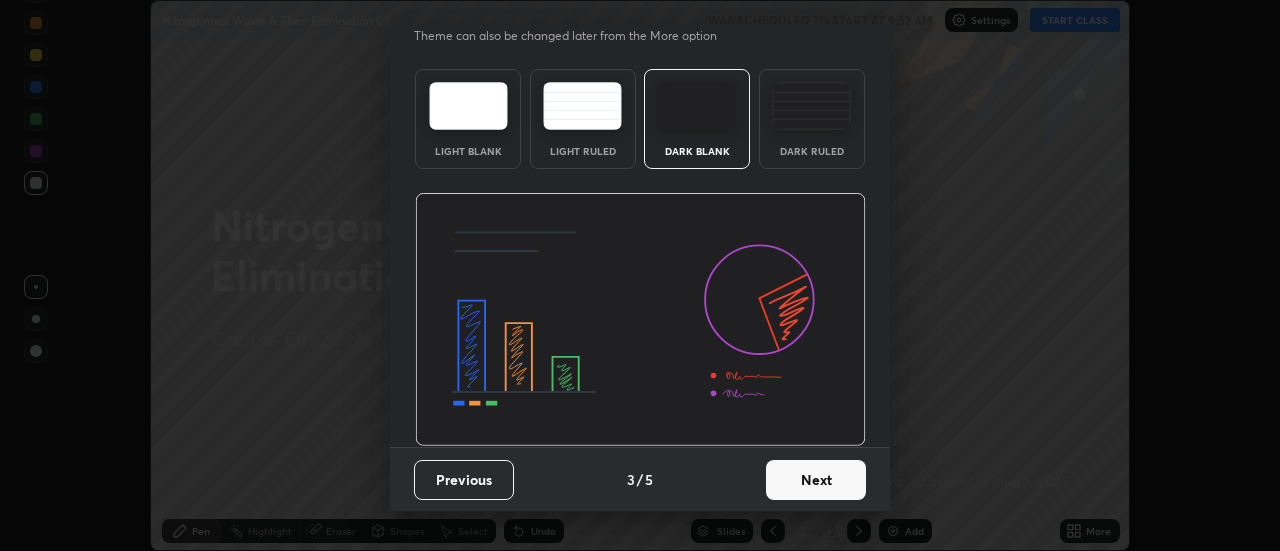 click on "Next" at bounding box center [816, 480] 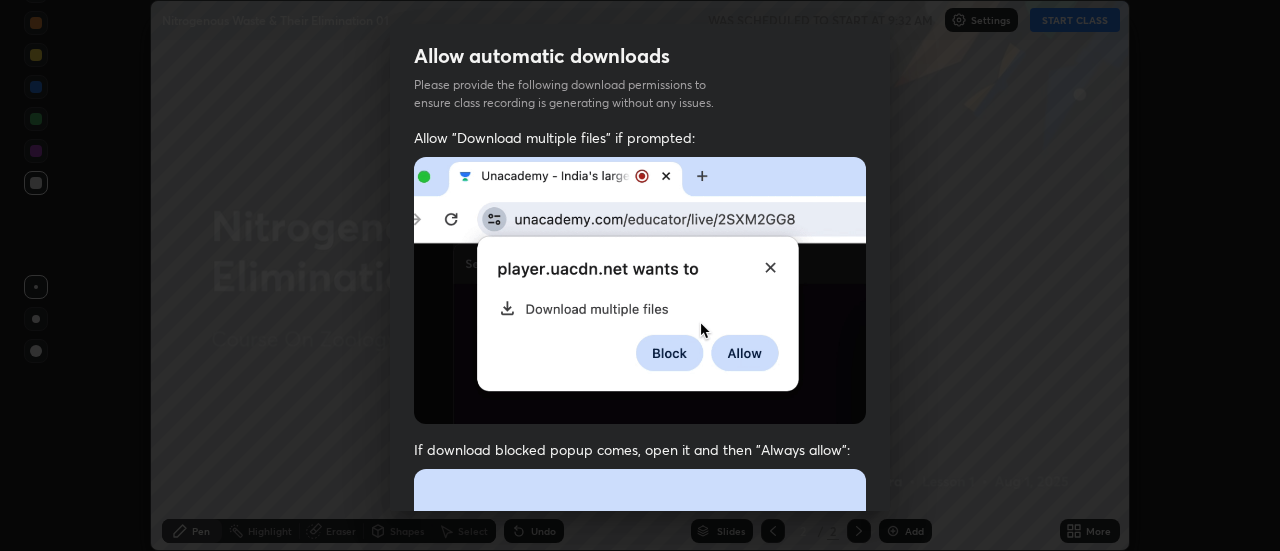 click at bounding box center [640, 687] 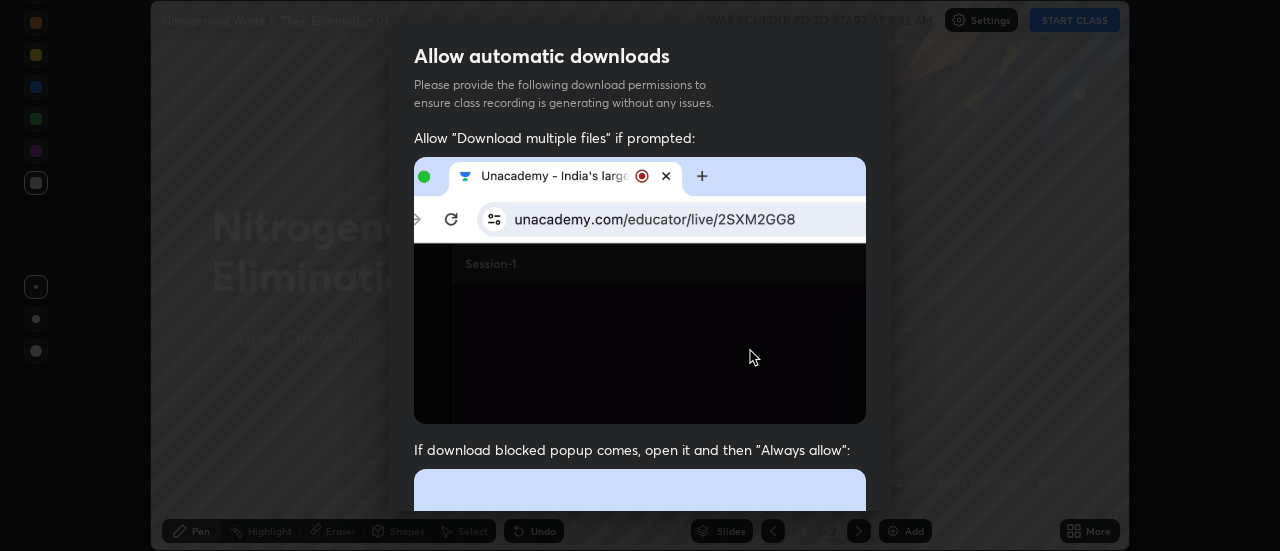 click at bounding box center (640, 687) 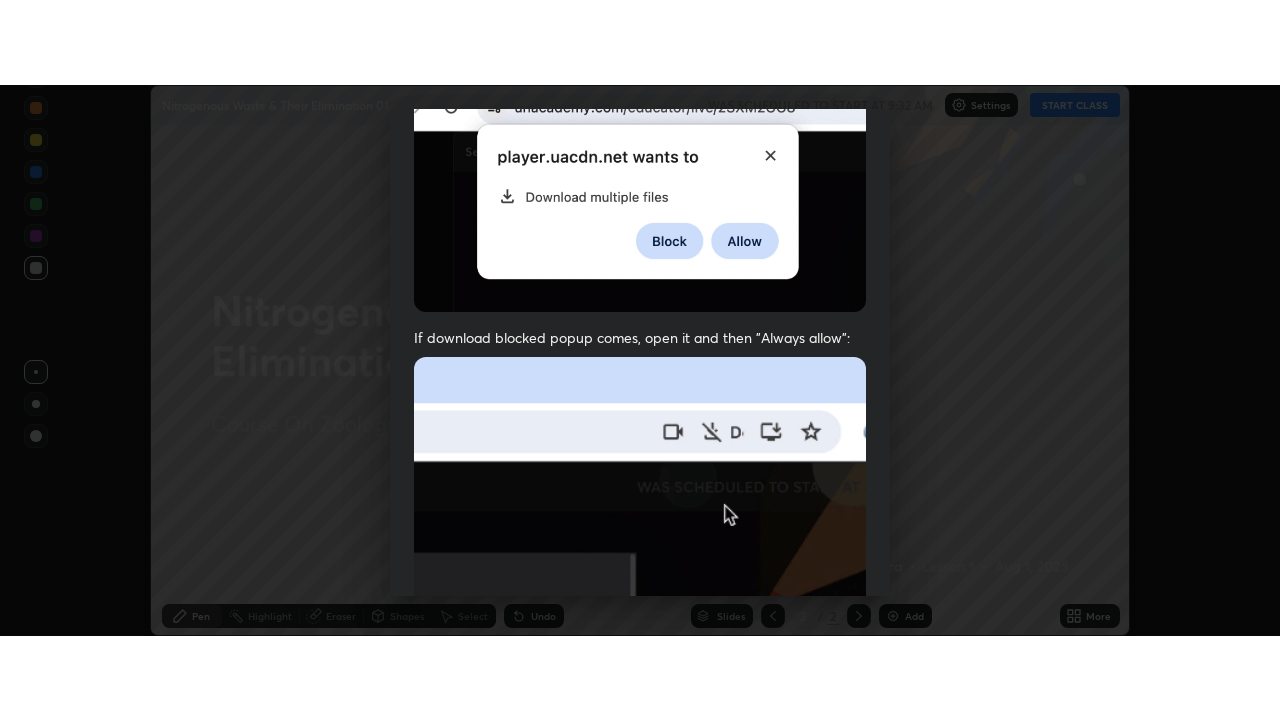 scroll, scrollTop: 513, scrollLeft: 0, axis: vertical 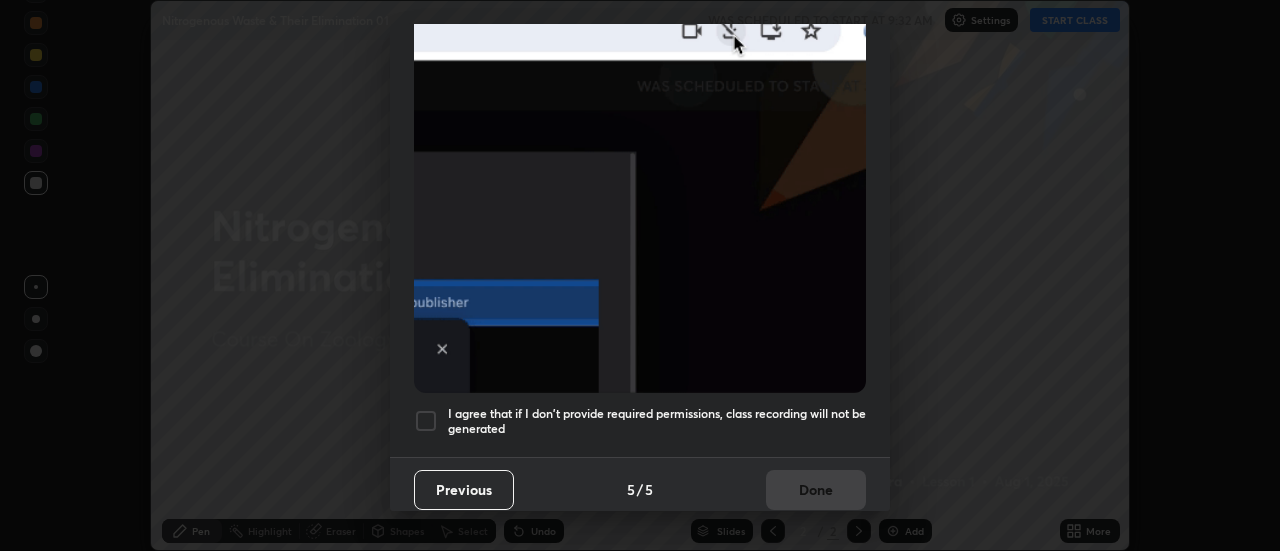 click on "I agree that if I don't provide required permissions, class recording will not be generated" at bounding box center (657, 421) 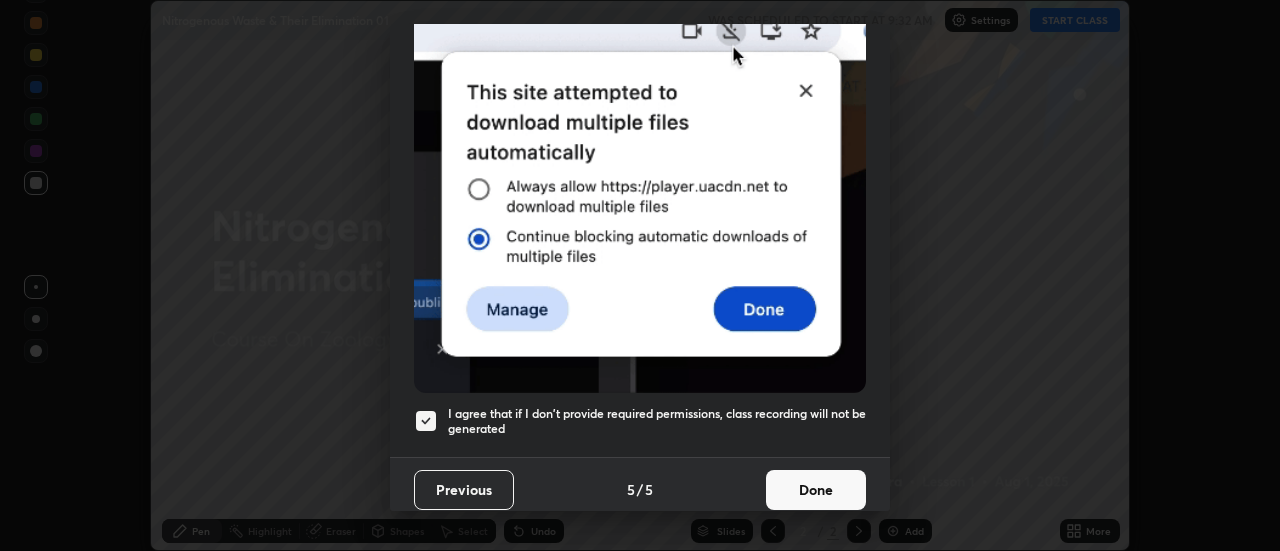 click on "Done" at bounding box center [816, 490] 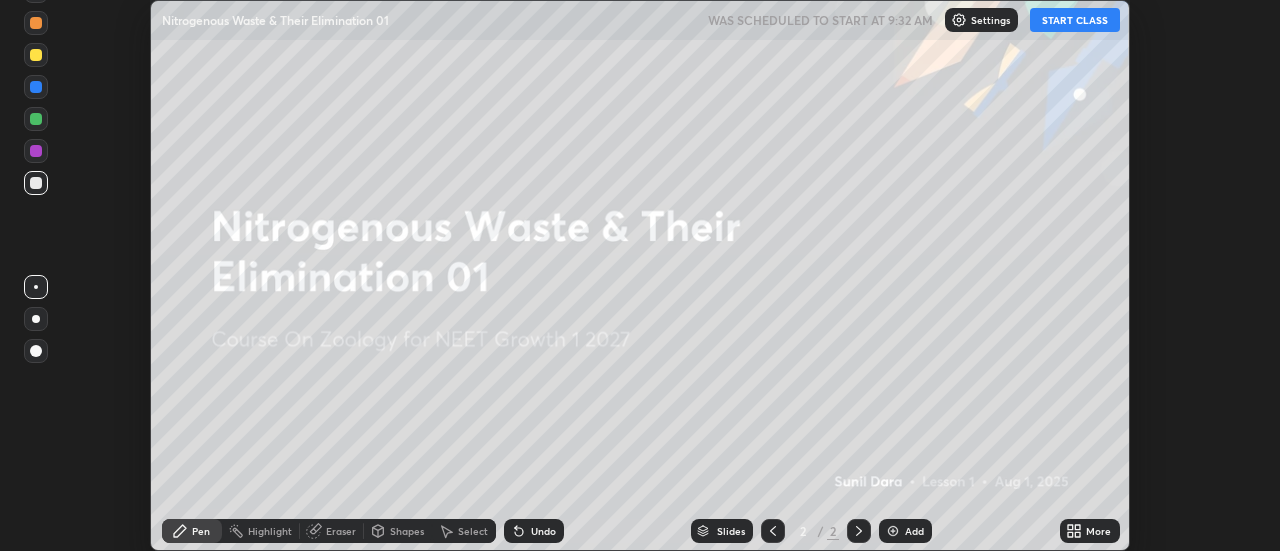 click 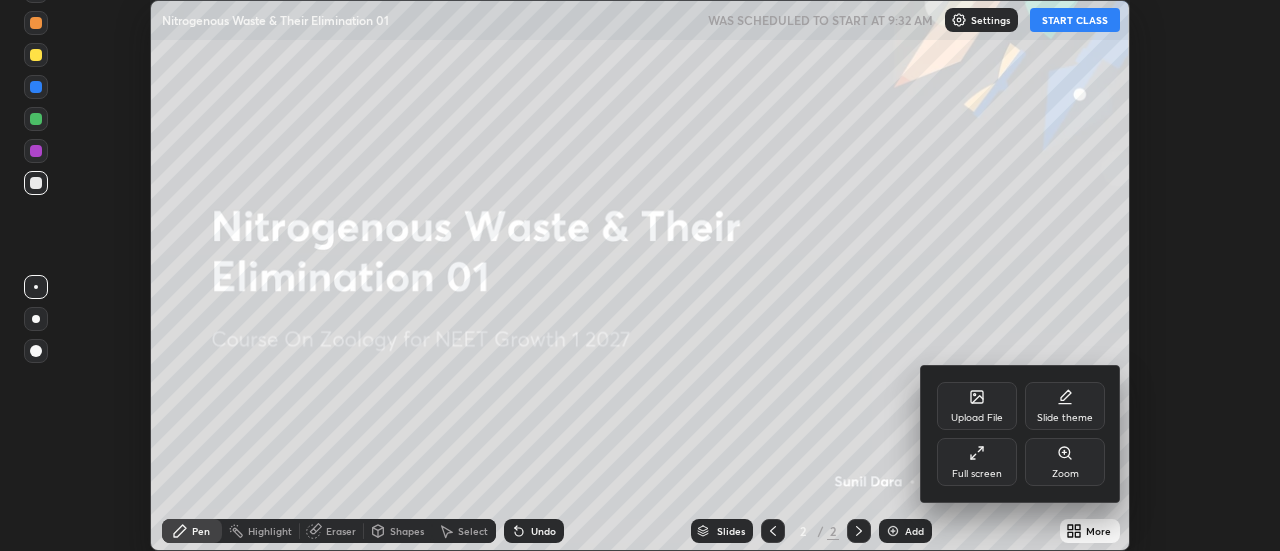 click 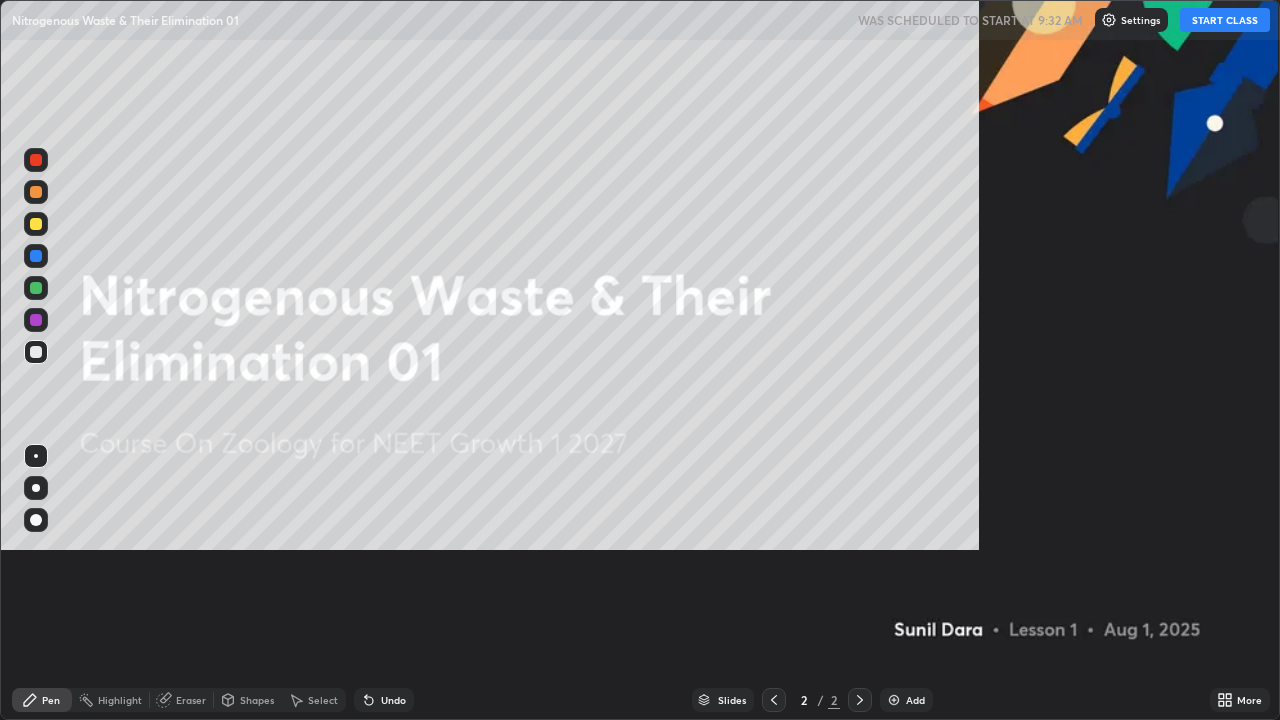 scroll, scrollTop: 99280, scrollLeft: 98720, axis: both 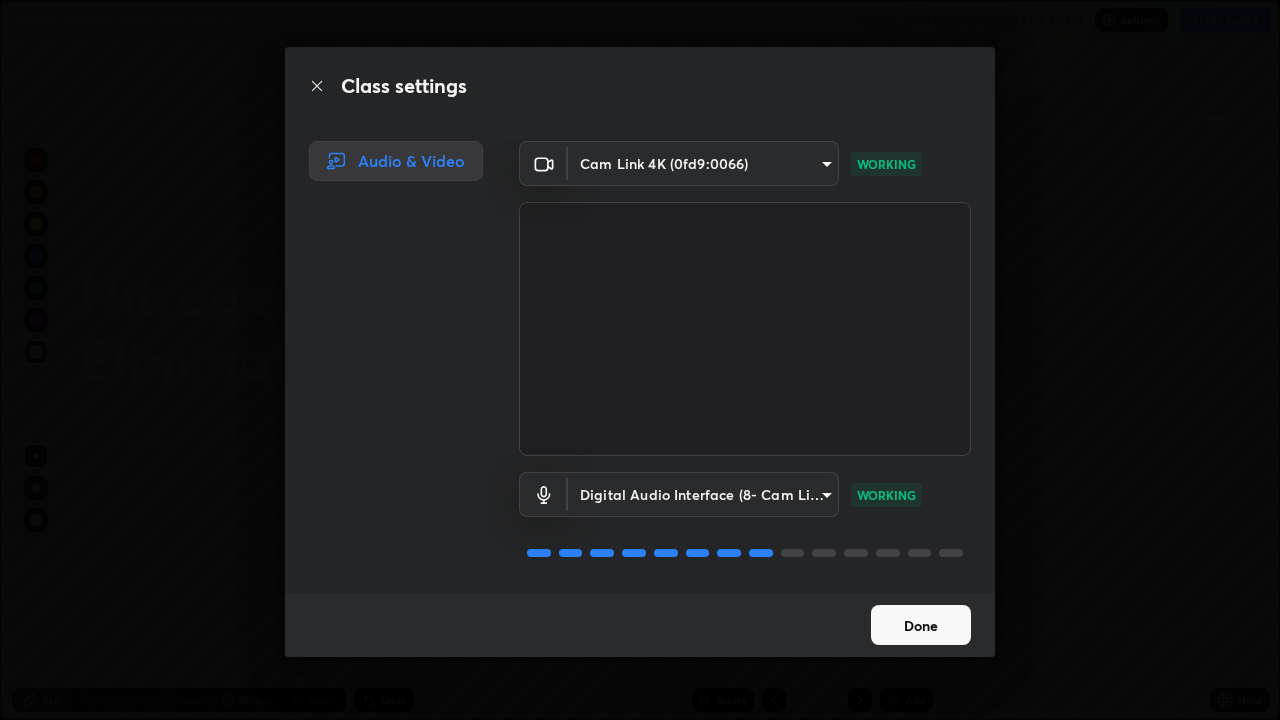 click on "Done" at bounding box center [921, 625] 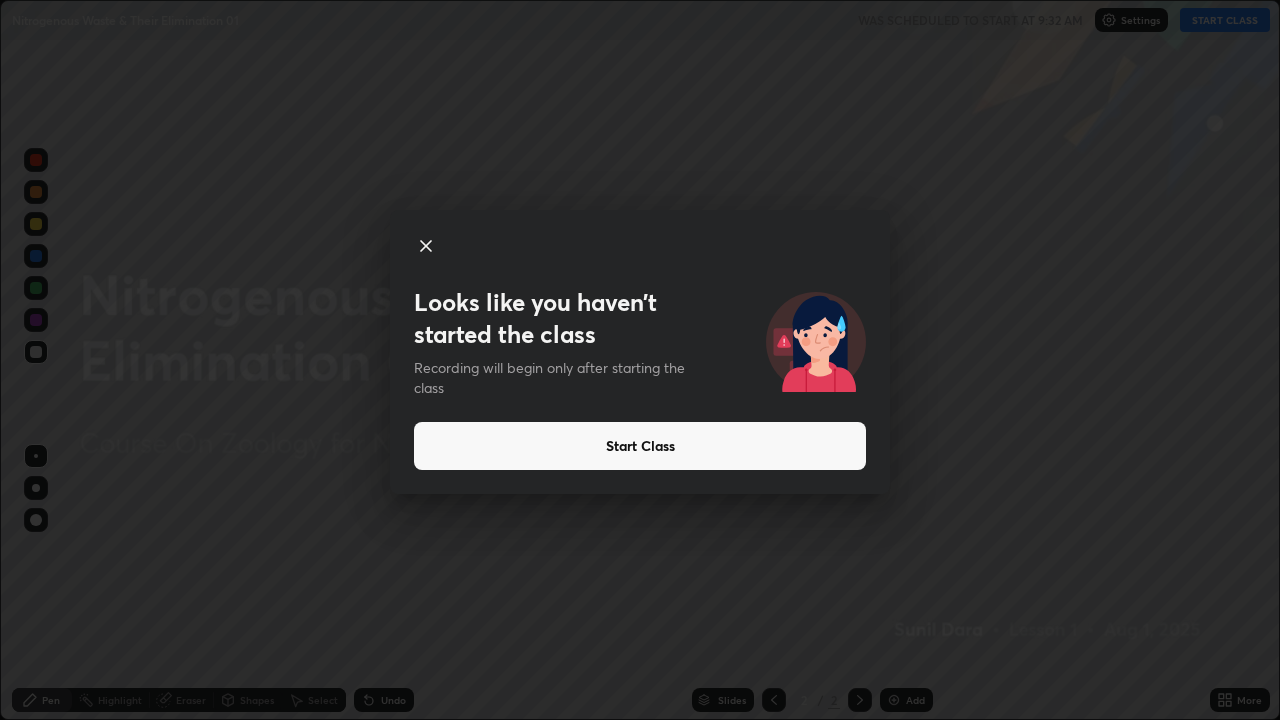click 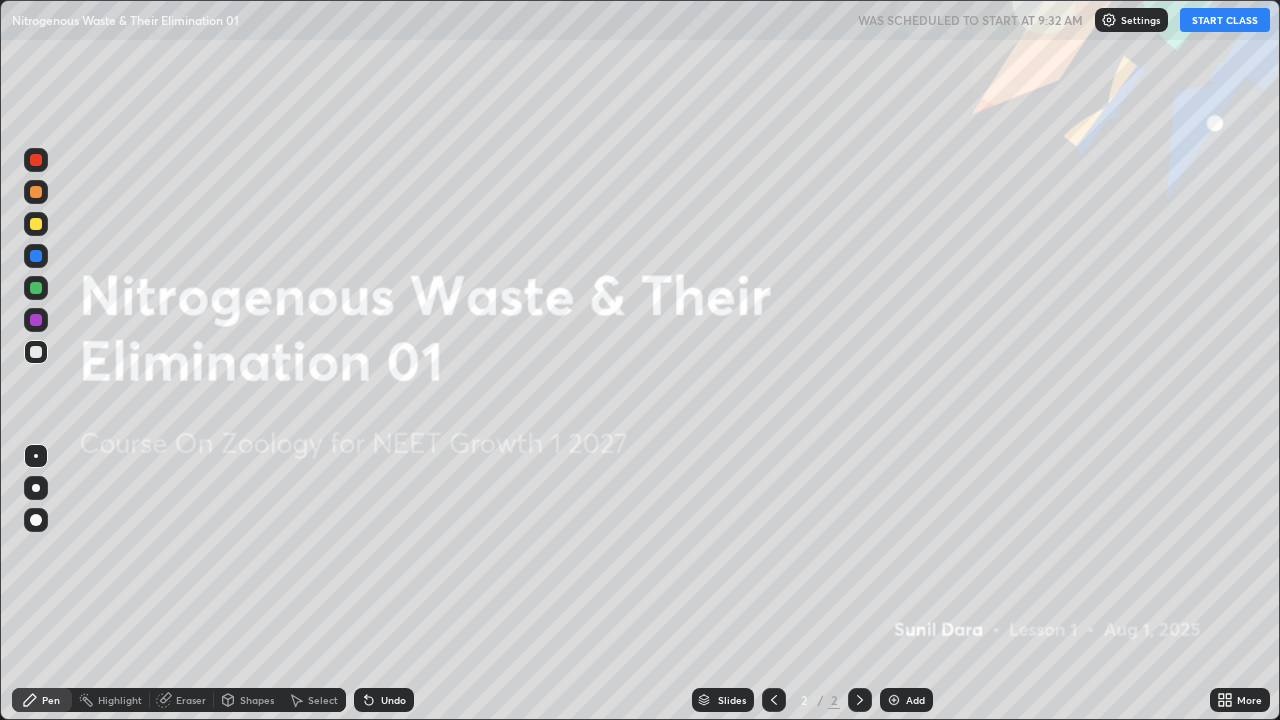 click on "START CLASS" at bounding box center (1225, 20) 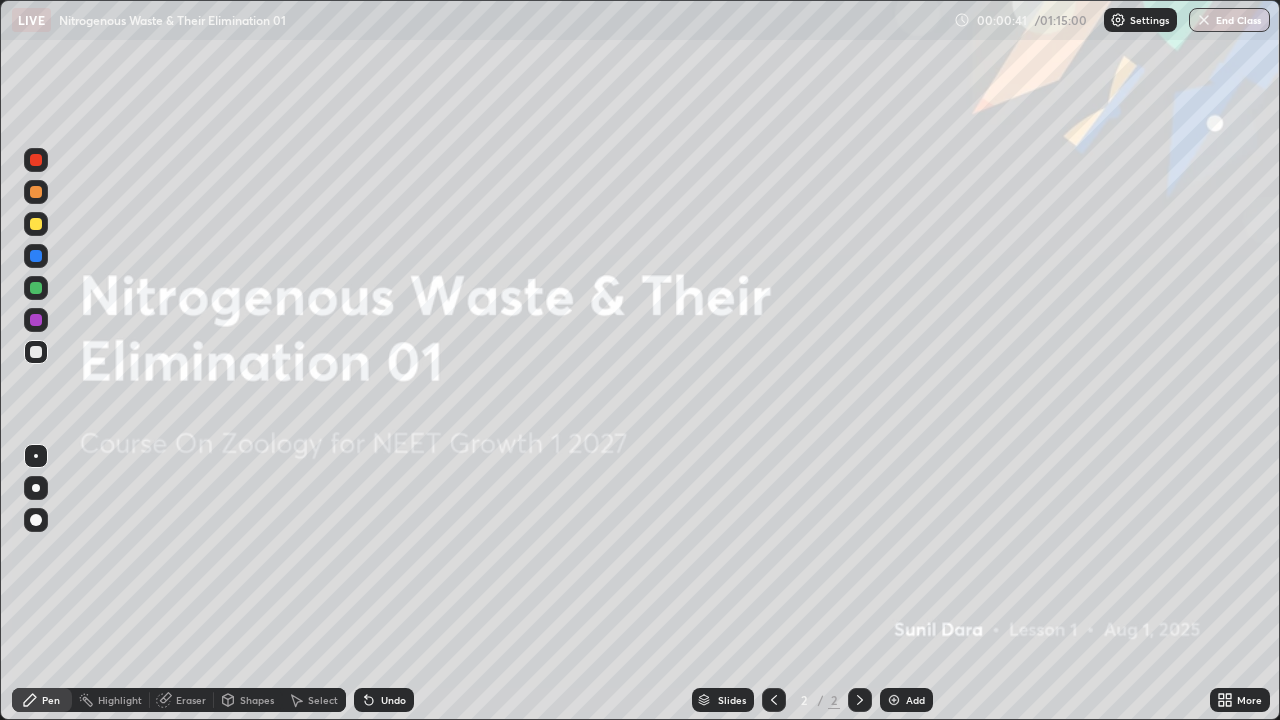 click on "Add" at bounding box center (906, 700) 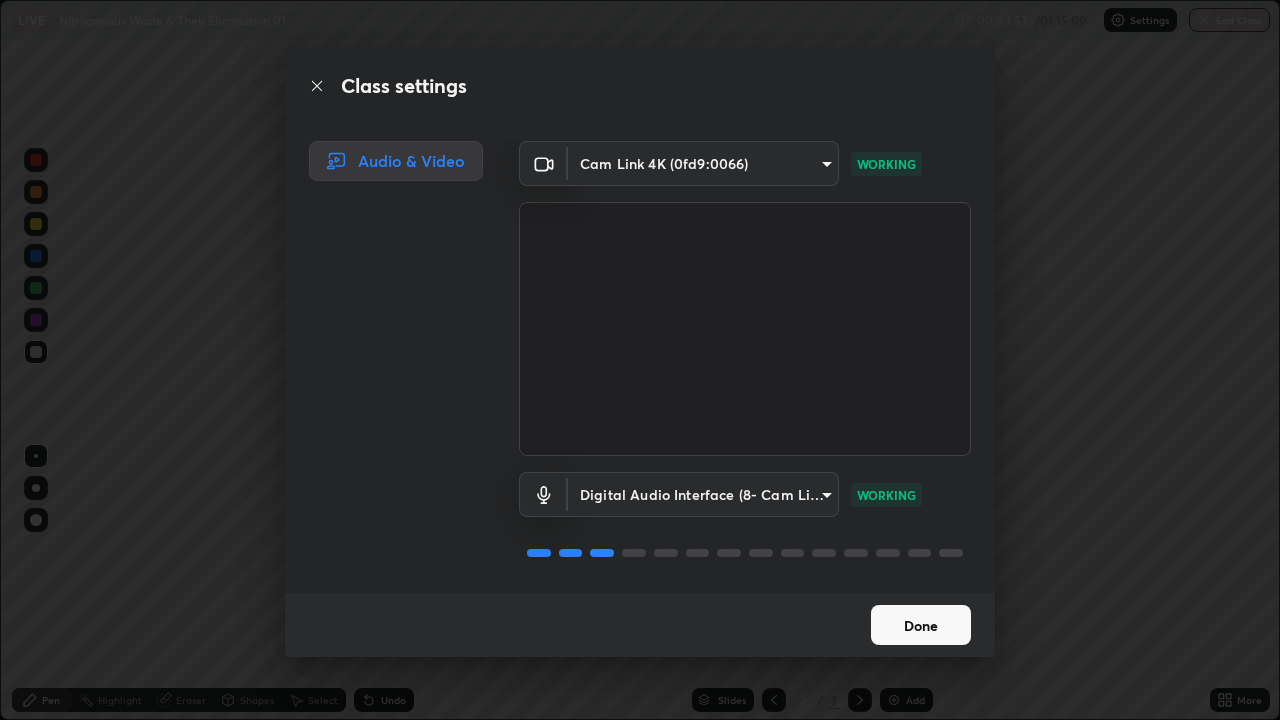 click on "Done" at bounding box center (921, 625) 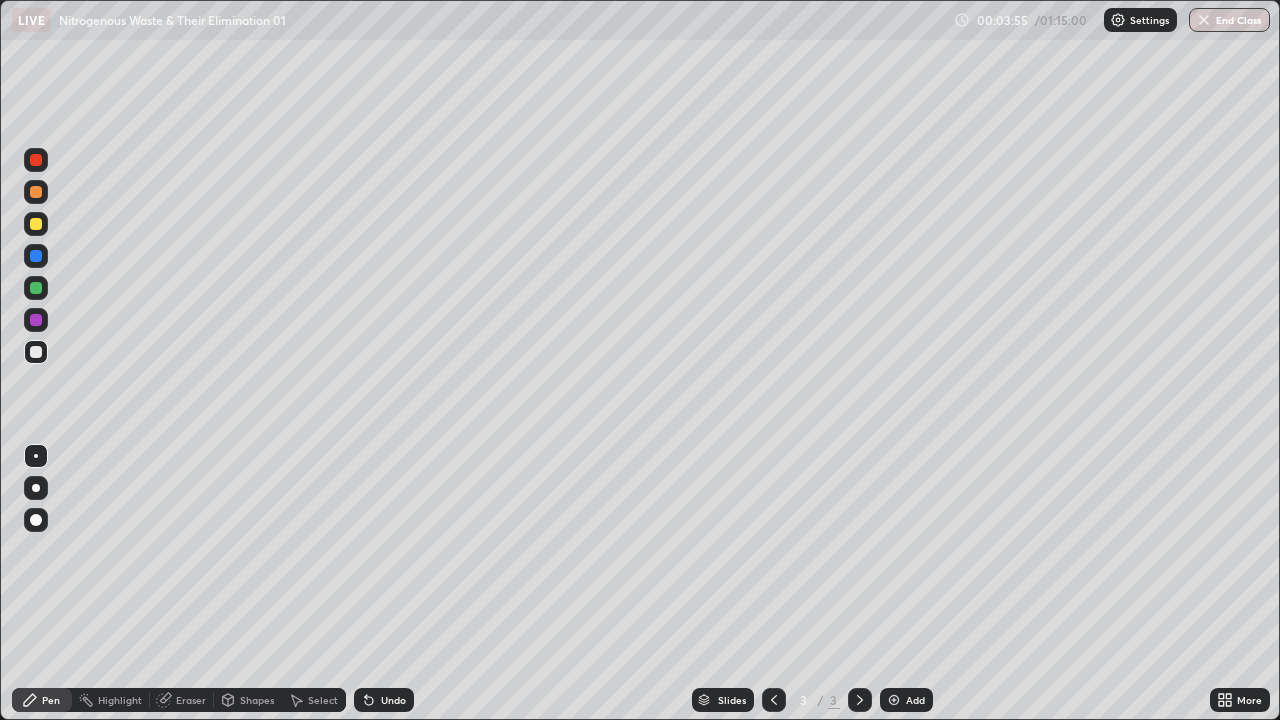 click 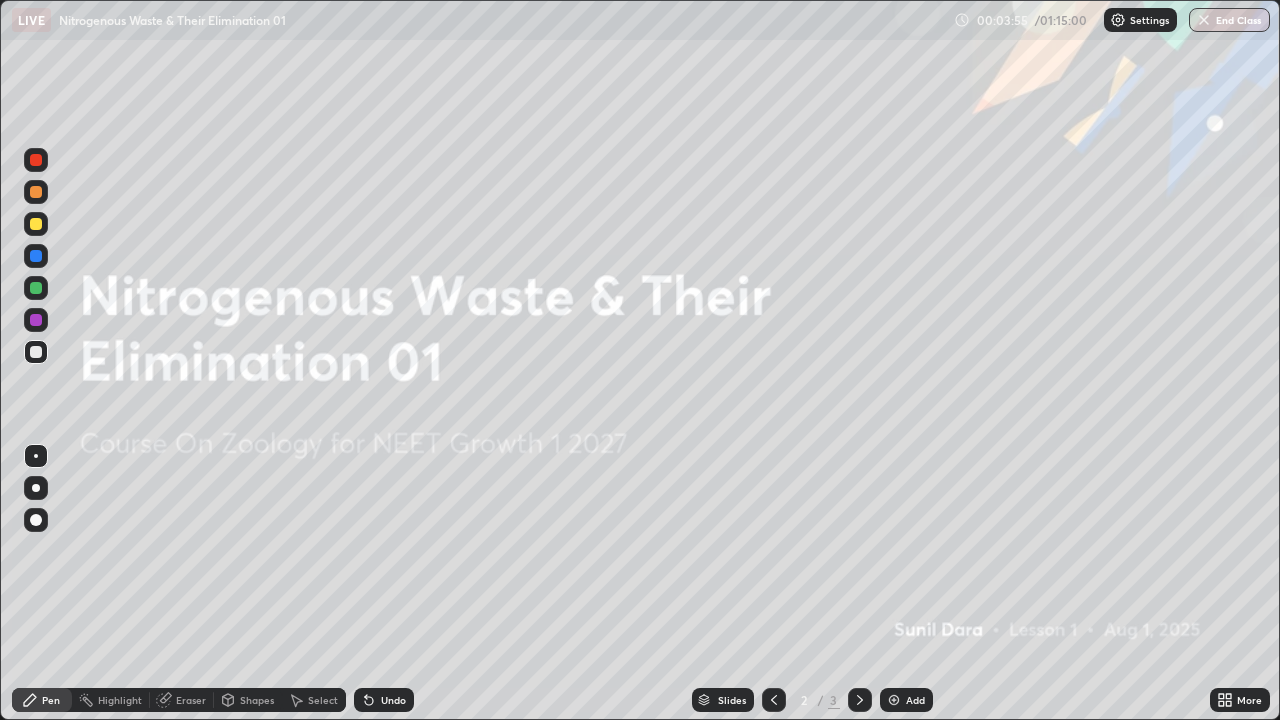 click 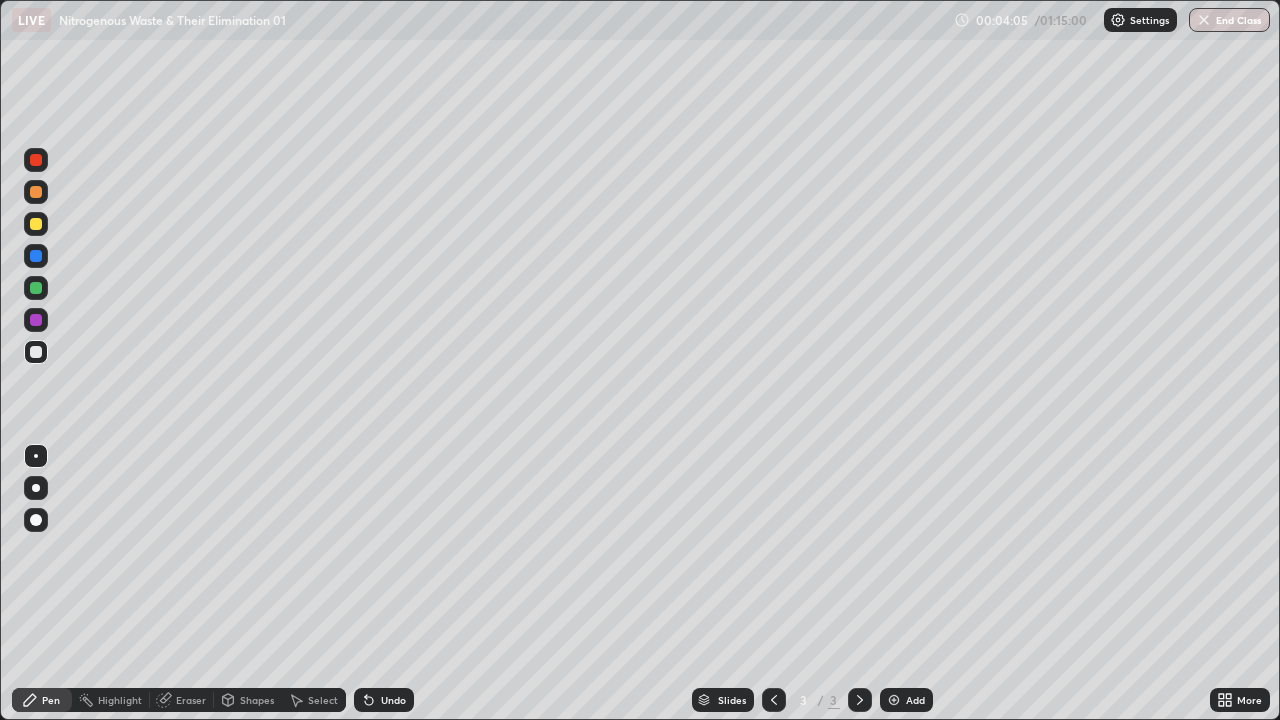click at bounding box center (36, 488) 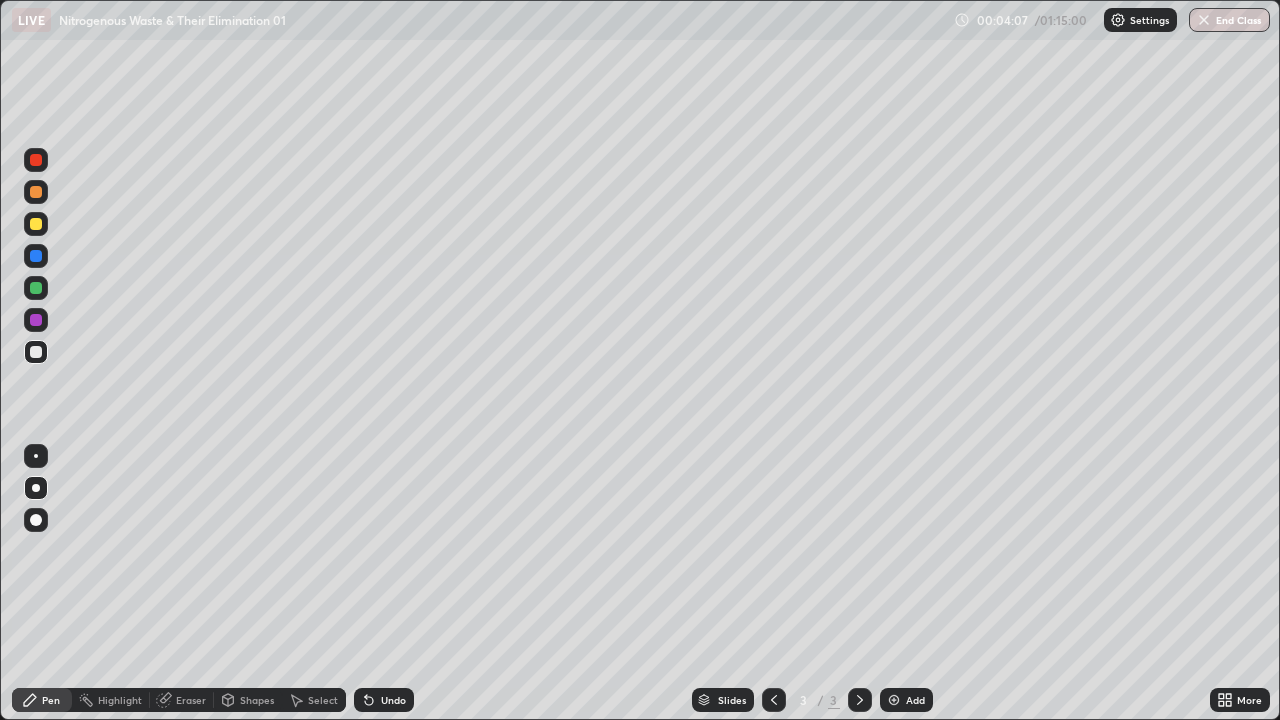 click at bounding box center (36, 352) 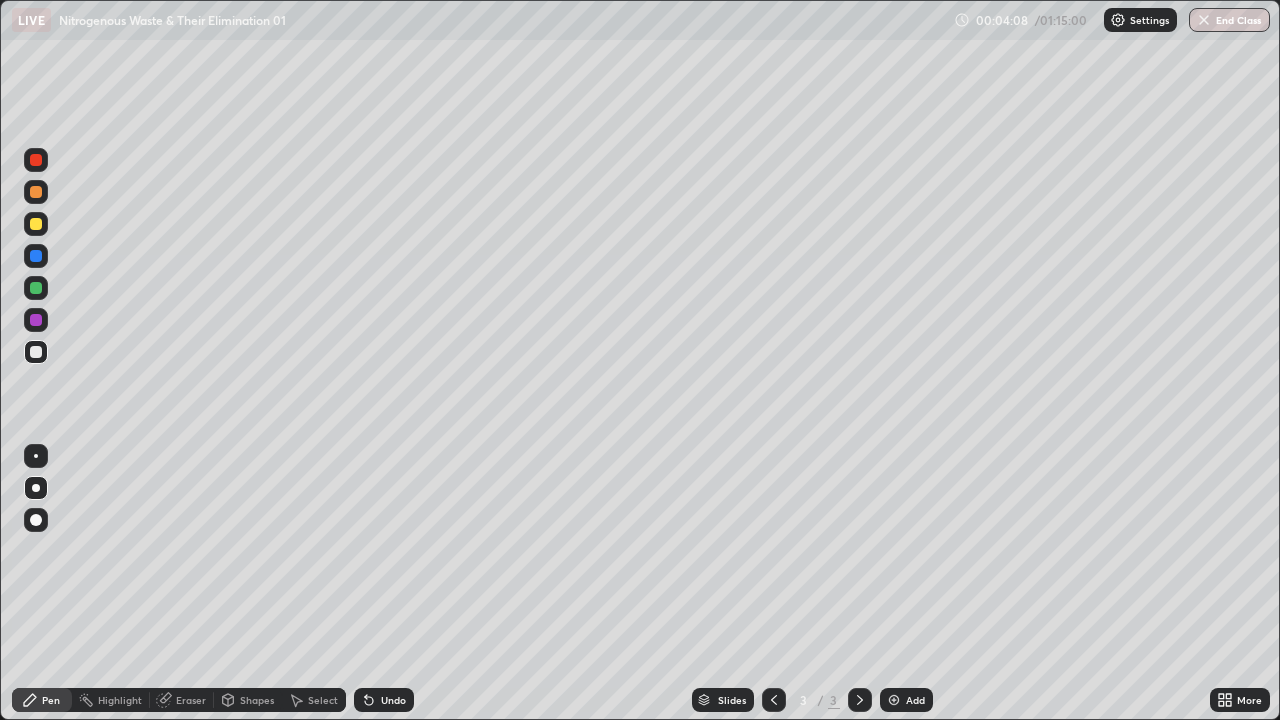 click at bounding box center (36, 352) 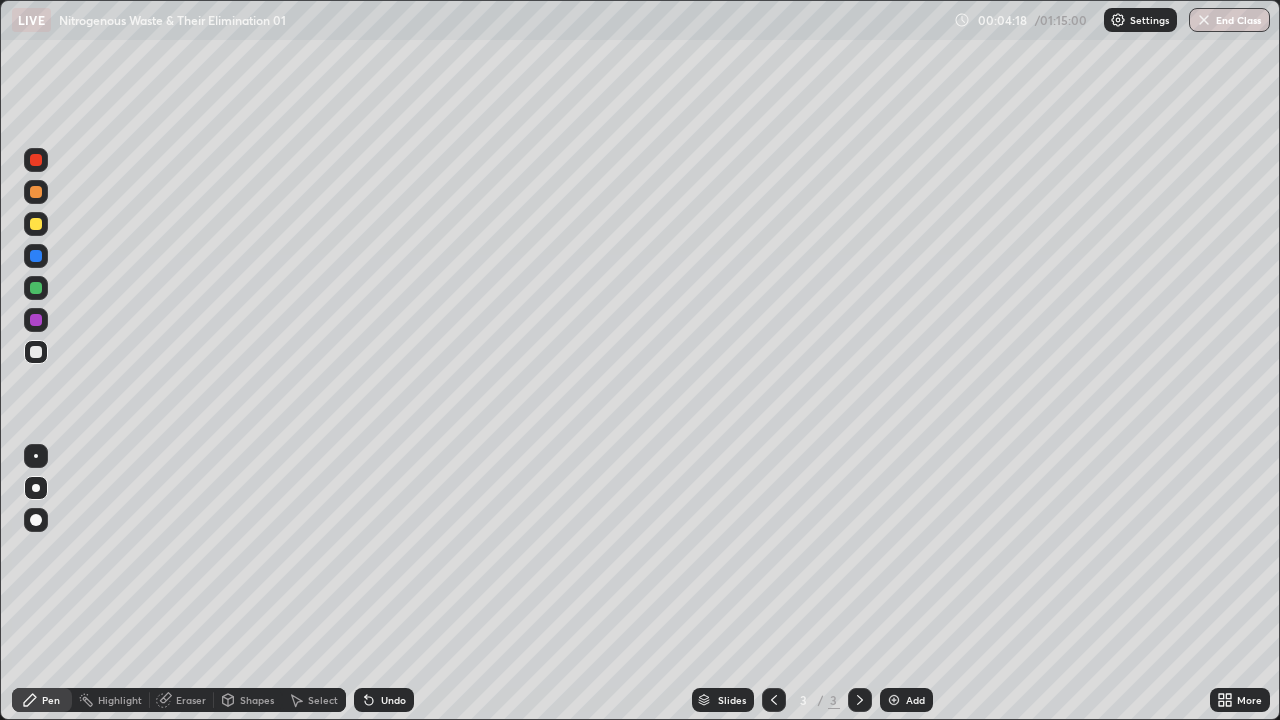 click at bounding box center (36, 256) 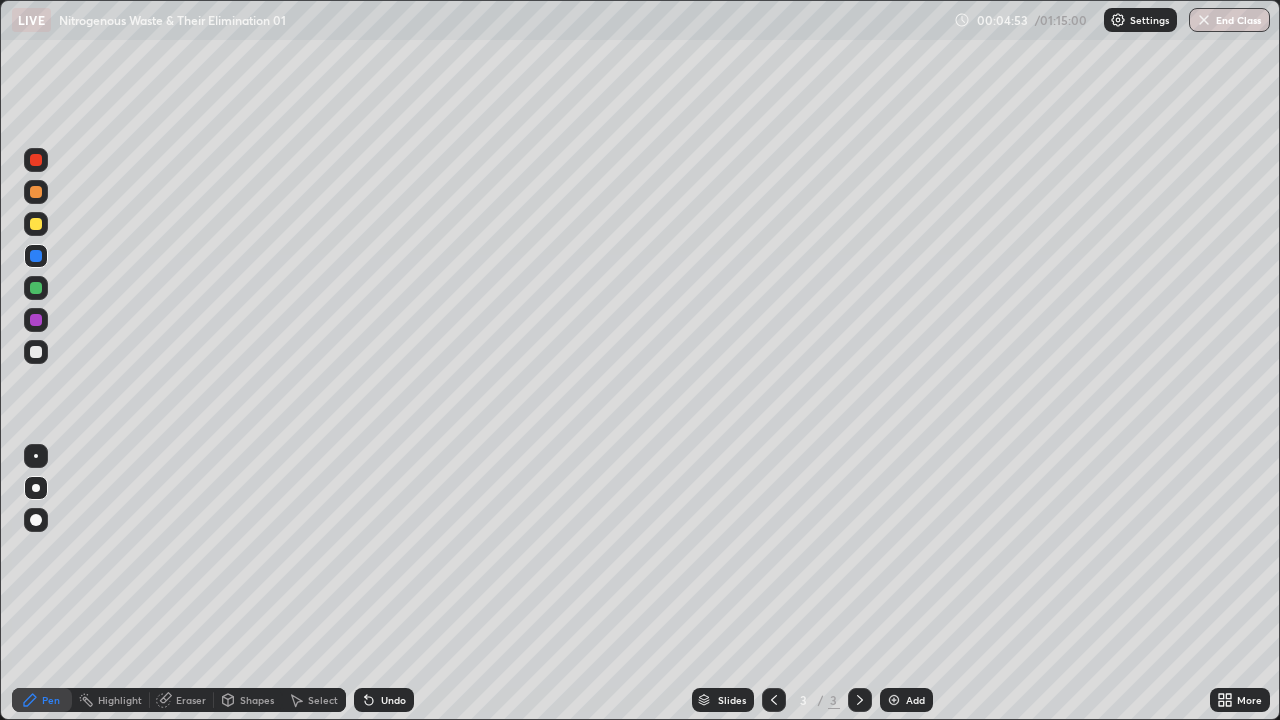 click at bounding box center [36, 224] 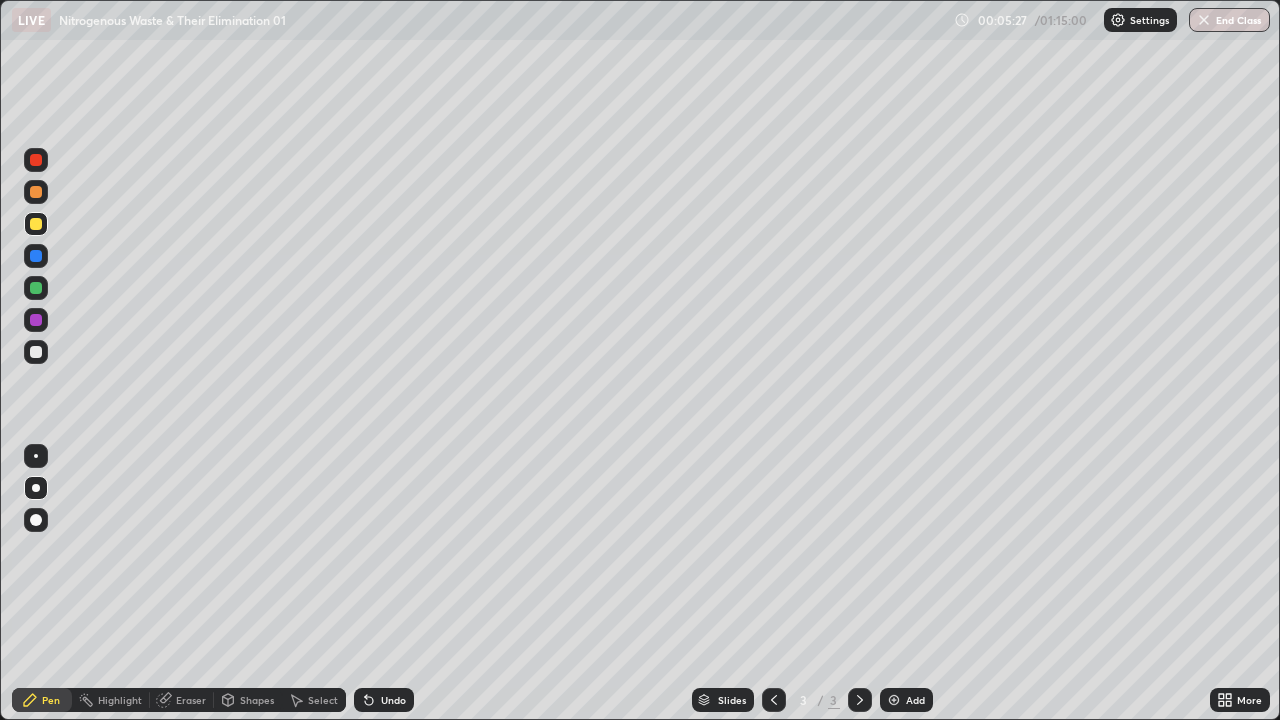 click at bounding box center [36, 352] 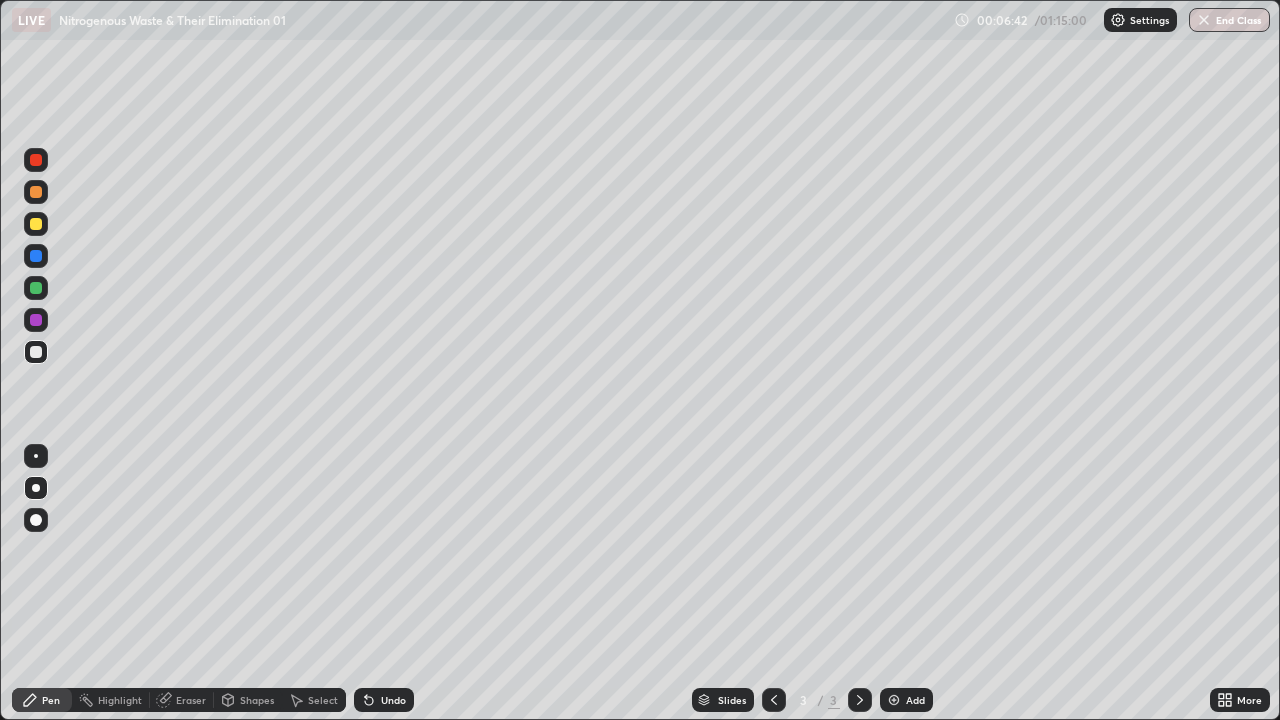 click at bounding box center [36, 352] 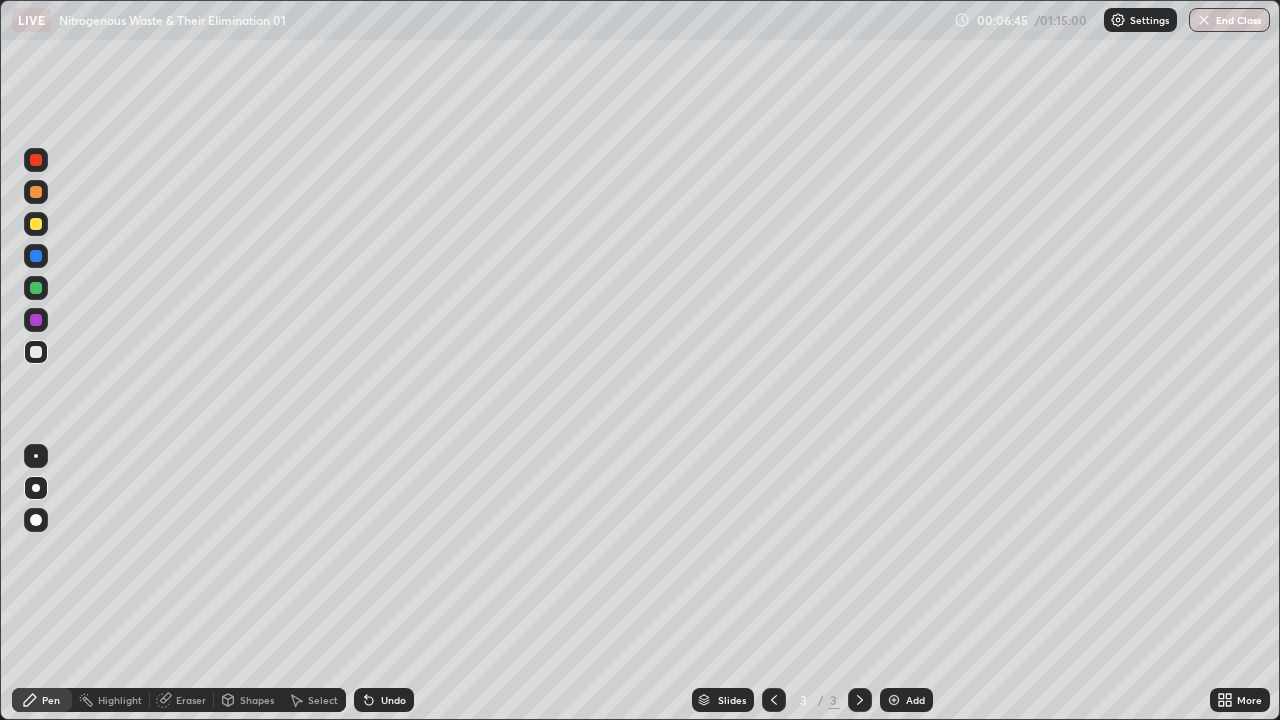 click at bounding box center (36, 352) 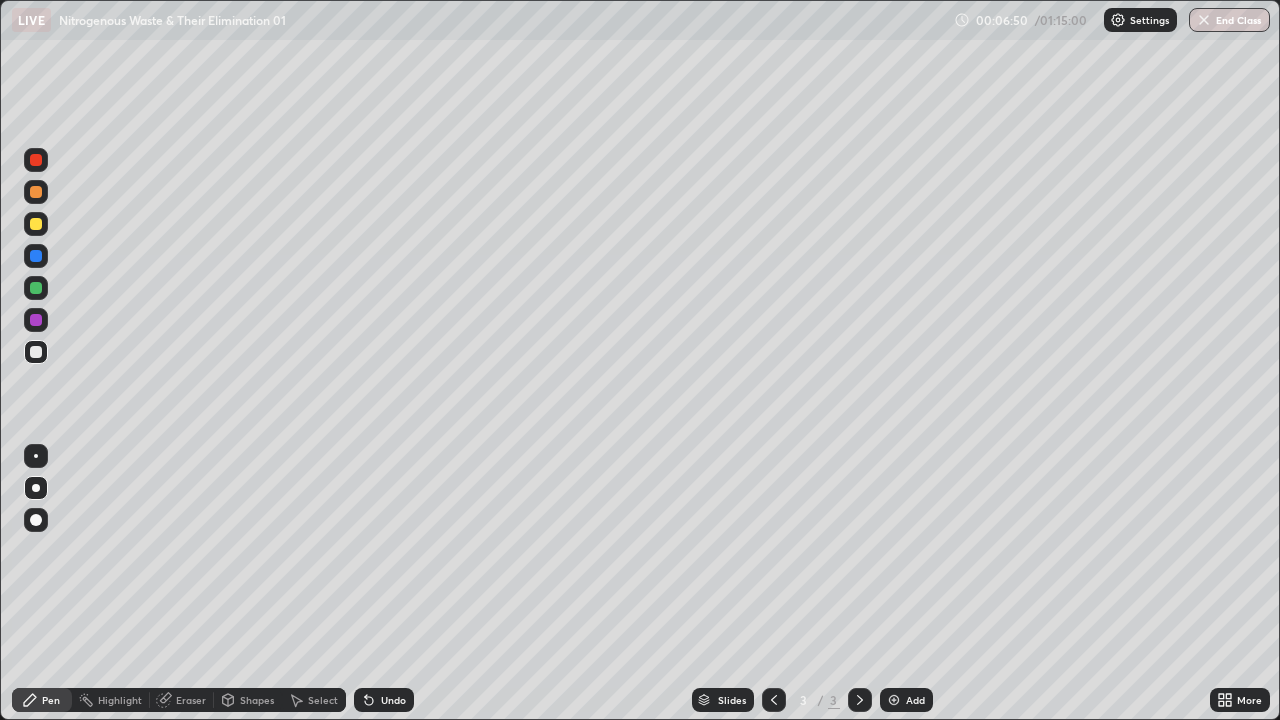 click at bounding box center (36, 352) 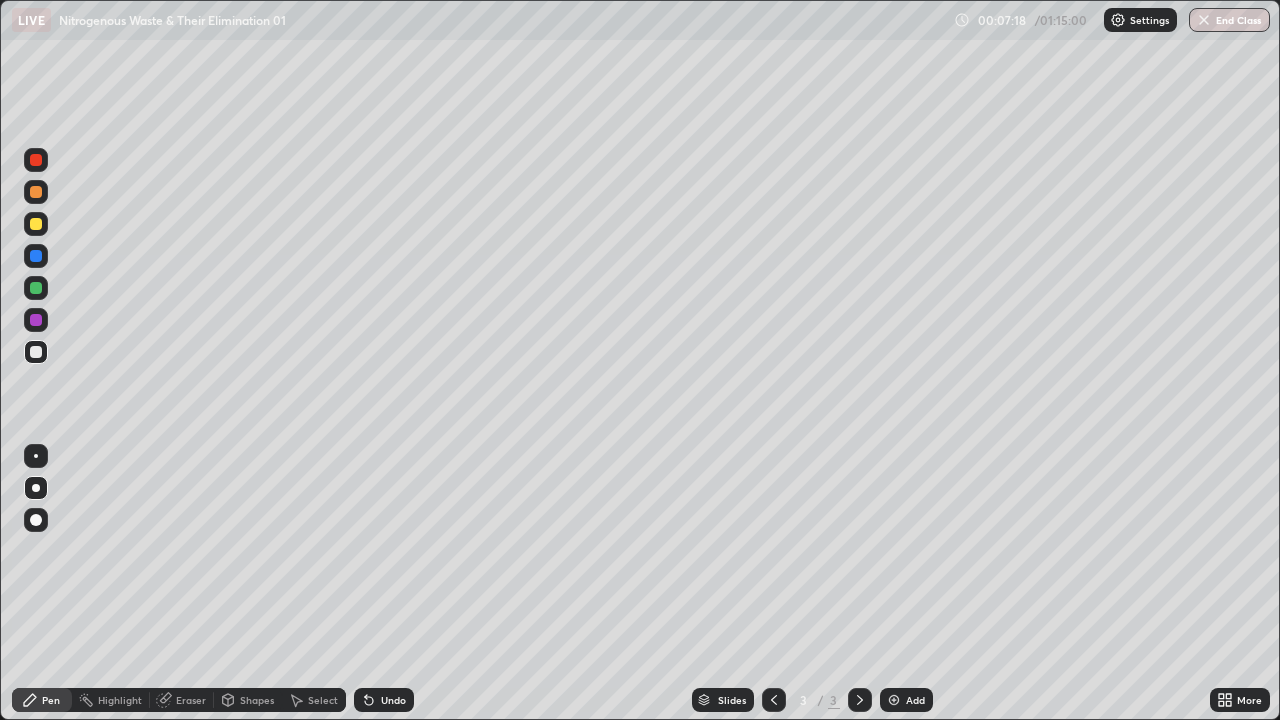 click at bounding box center (36, 288) 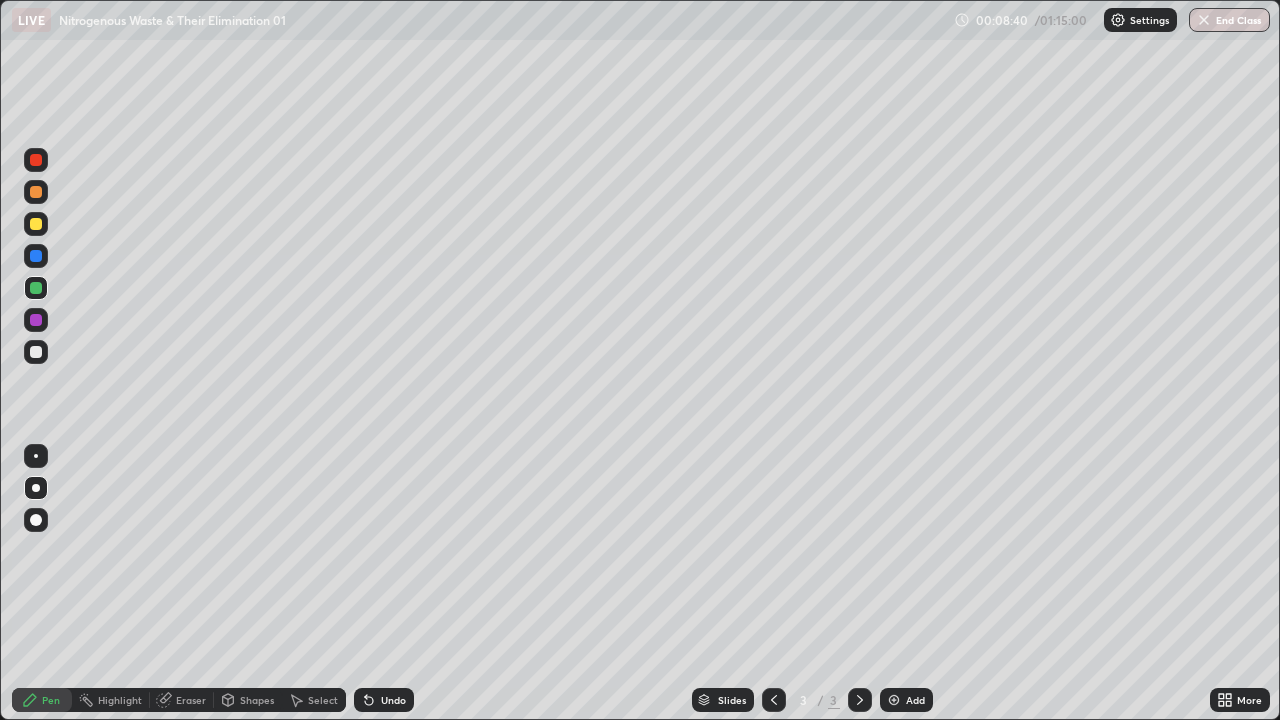click at bounding box center (36, 352) 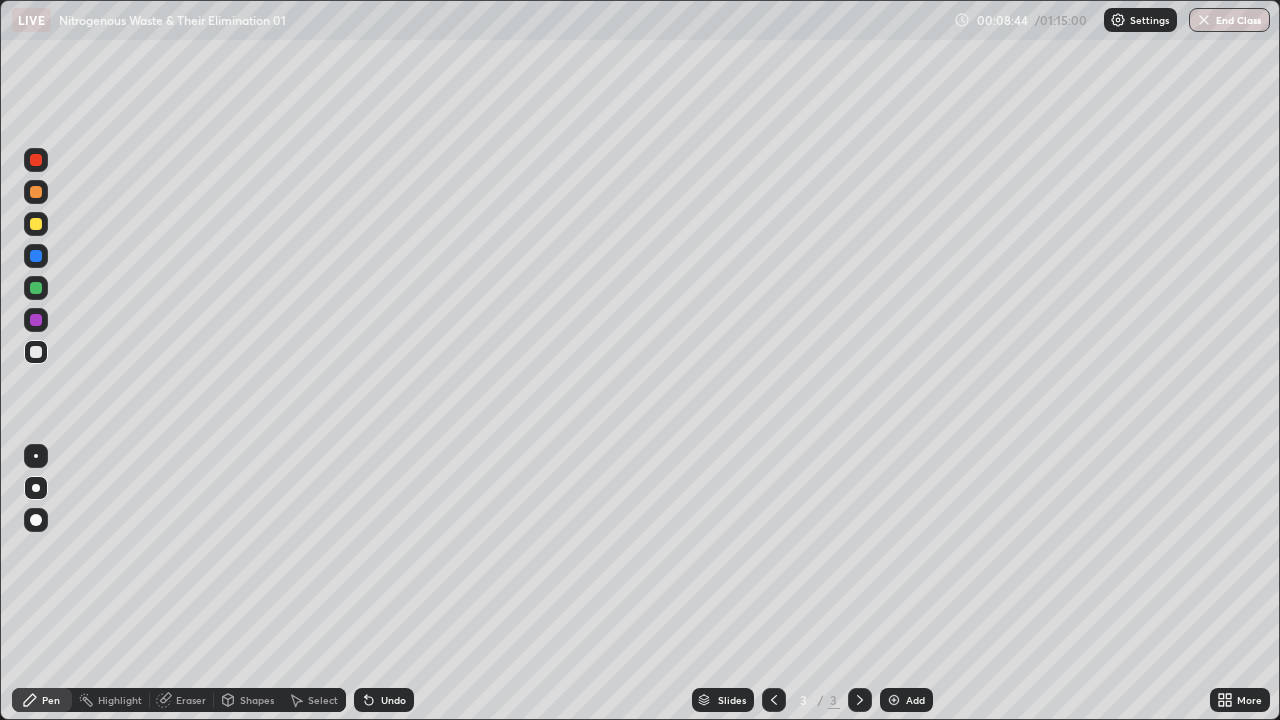 click at bounding box center [36, 352] 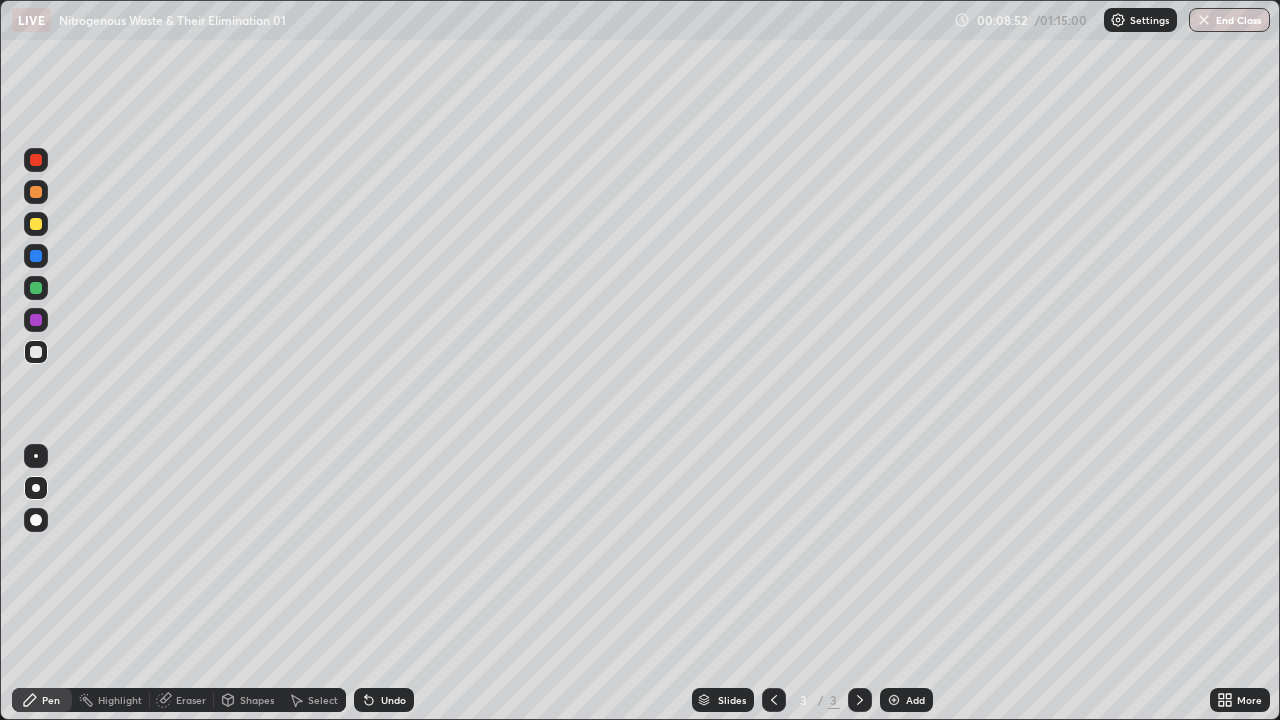 click at bounding box center [36, 352] 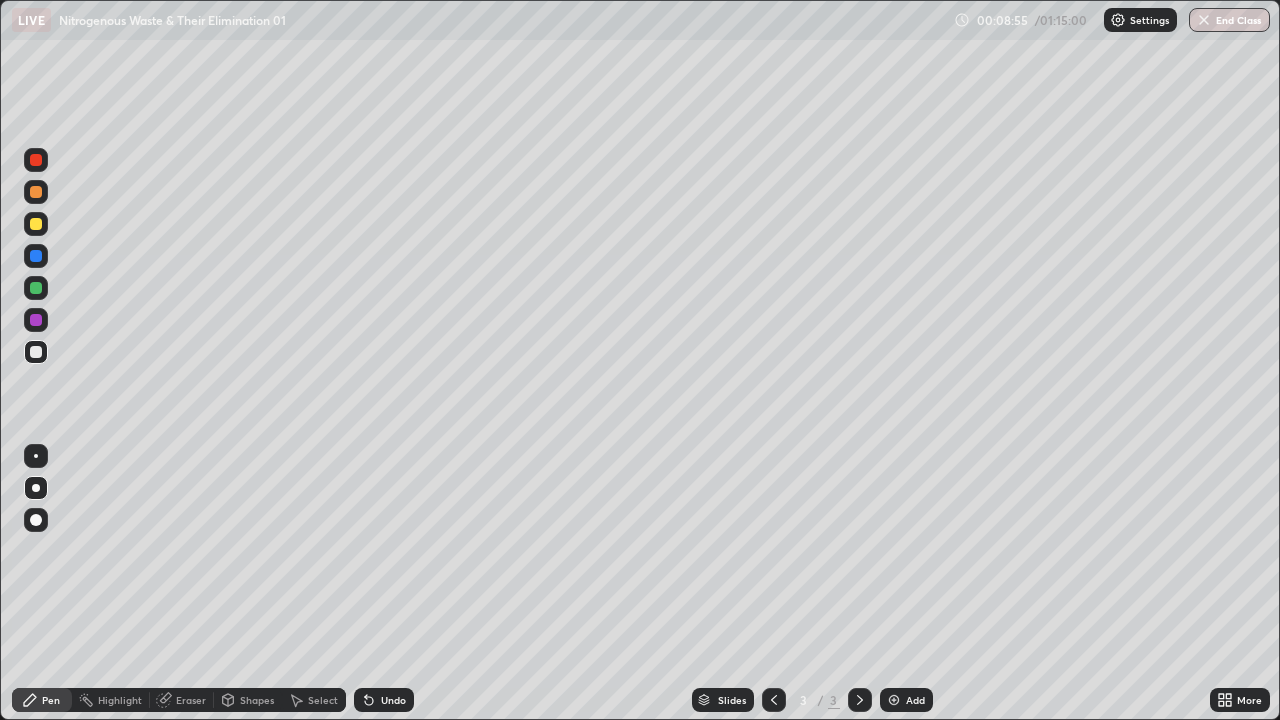 click at bounding box center (894, 700) 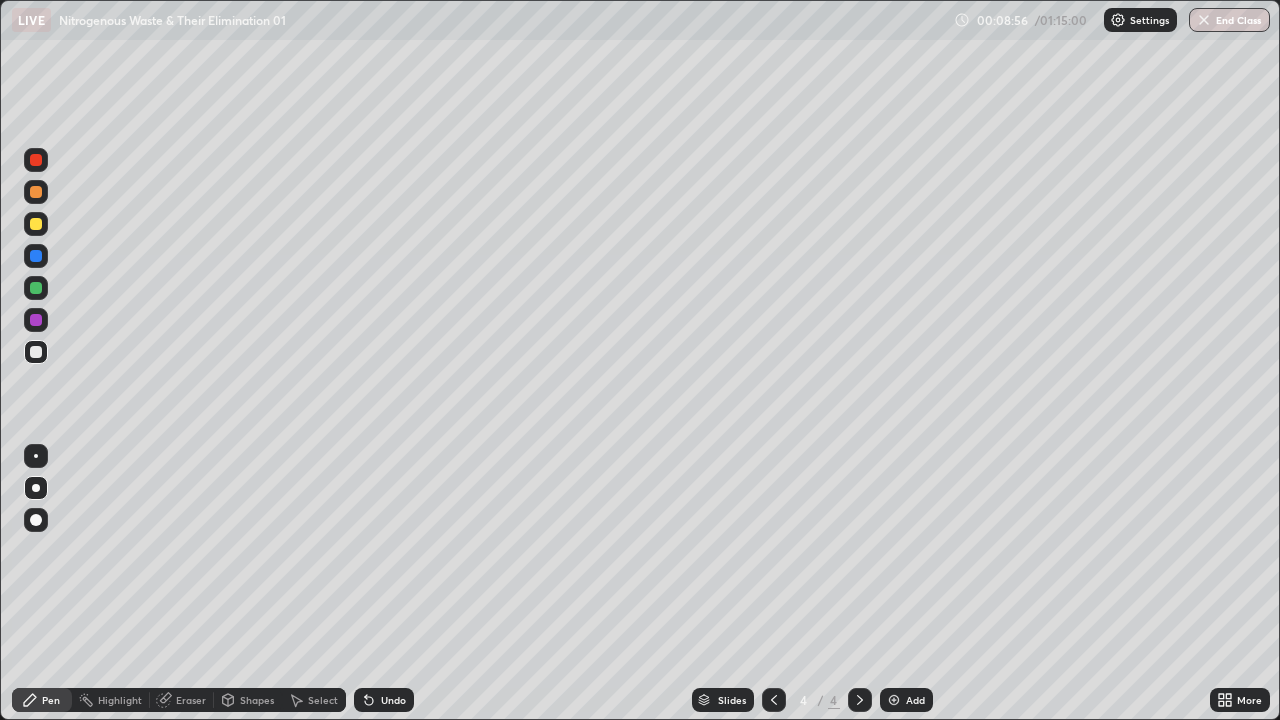 click at bounding box center (36, 352) 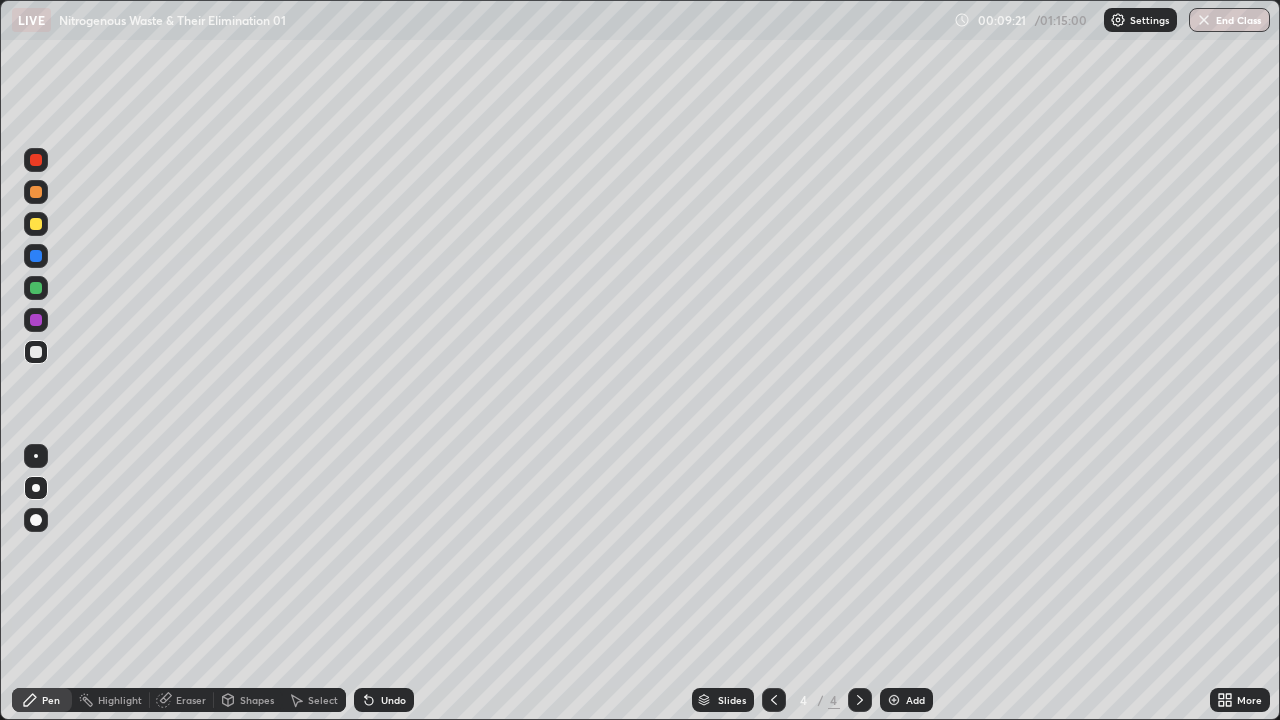click at bounding box center (36, 352) 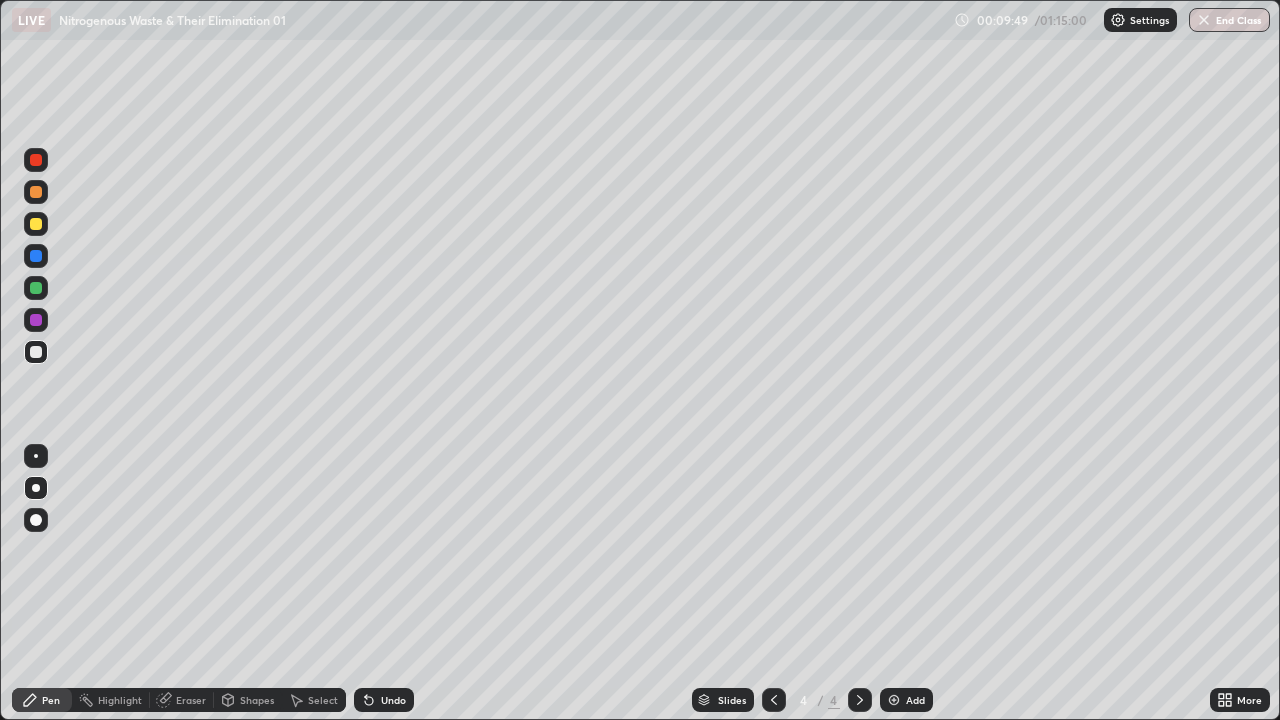 click at bounding box center (36, 352) 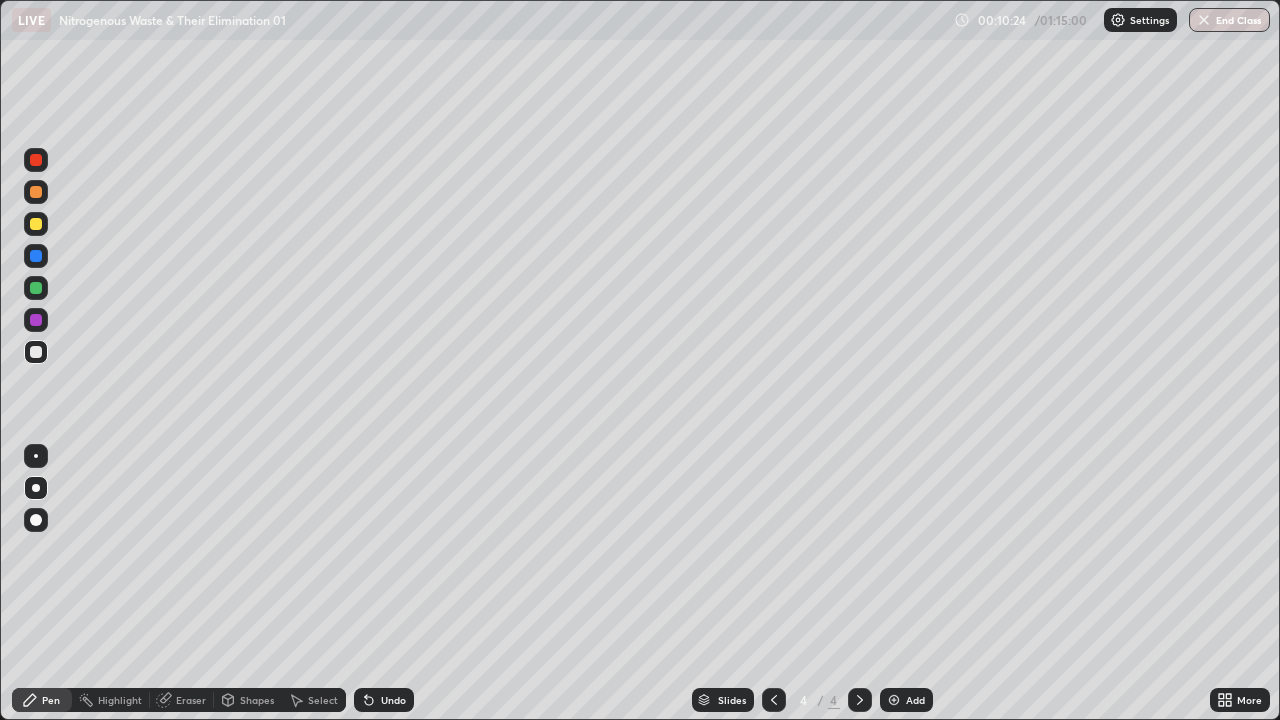 click at bounding box center (36, 352) 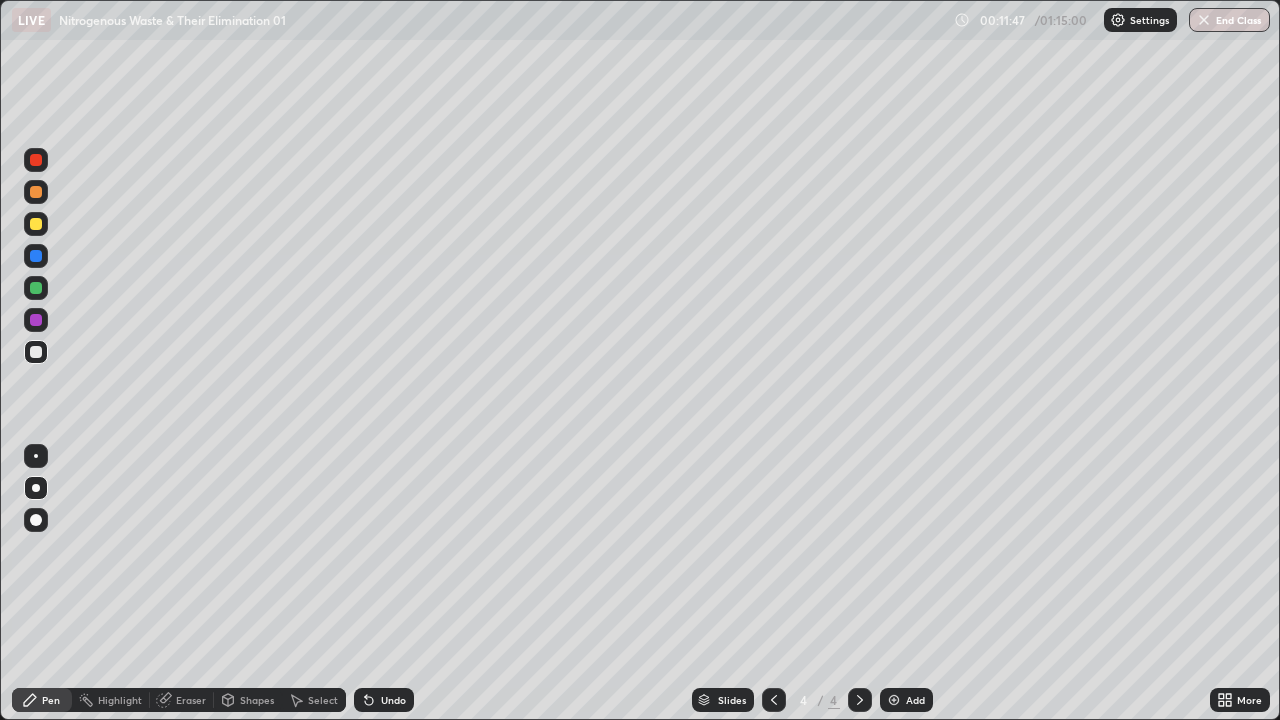 click at bounding box center [36, 352] 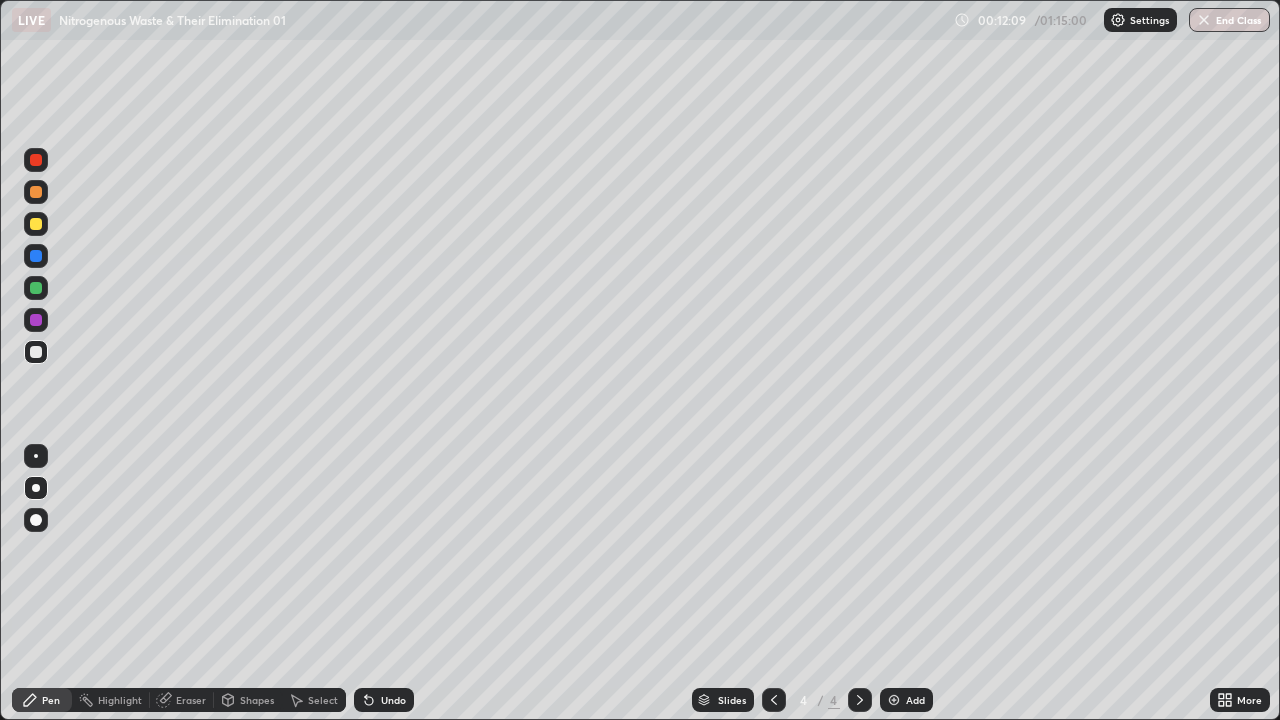 click at bounding box center [894, 700] 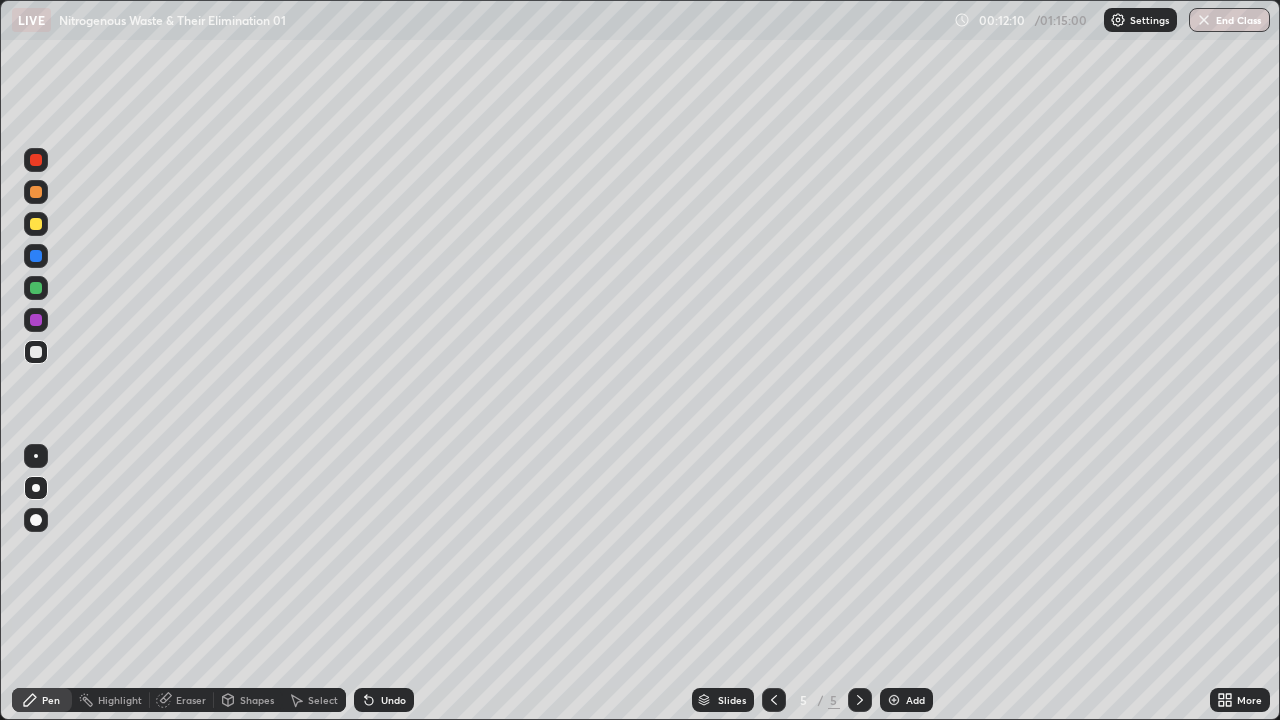 click at bounding box center [36, 352] 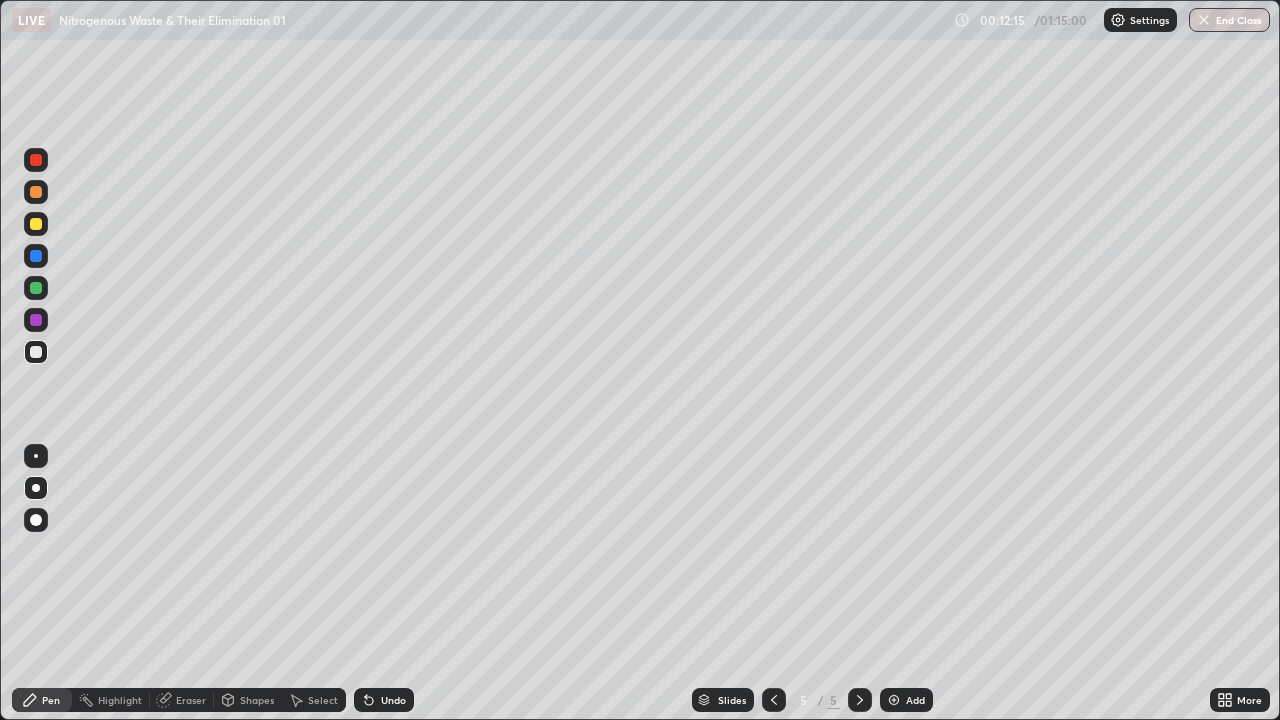 click at bounding box center [36, 352] 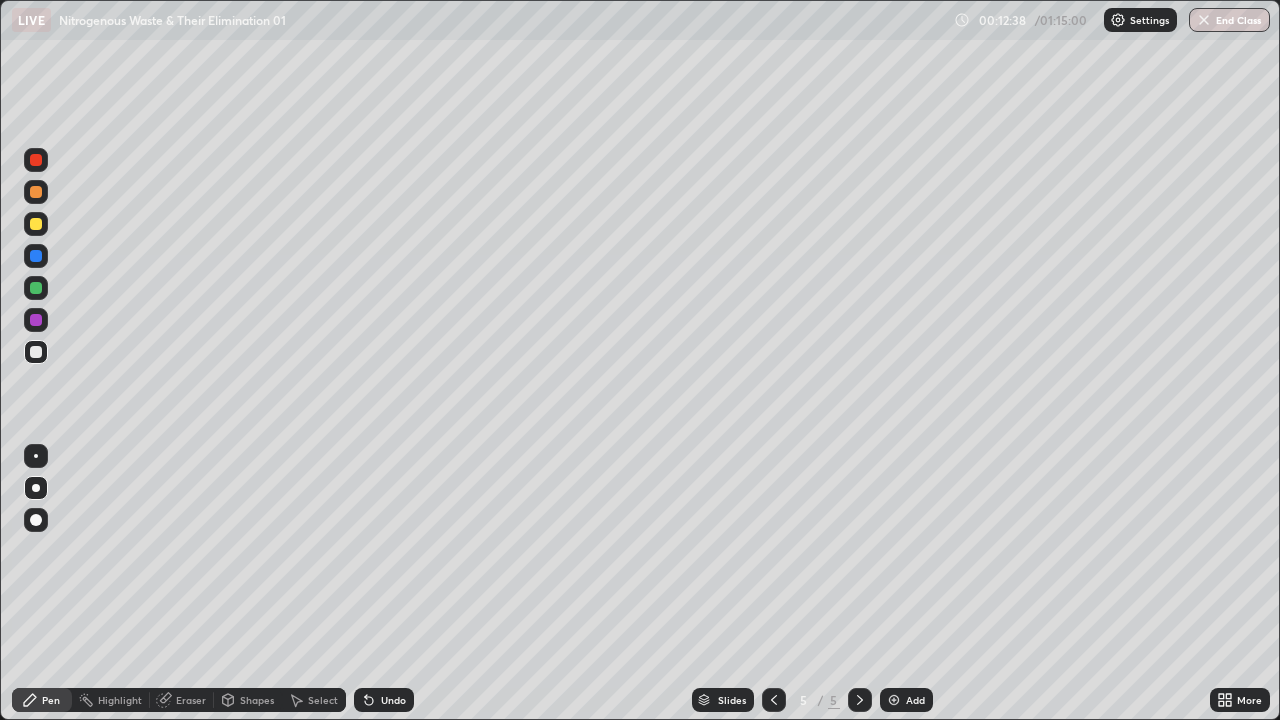 click at bounding box center [36, 352] 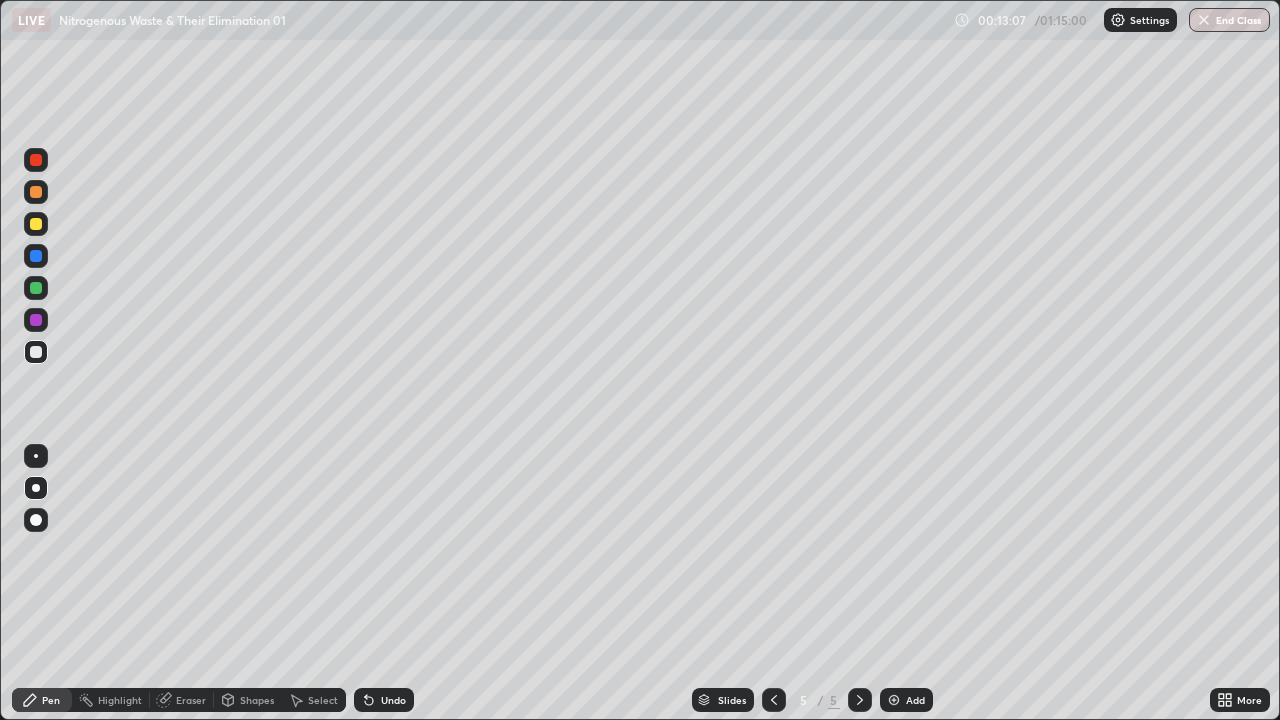 click at bounding box center (36, 352) 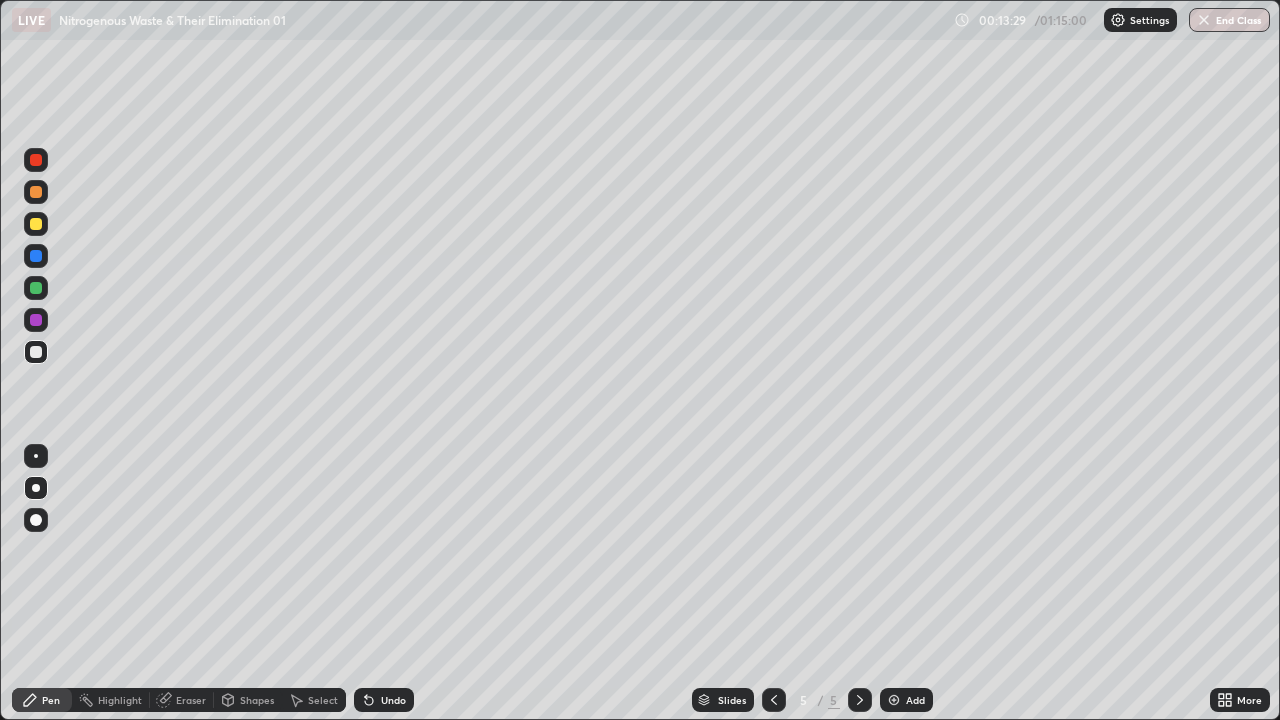click at bounding box center [36, 224] 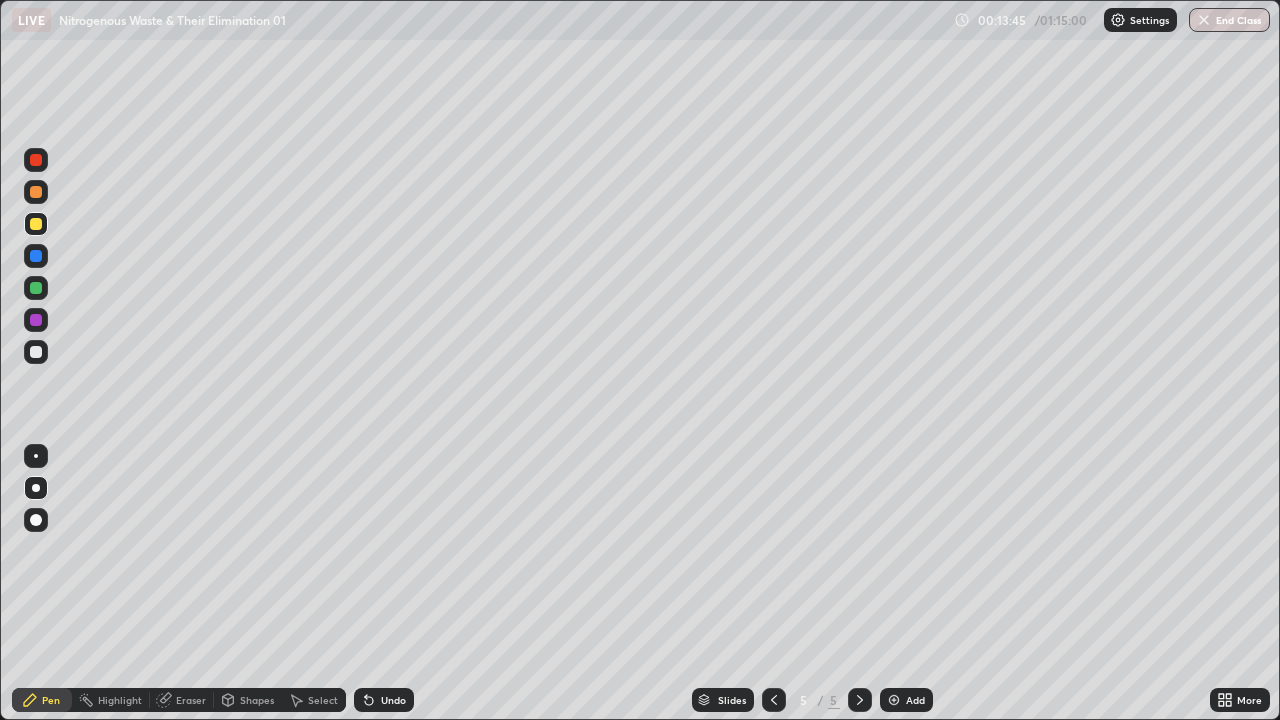 click at bounding box center (36, 256) 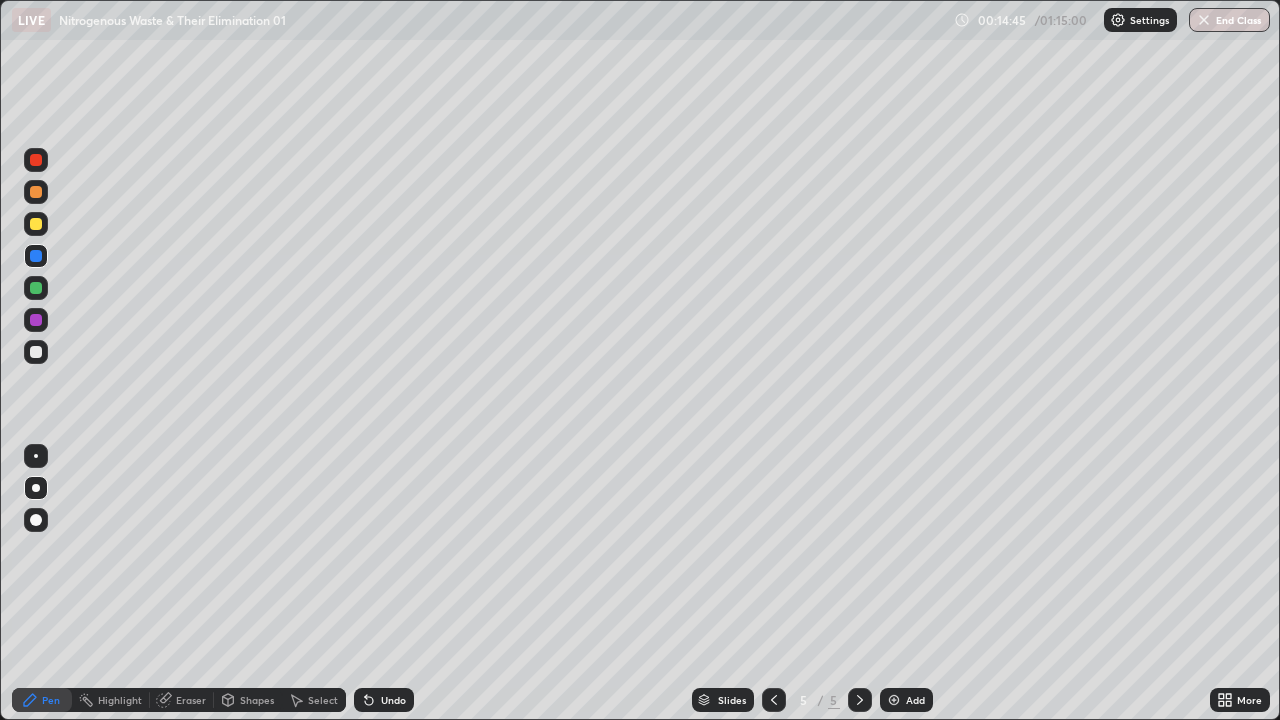 click at bounding box center [36, 352] 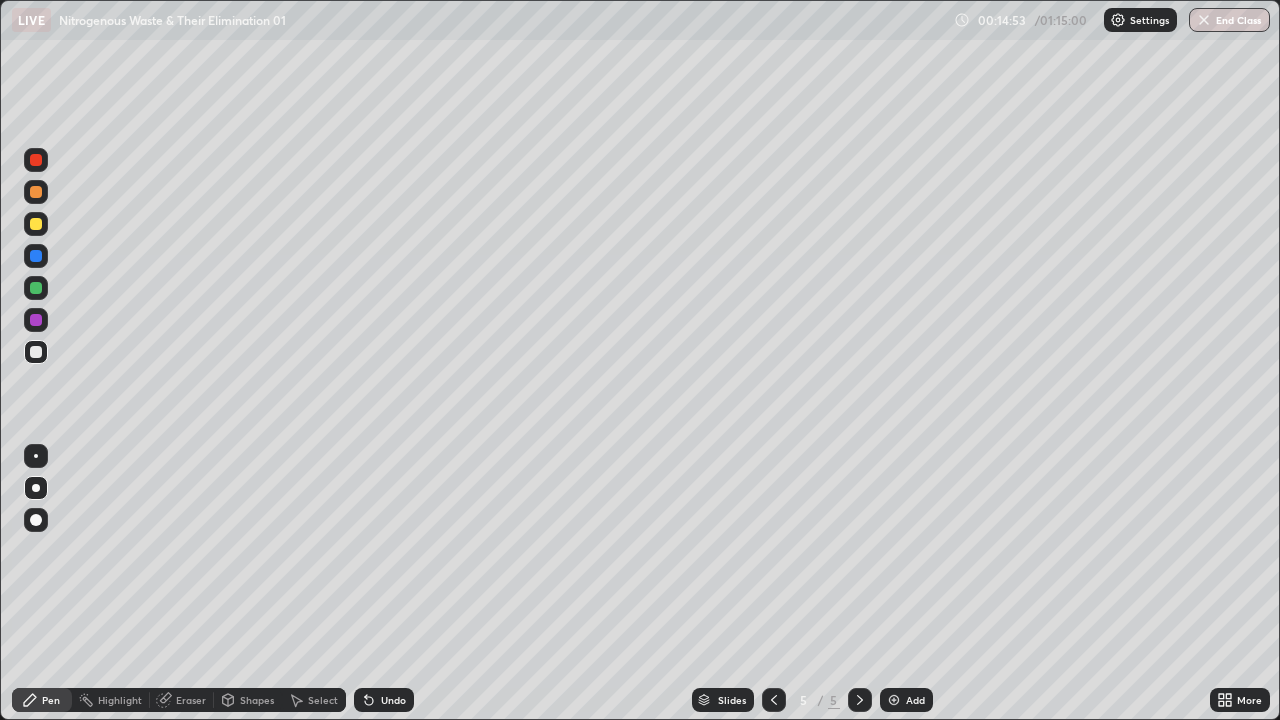click at bounding box center [36, 352] 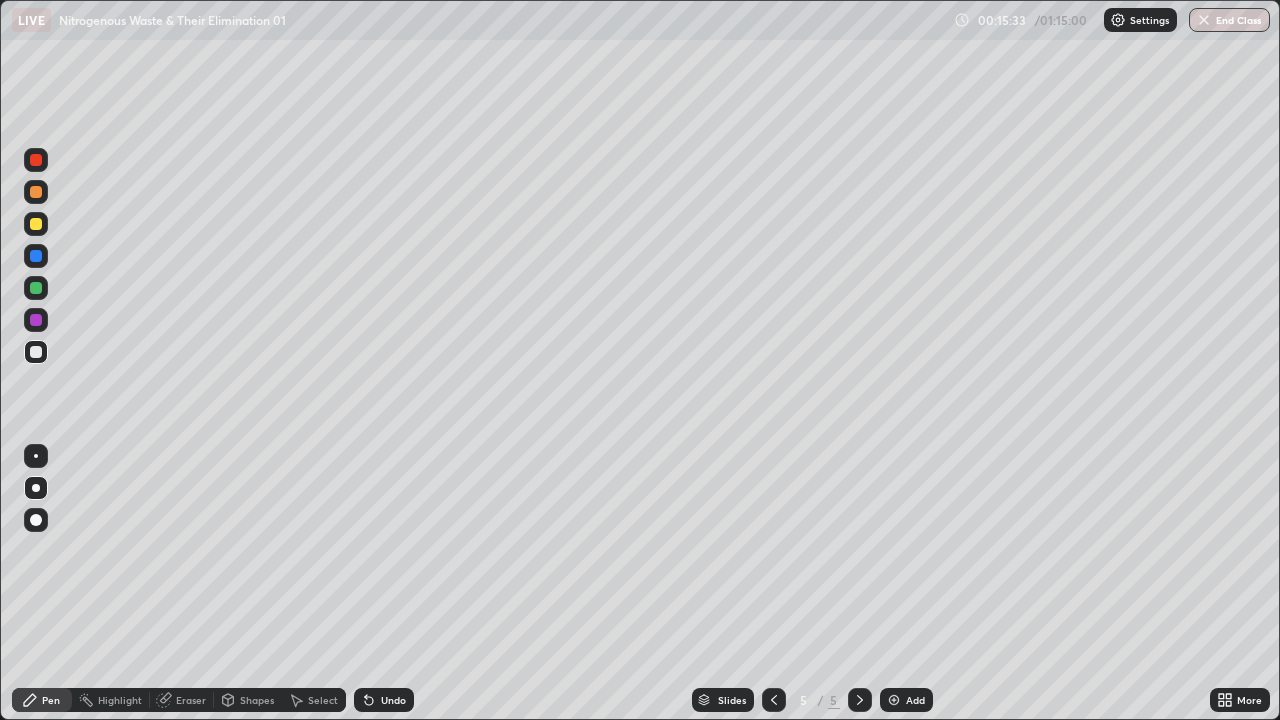 click at bounding box center [36, 352] 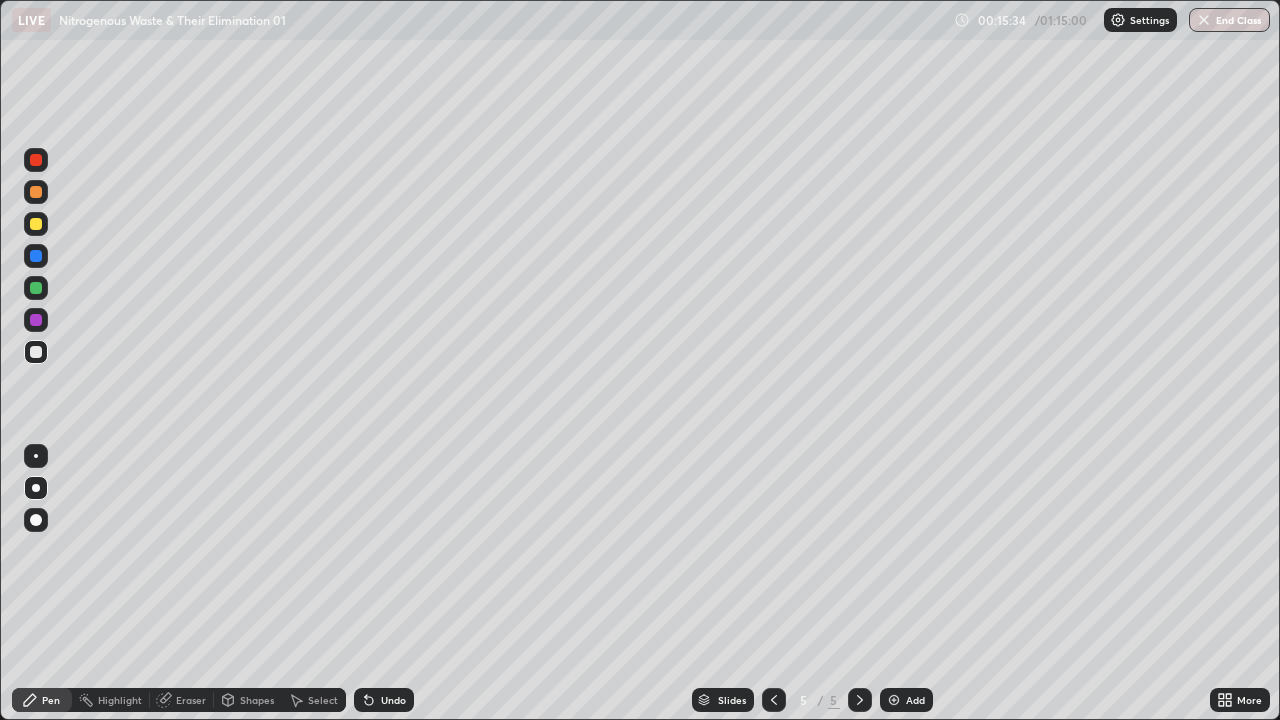 click at bounding box center [894, 700] 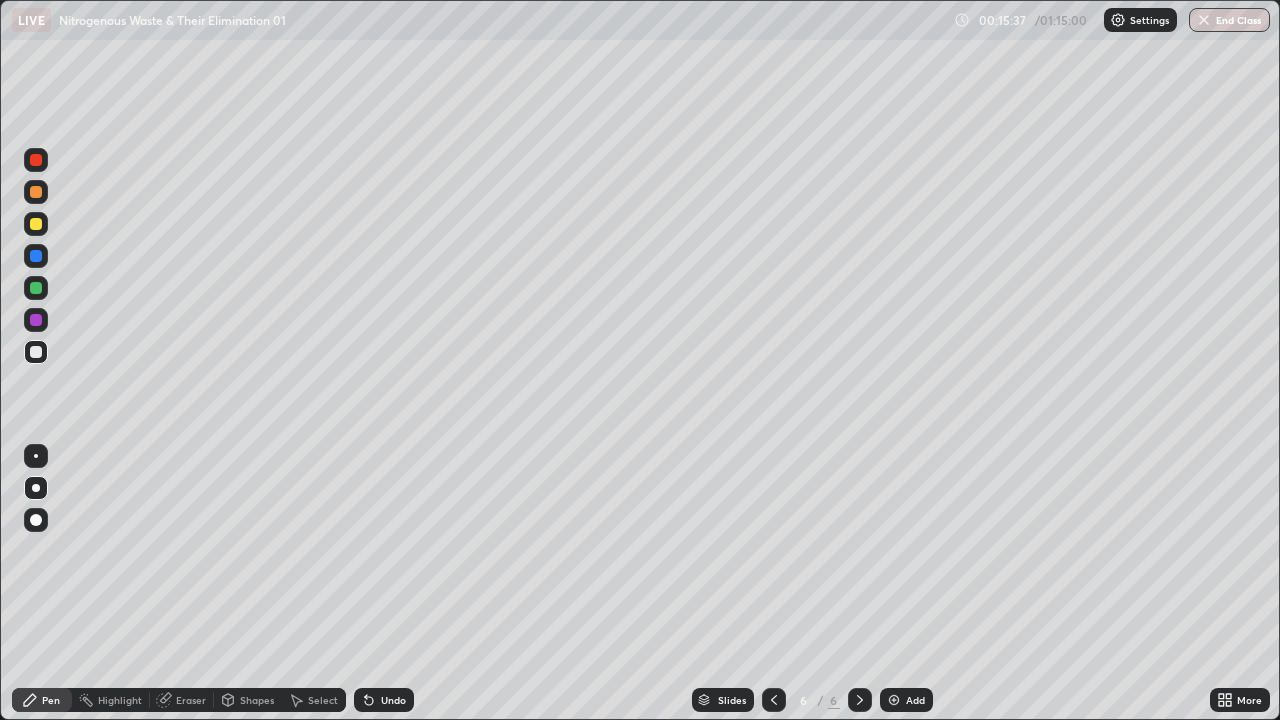 click at bounding box center [36, 352] 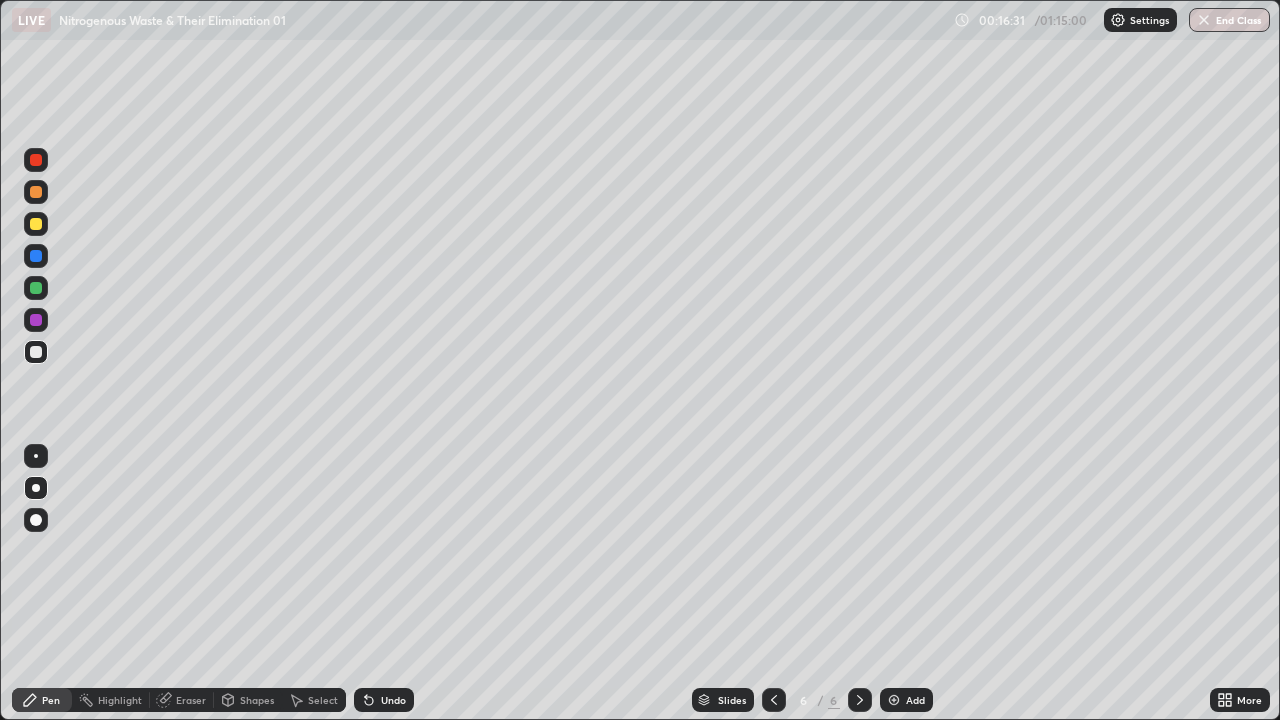 click at bounding box center (36, 352) 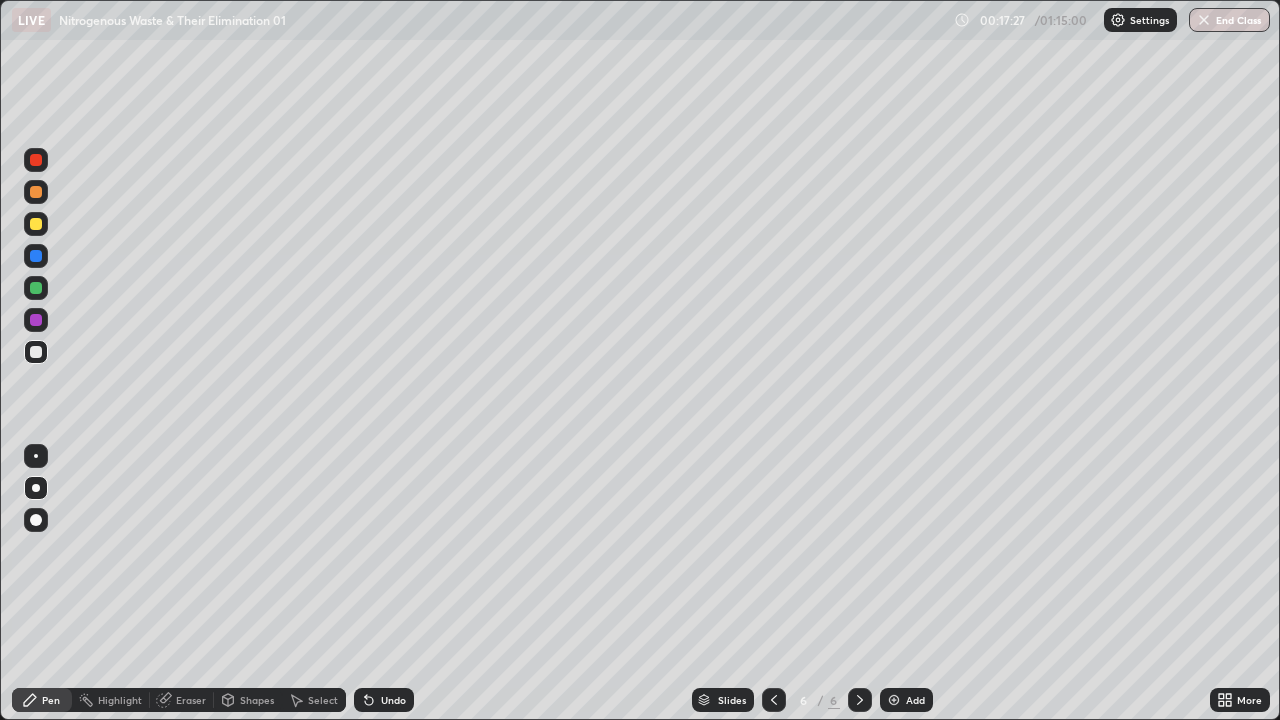 click at bounding box center (36, 352) 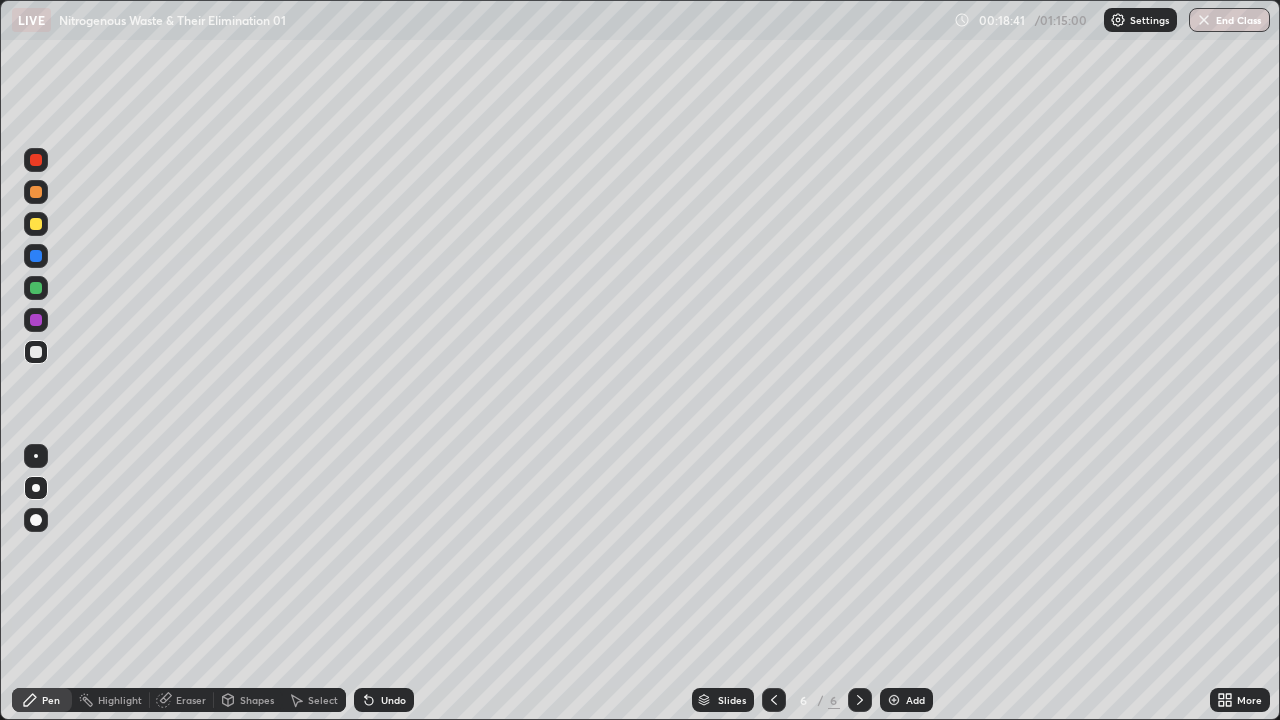 click at bounding box center [36, 352] 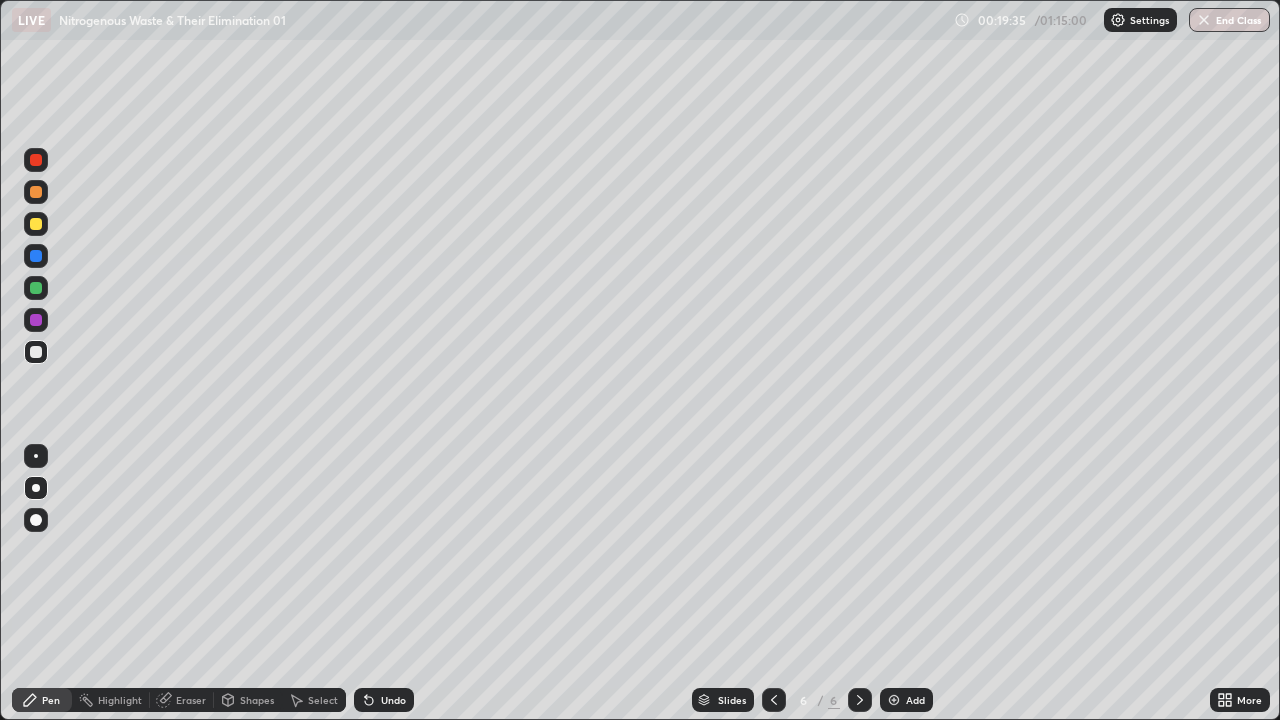 click at bounding box center [36, 352] 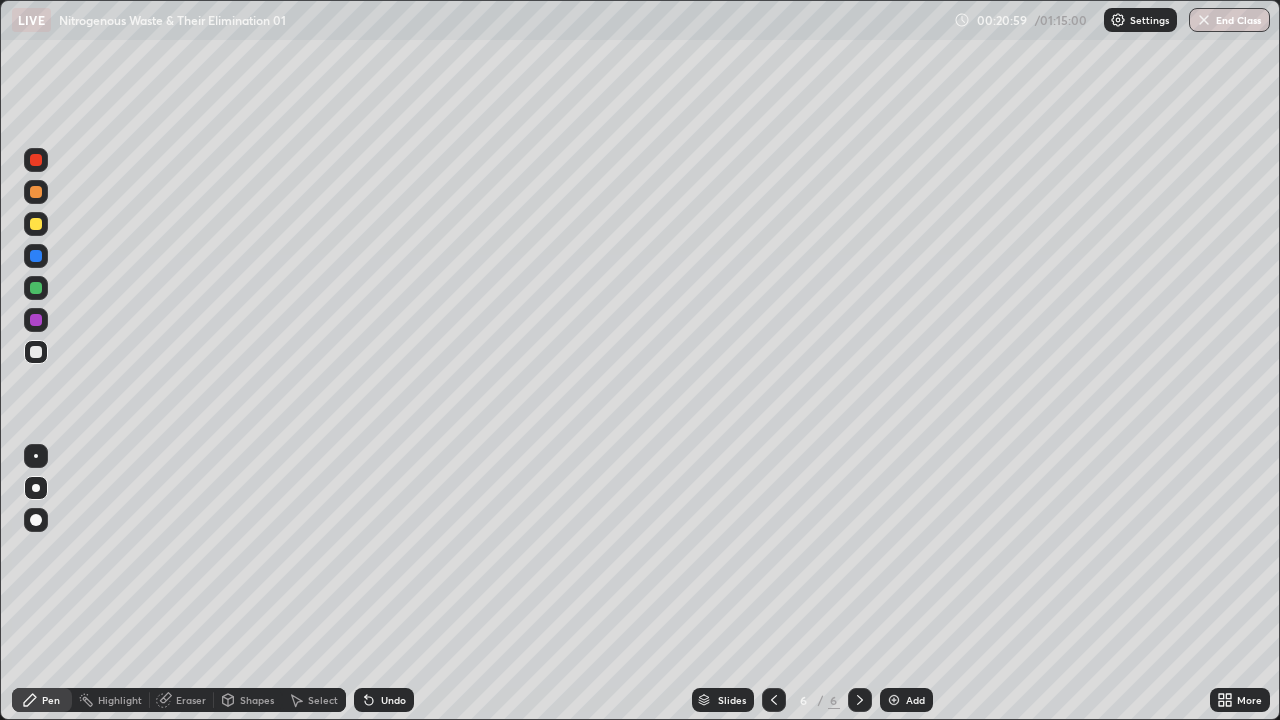 click 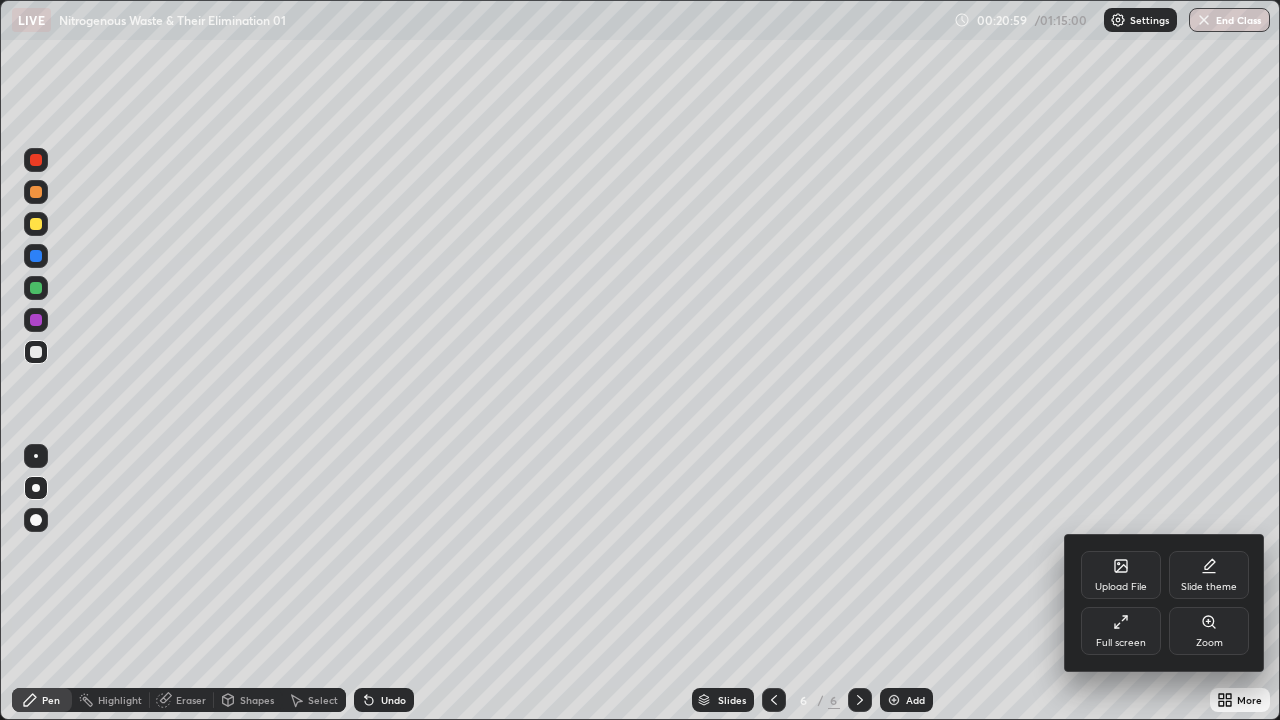 click 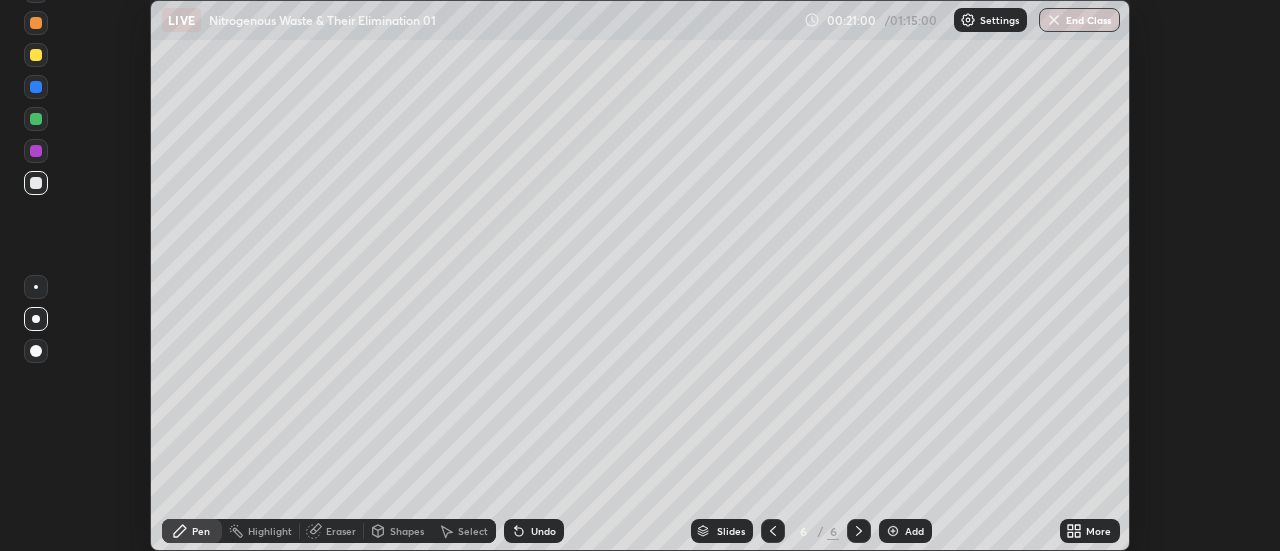 scroll, scrollTop: 551, scrollLeft: 1280, axis: both 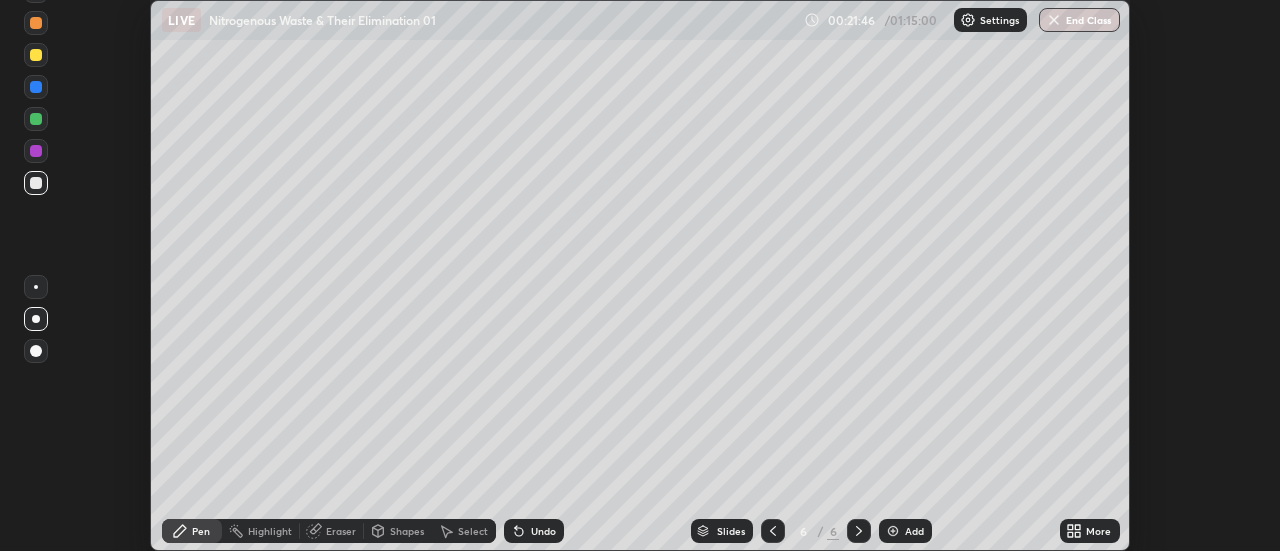 click 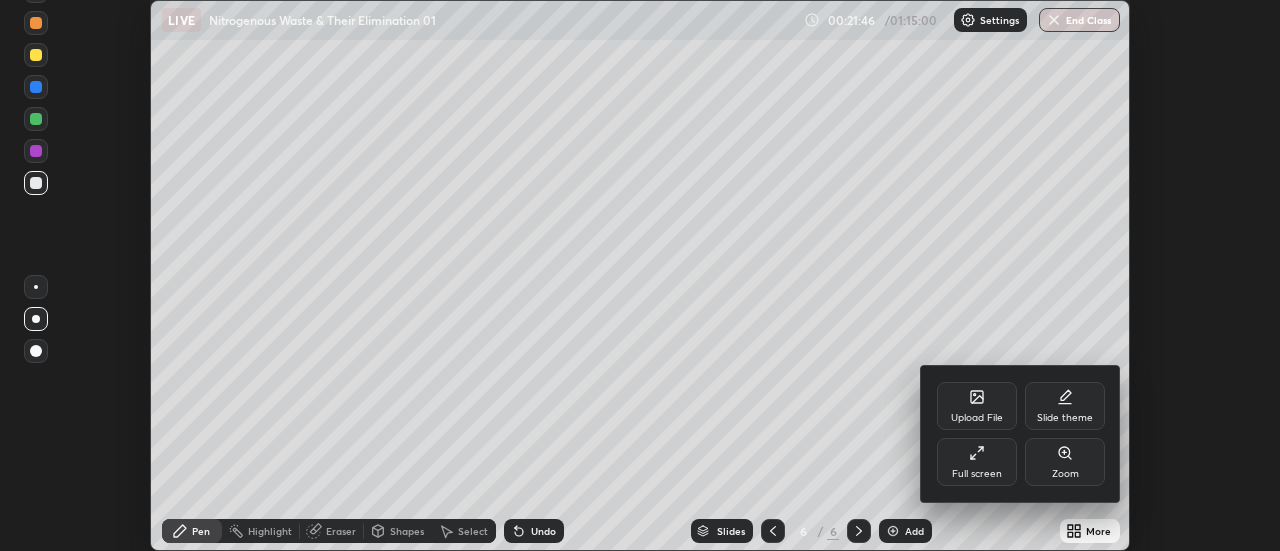 click on "Full screen" at bounding box center [977, 474] 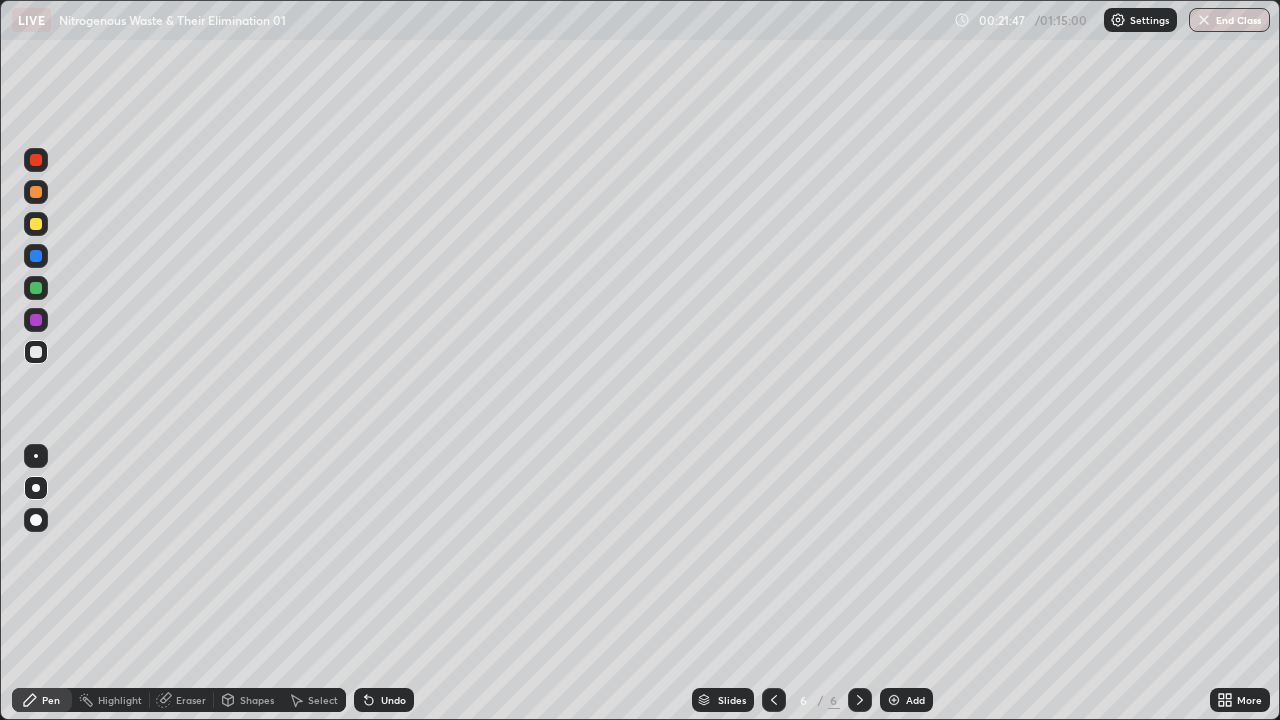 scroll, scrollTop: 99280, scrollLeft: 98720, axis: both 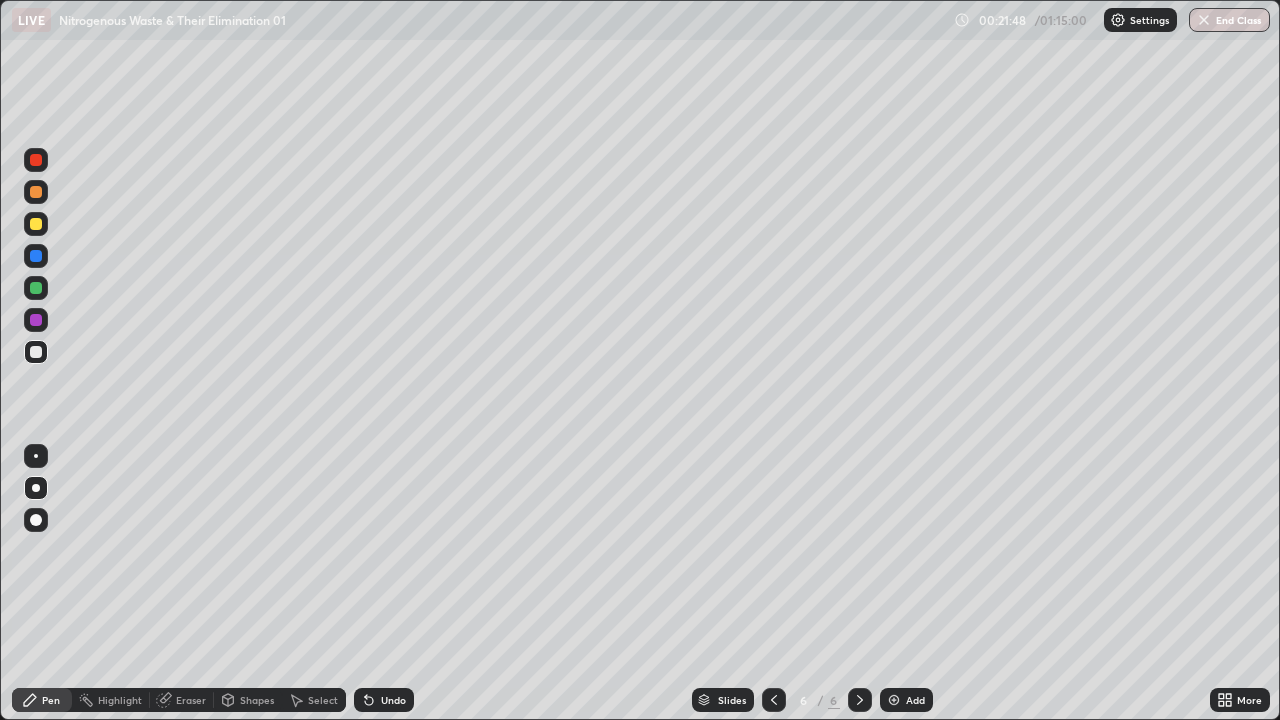 click at bounding box center [36, 352] 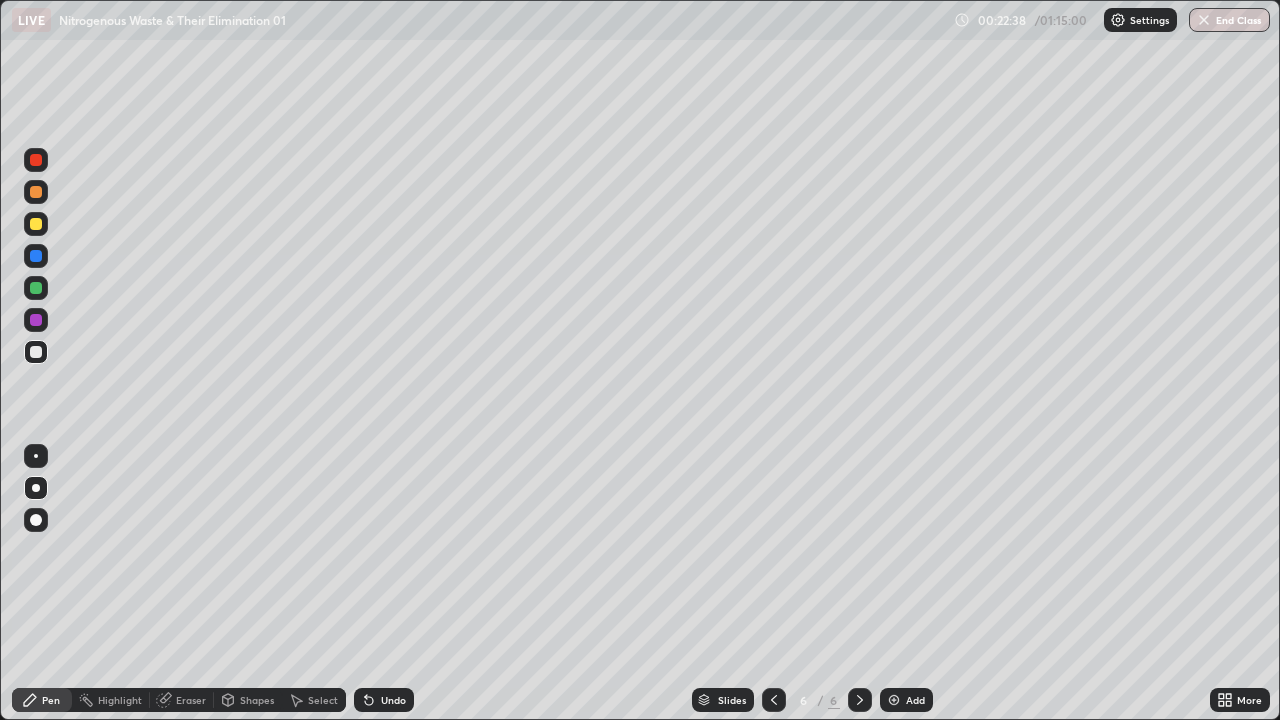 click at bounding box center [894, 700] 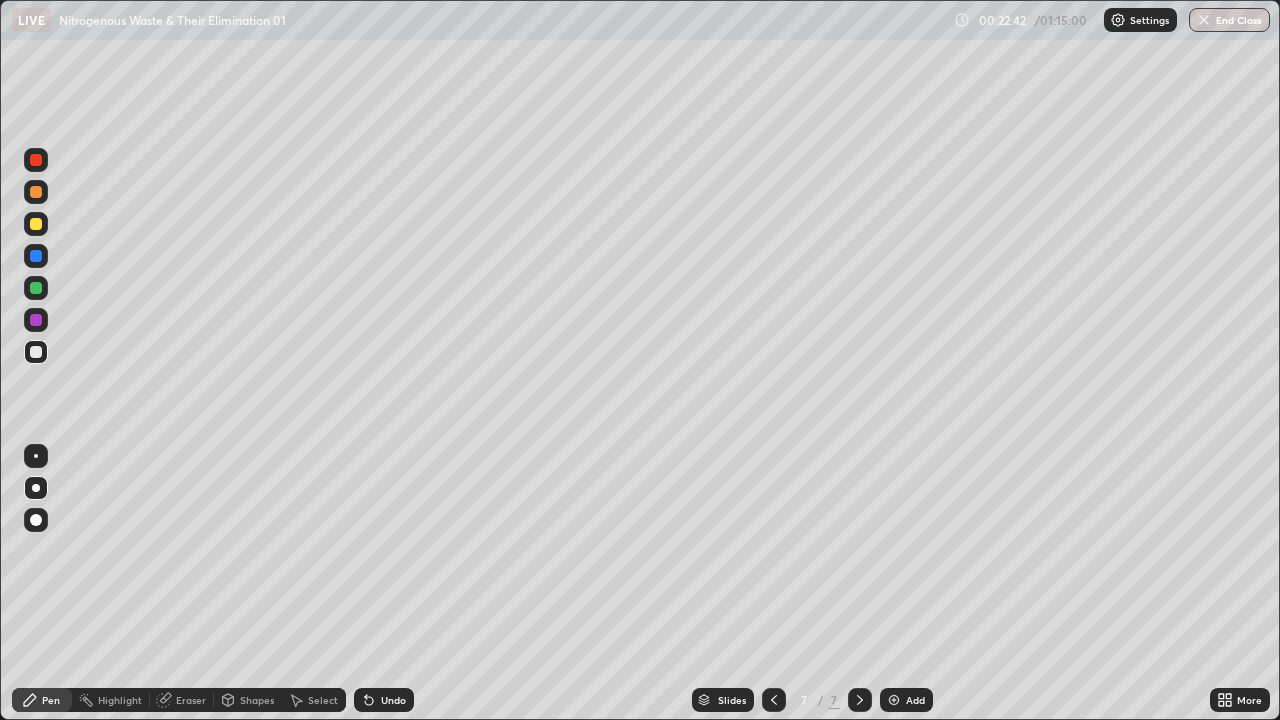 click at bounding box center (36, 352) 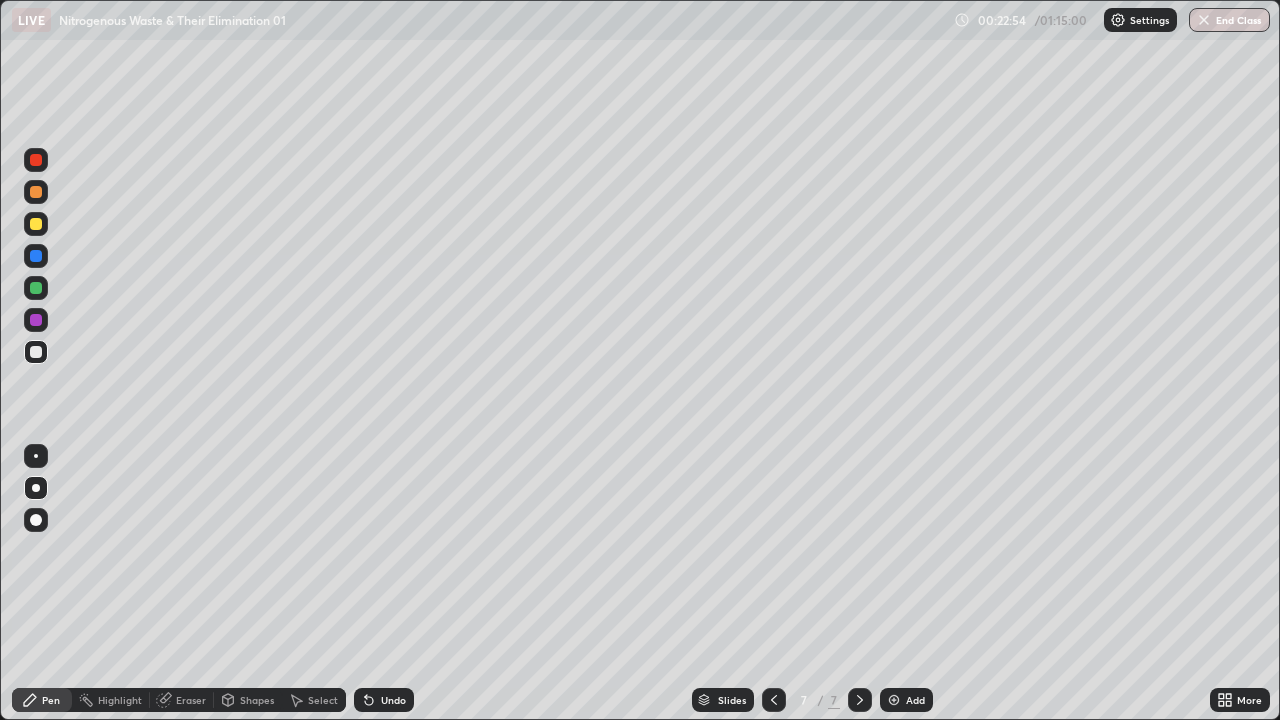 click at bounding box center [36, 352] 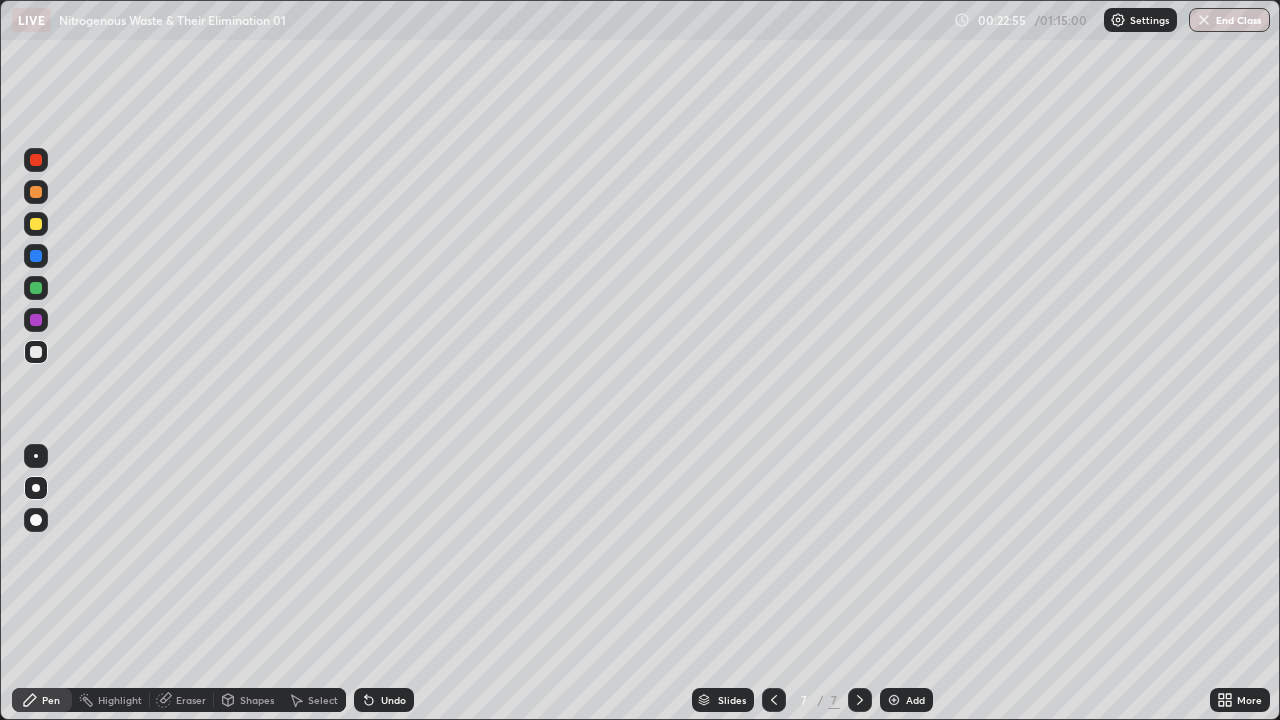 click at bounding box center (36, 352) 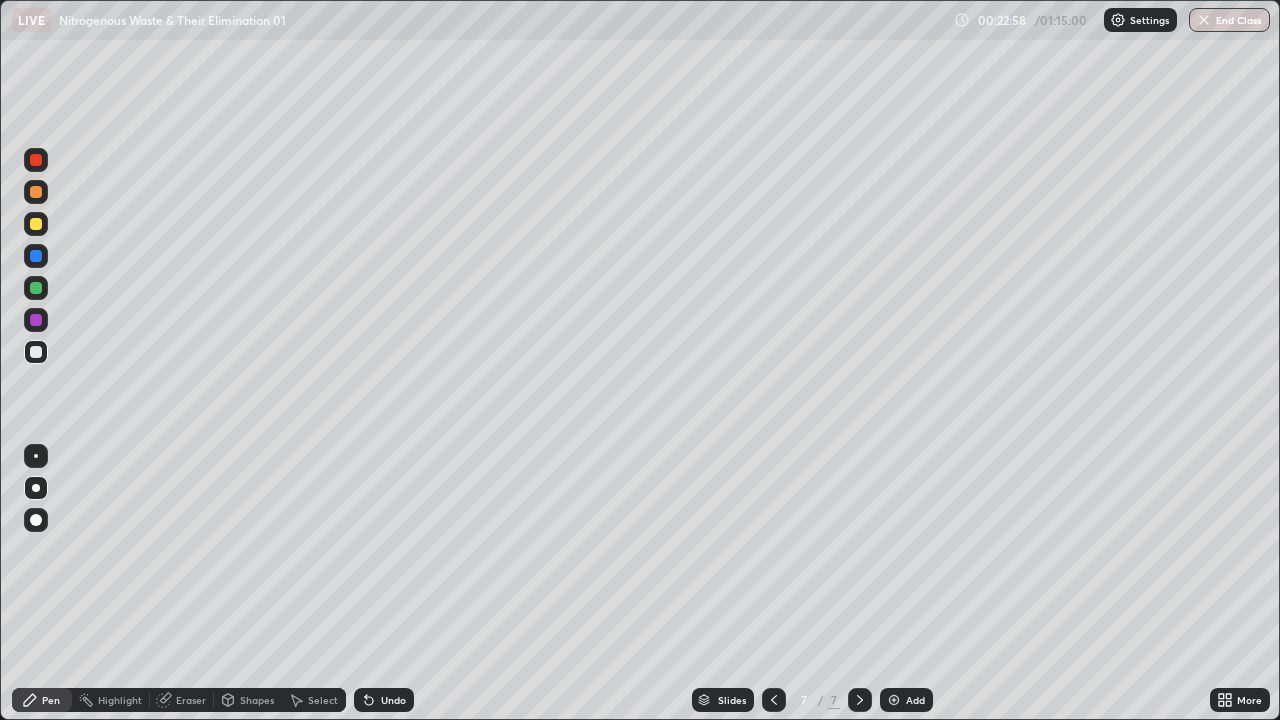 click at bounding box center (36, 352) 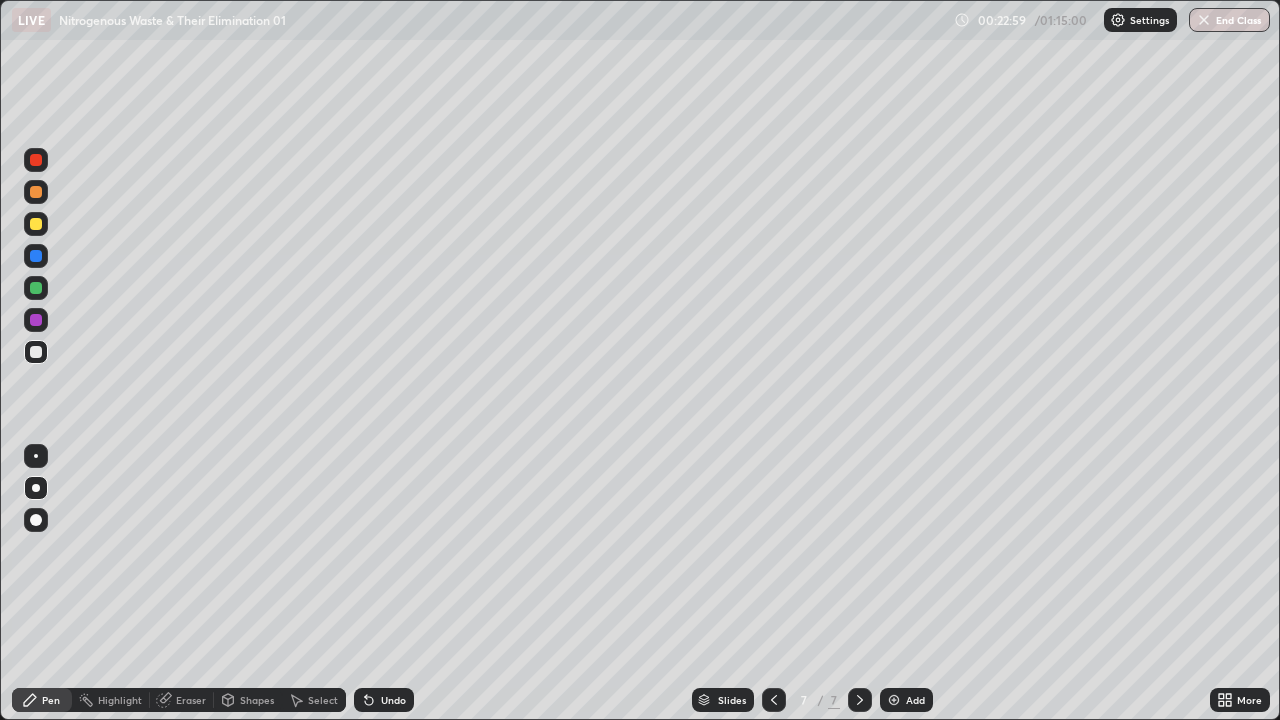 click at bounding box center [36, 352] 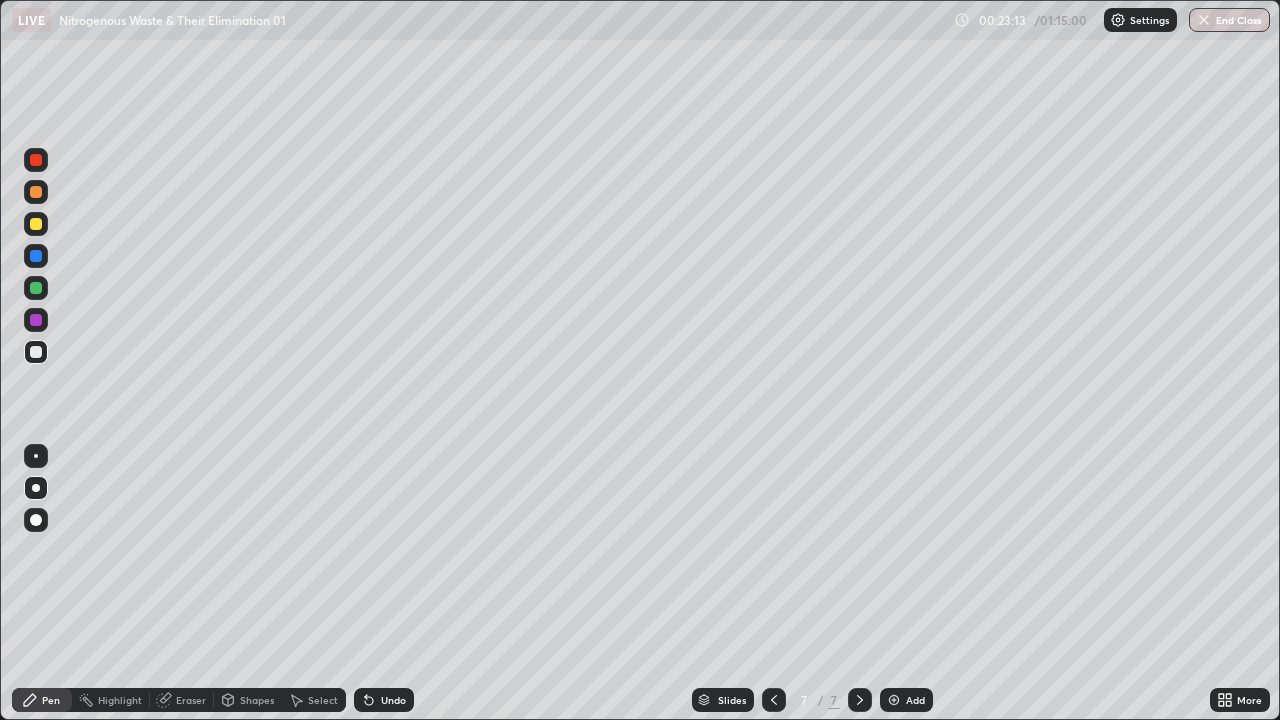 click at bounding box center [36, 352] 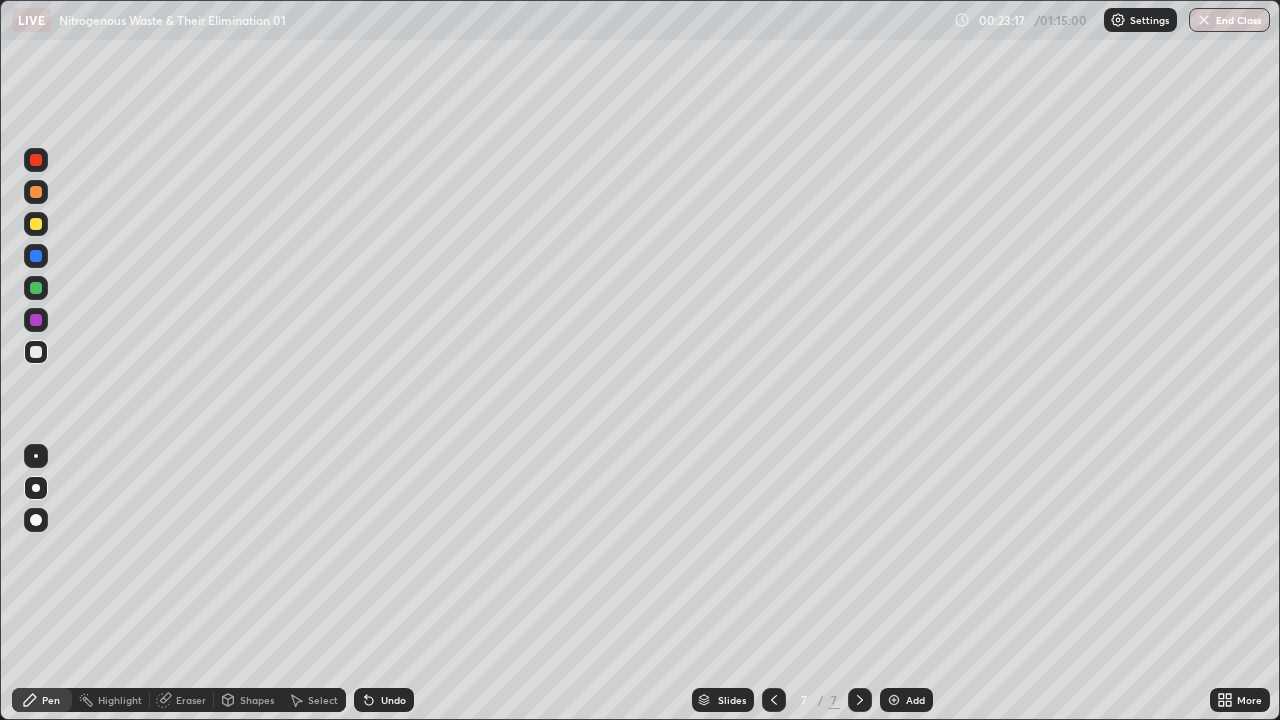 click at bounding box center (36, 352) 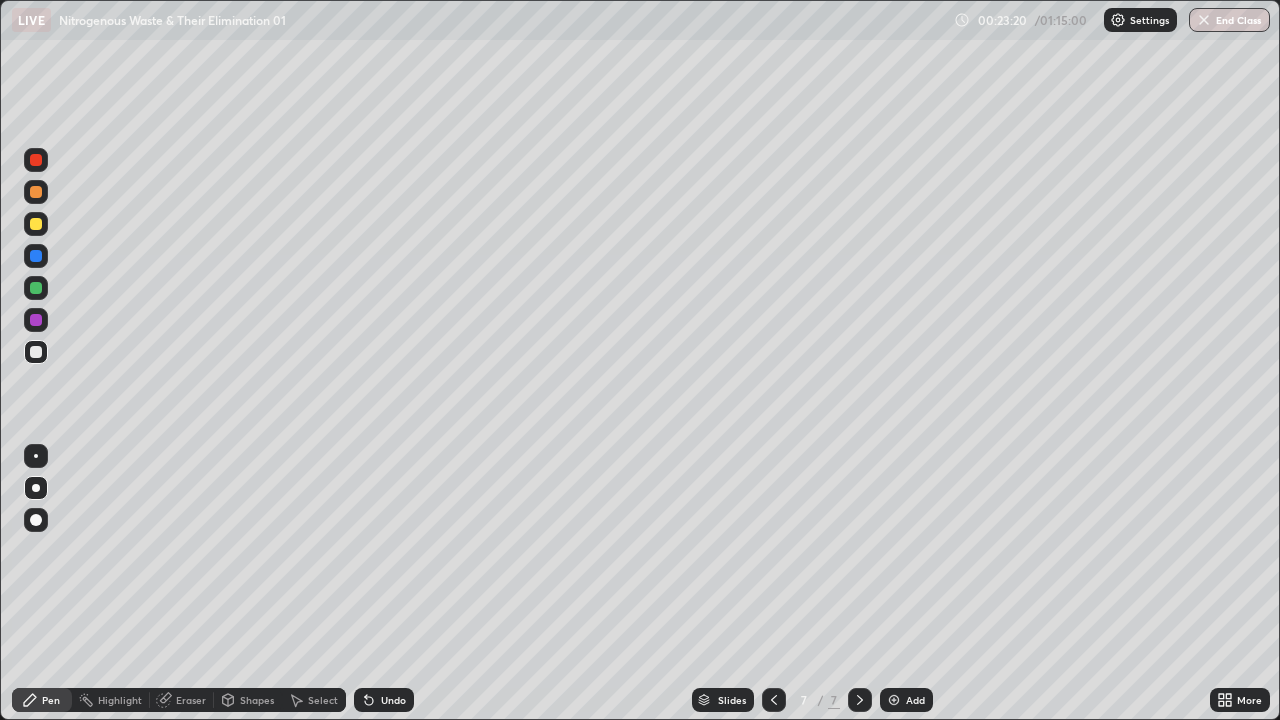 click at bounding box center [36, 352] 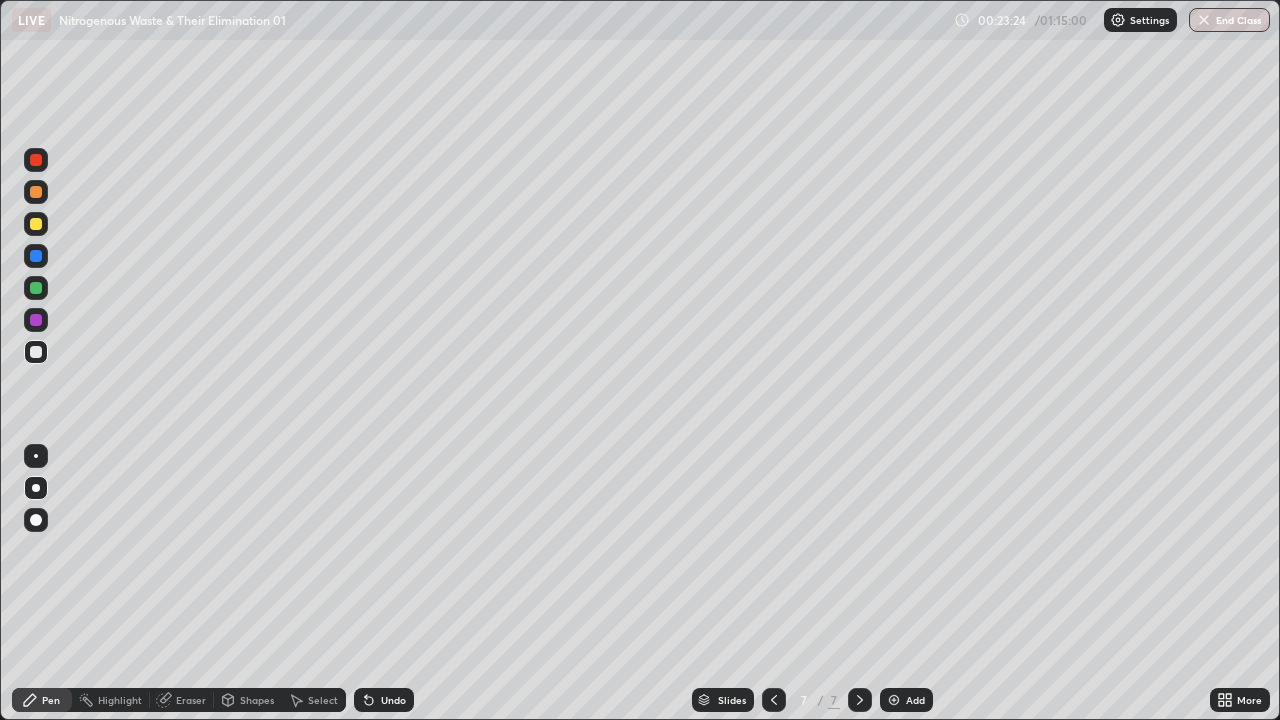 click at bounding box center [36, 352] 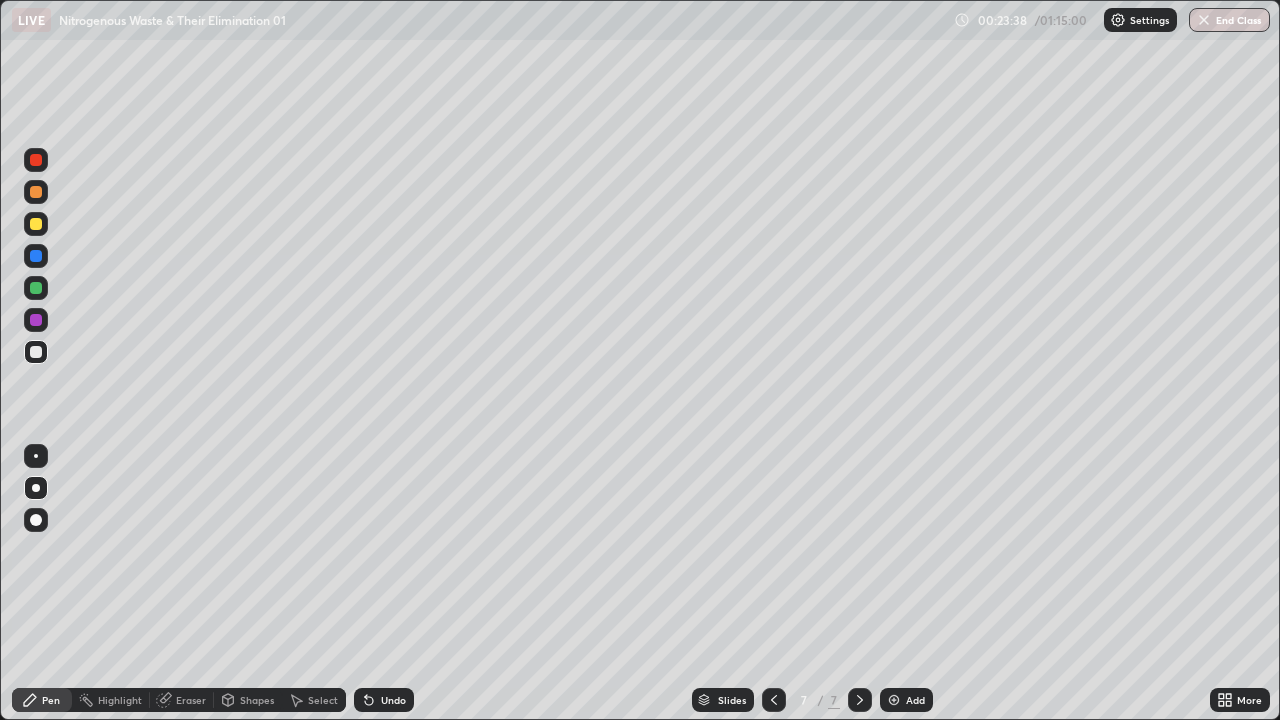 click at bounding box center [36, 352] 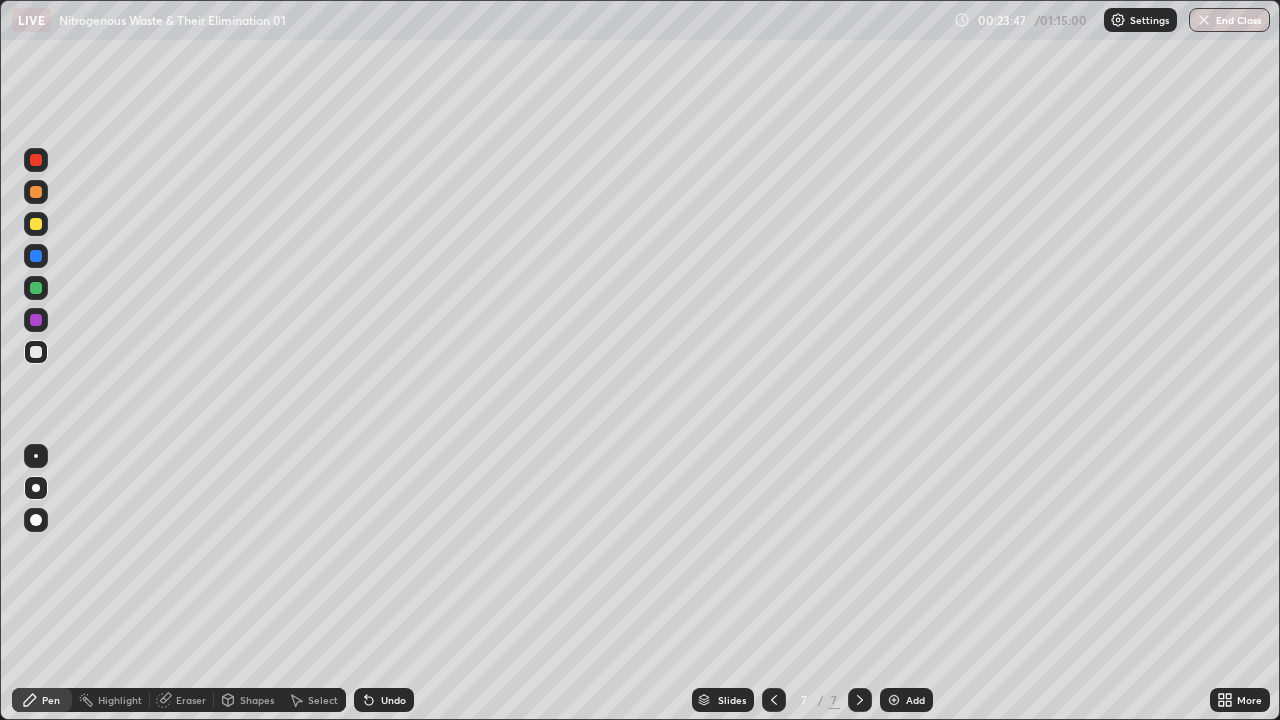 click at bounding box center (36, 352) 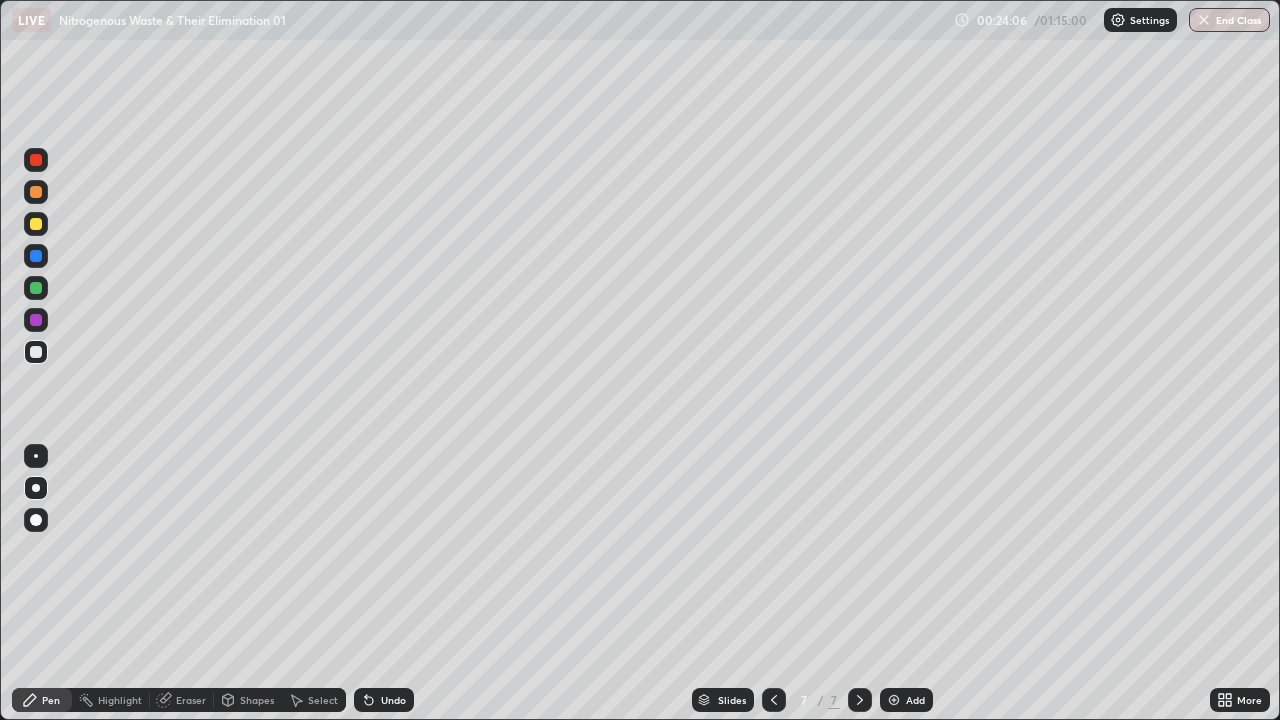click on "Undo" at bounding box center (393, 700) 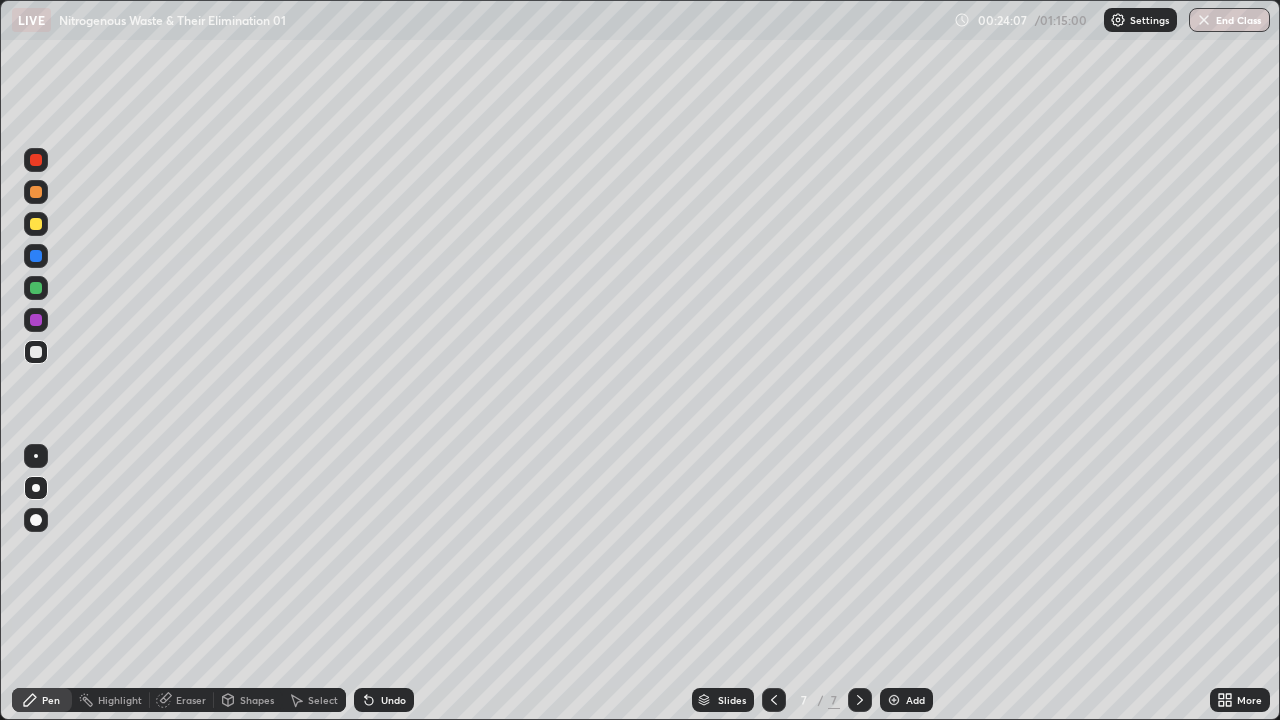 click on "Undo" at bounding box center [393, 700] 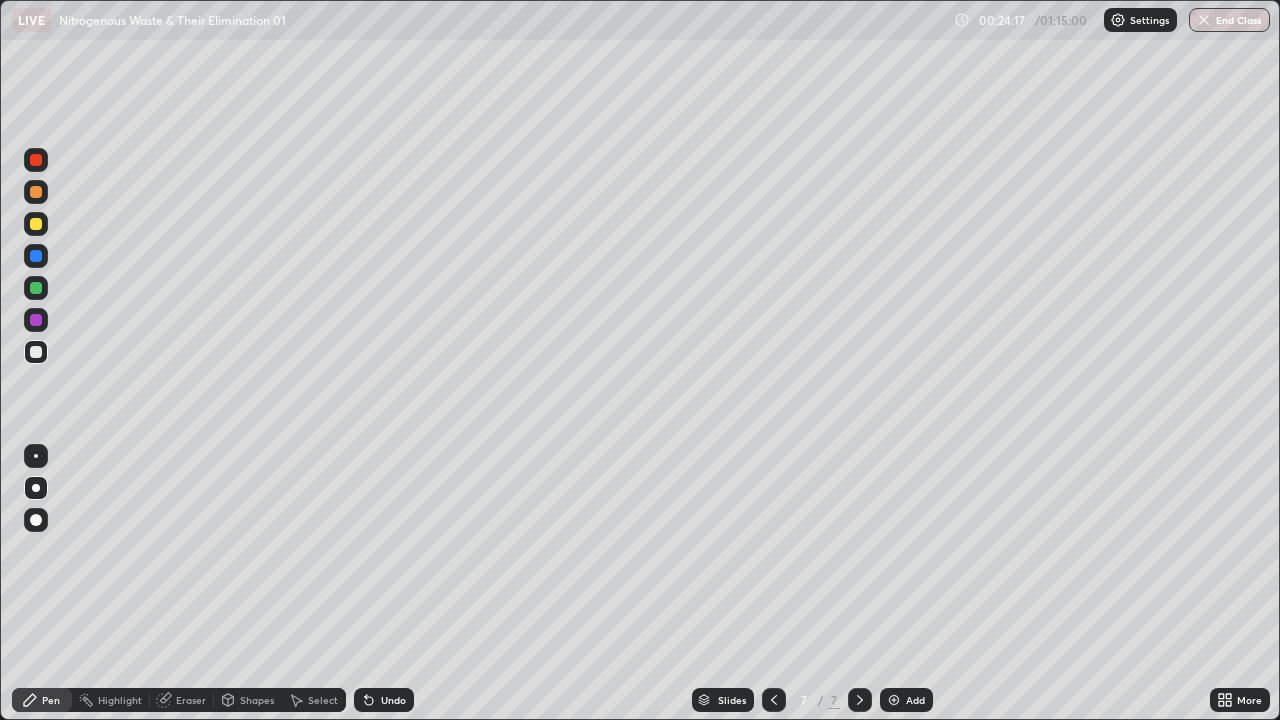 click at bounding box center (36, 352) 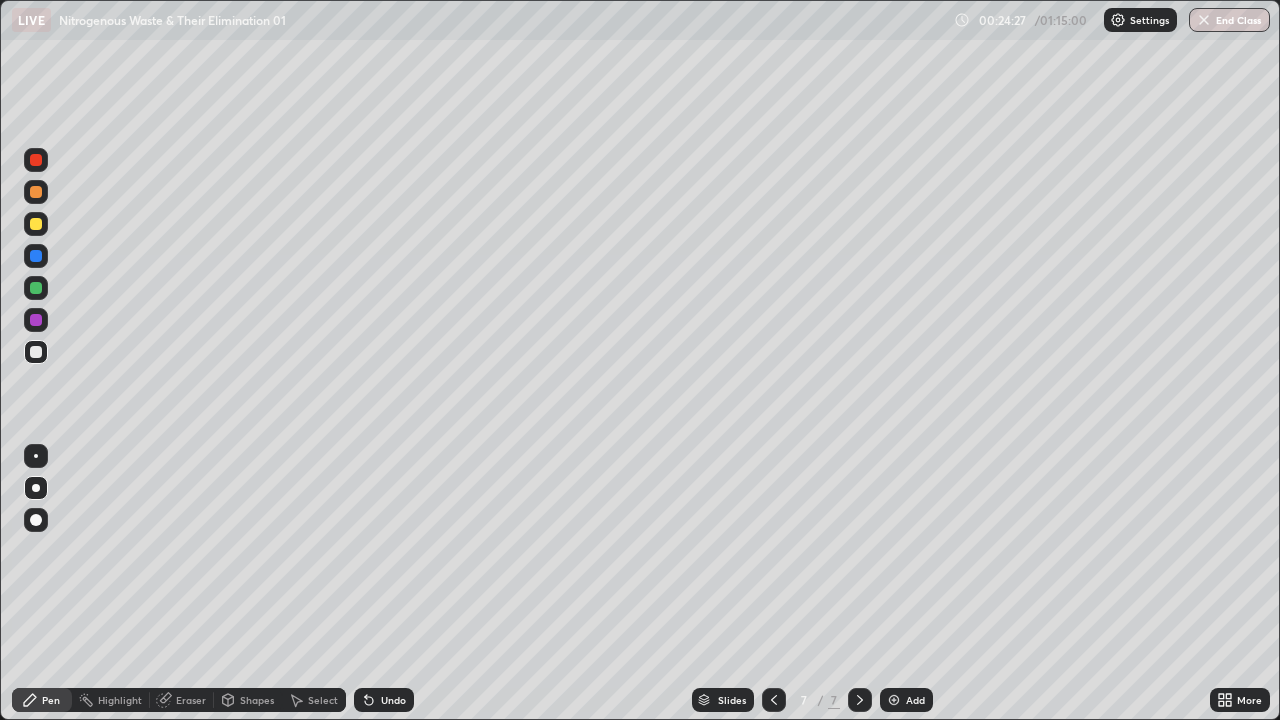 click at bounding box center (36, 352) 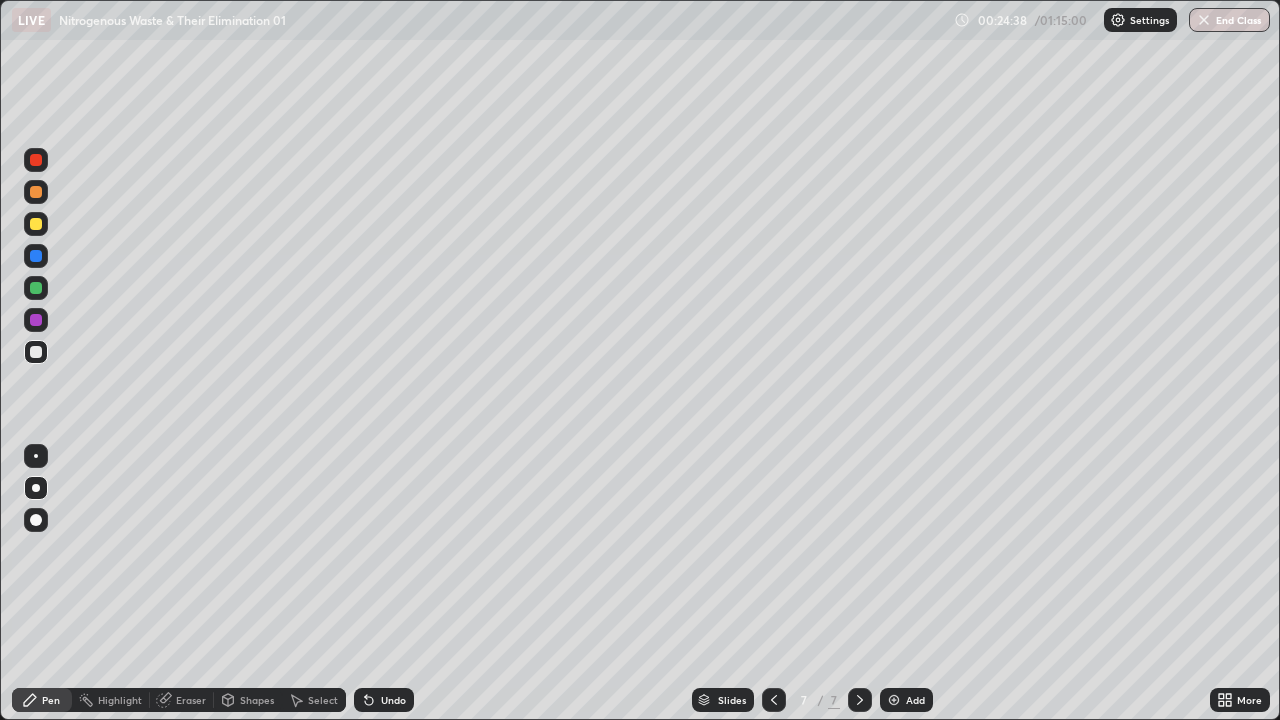 click at bounding box center [36, 320] 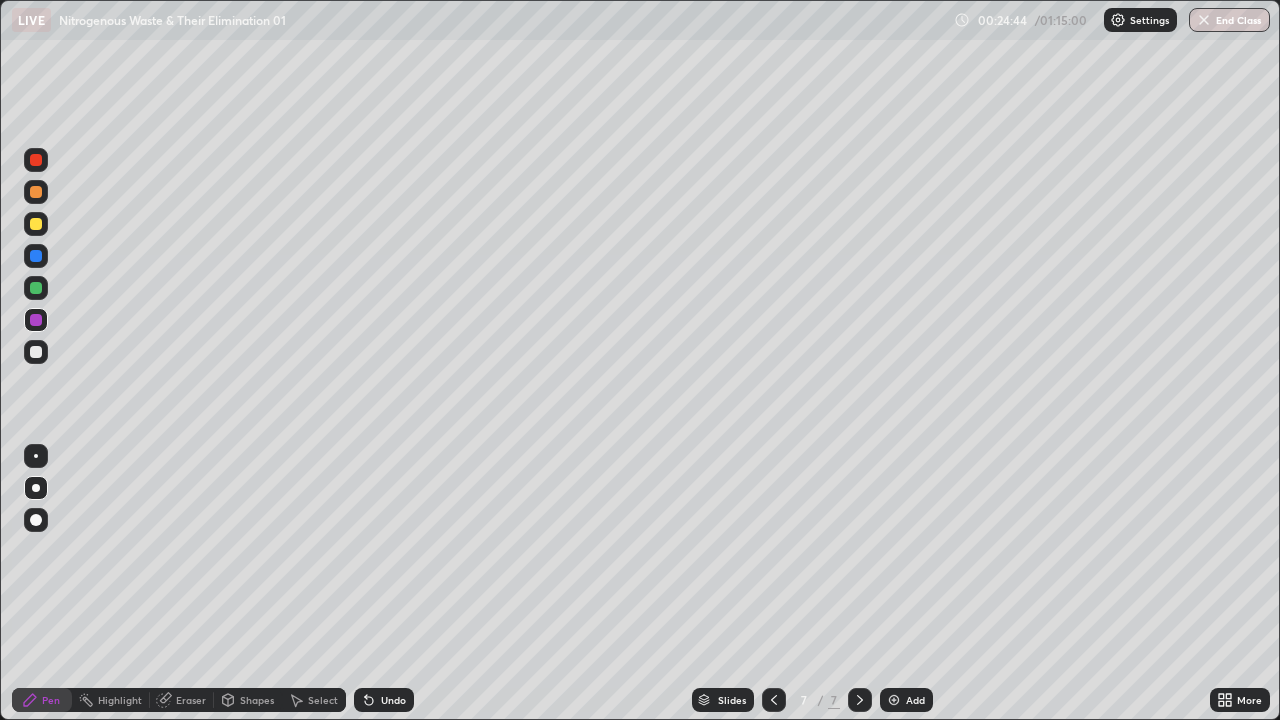 click at bounding box center (36, 352) 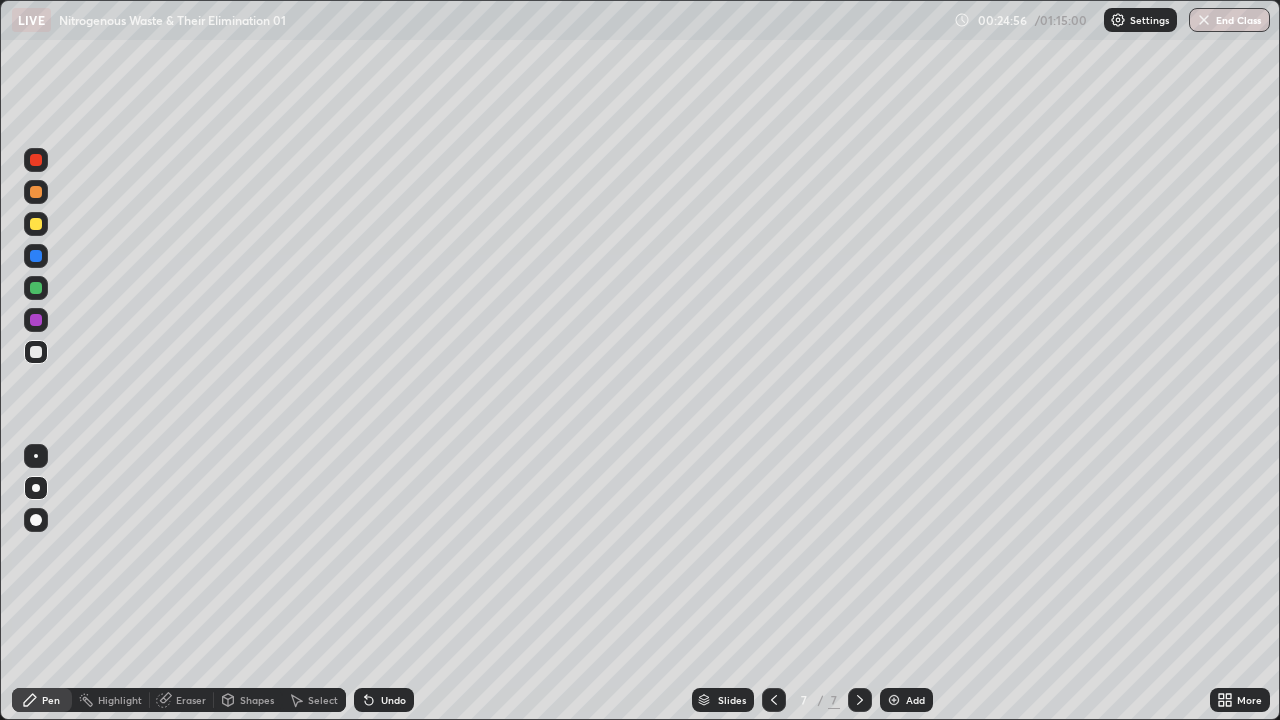 click on "Undo" at bounding box center (393, 700) 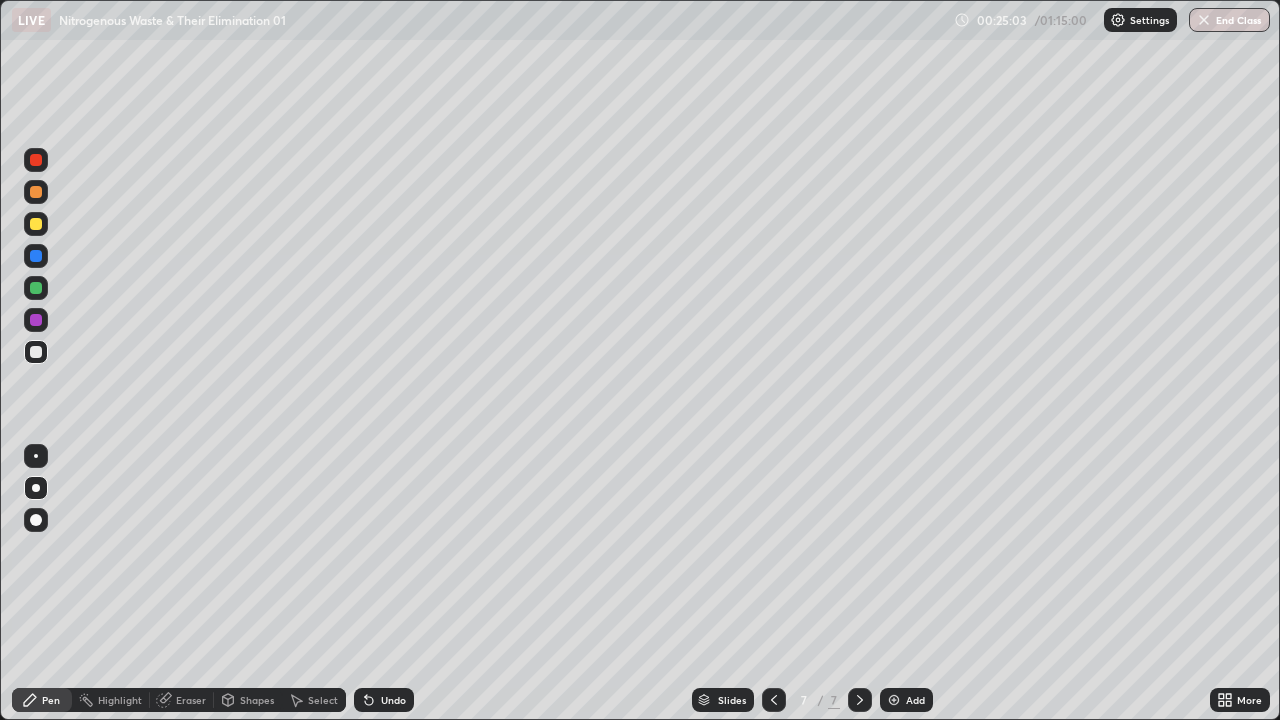 click at bounding box center (36, 352) 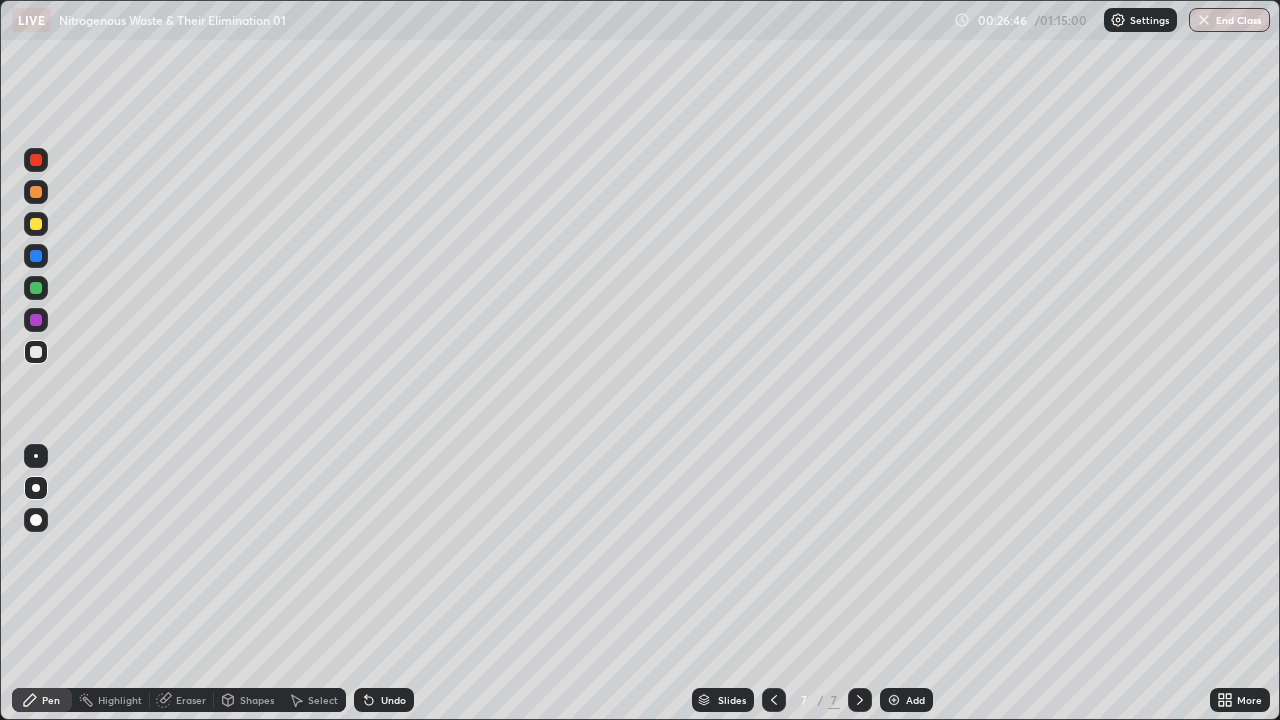 click at bounding box center [36, 352] 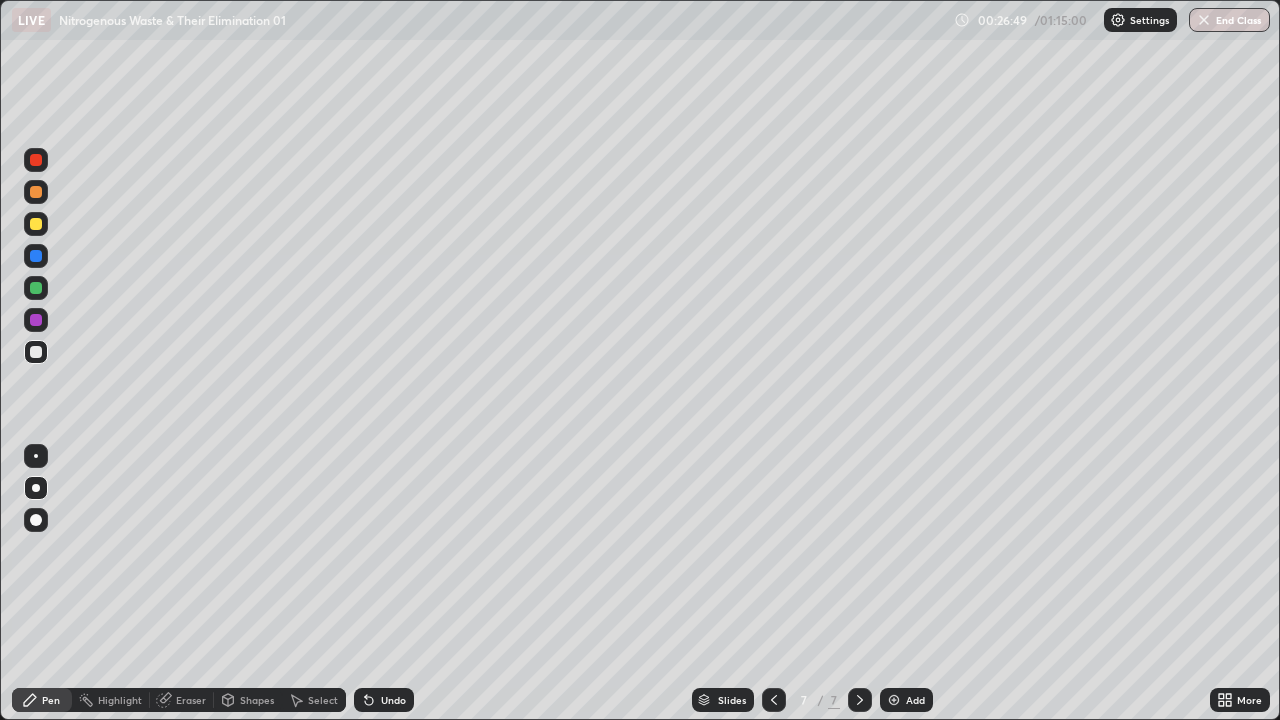 click on "Add" at bounding box center (906, 700) 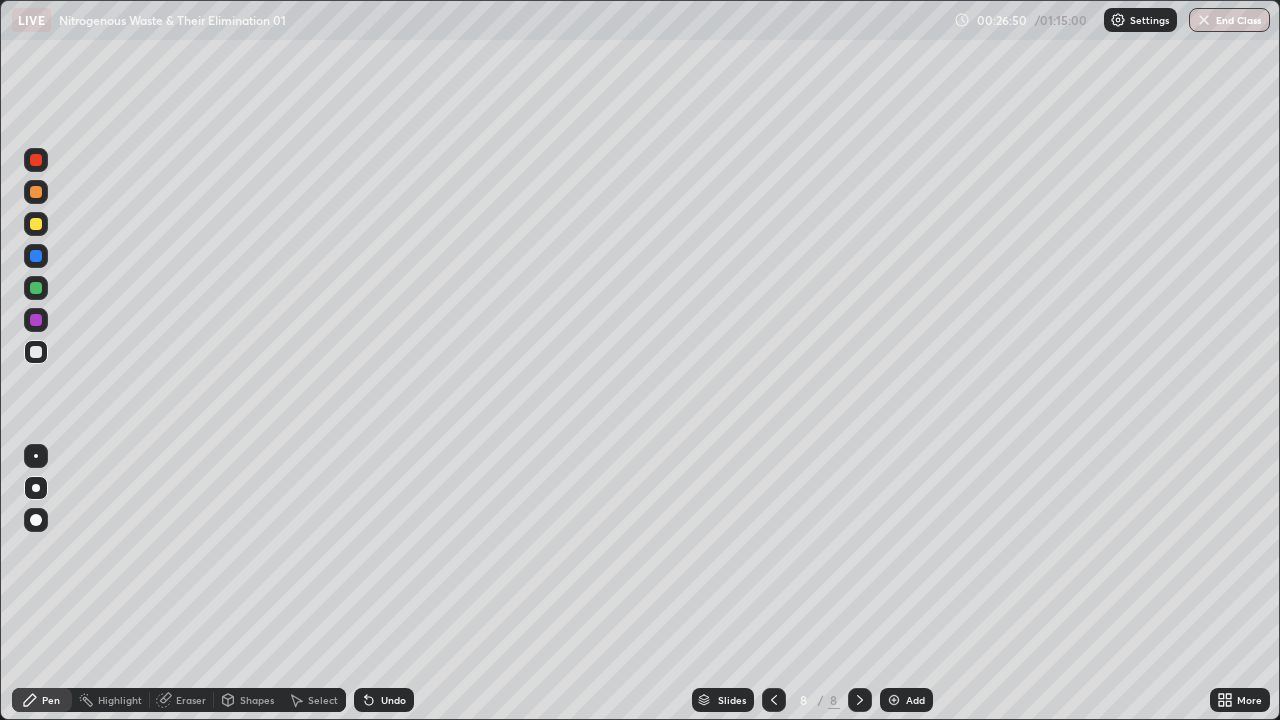 click at bounding box center [36, 352] 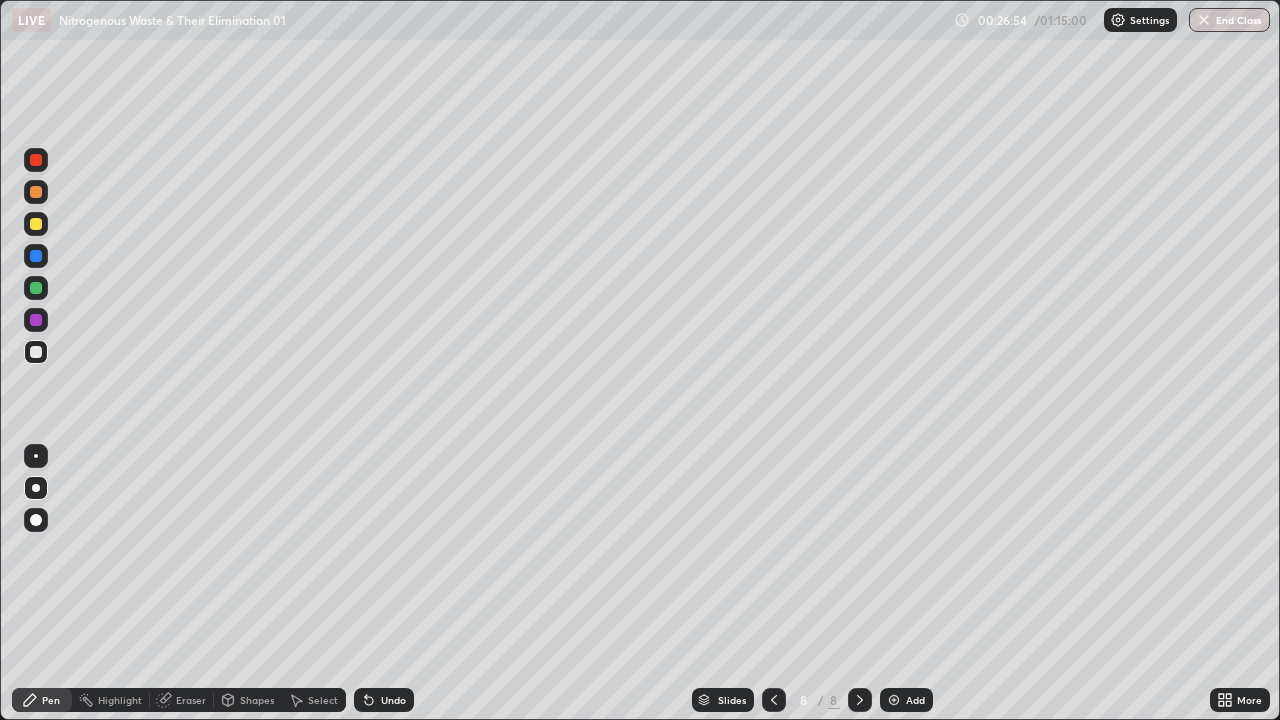 click at bounding box center [36, 352] 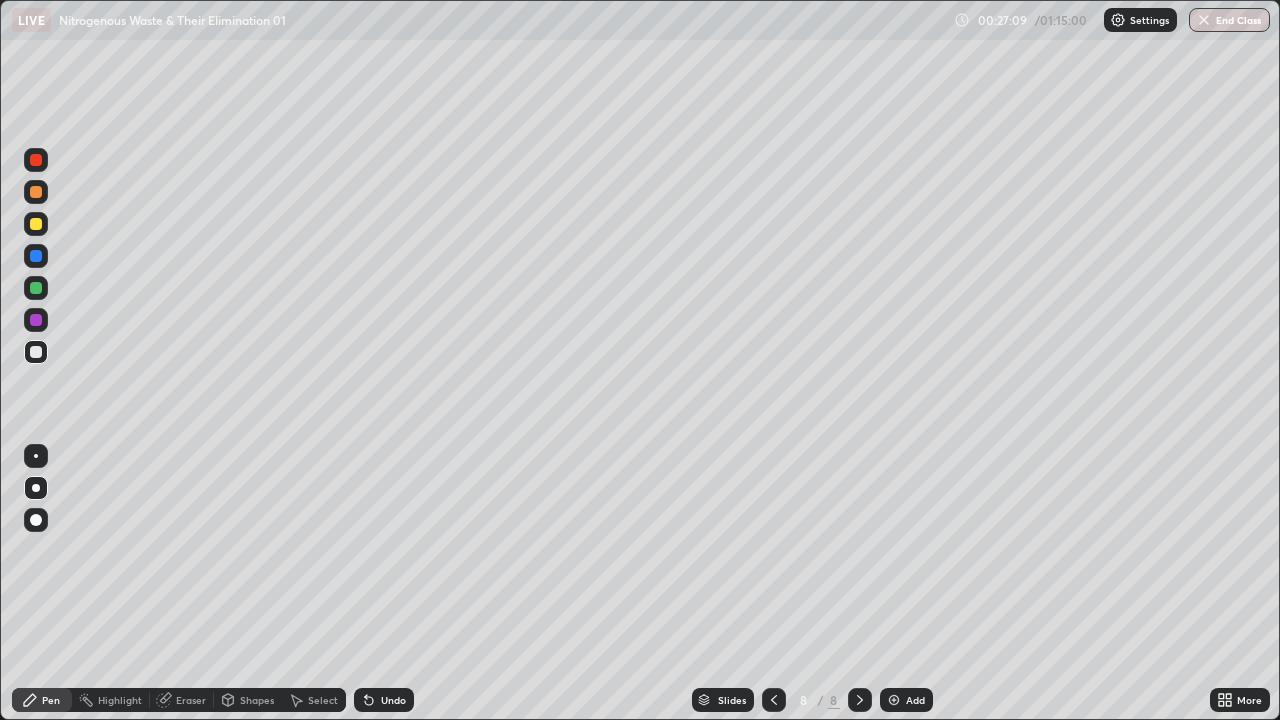 click at bounding box center (36, 352) 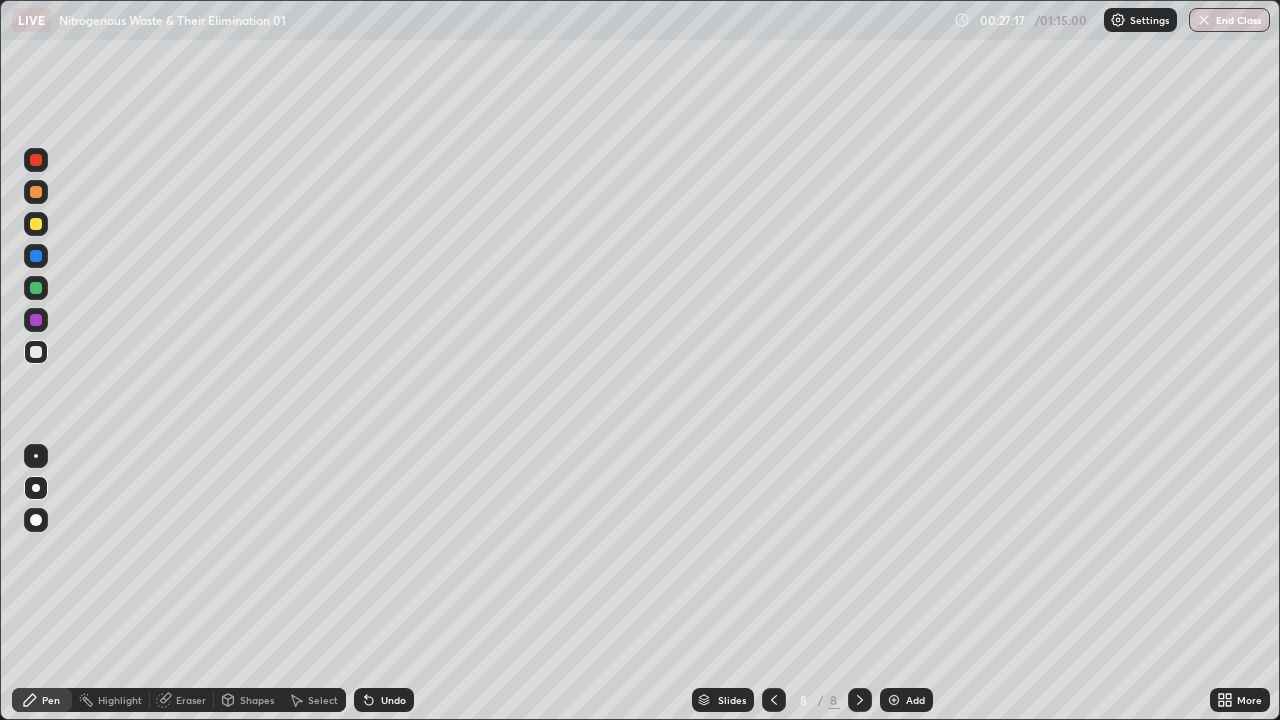 click at bounding box center [36, 352] 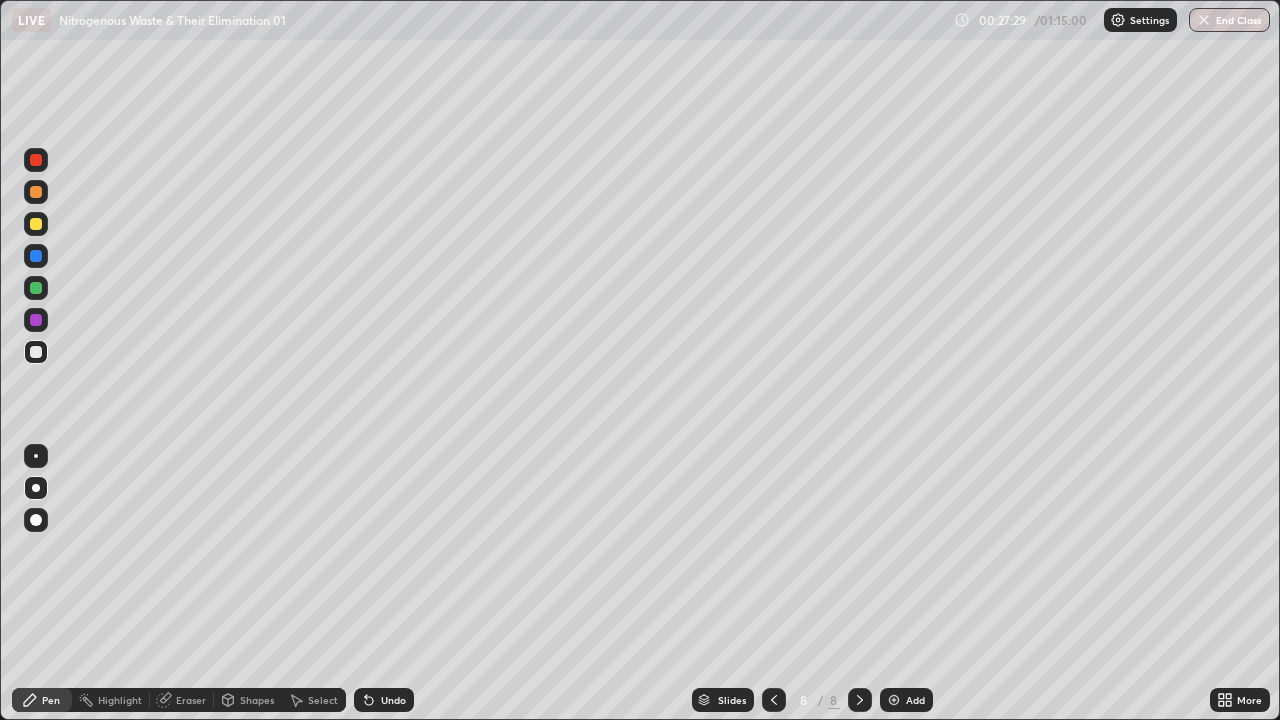 click at bounding box center [36, 352] 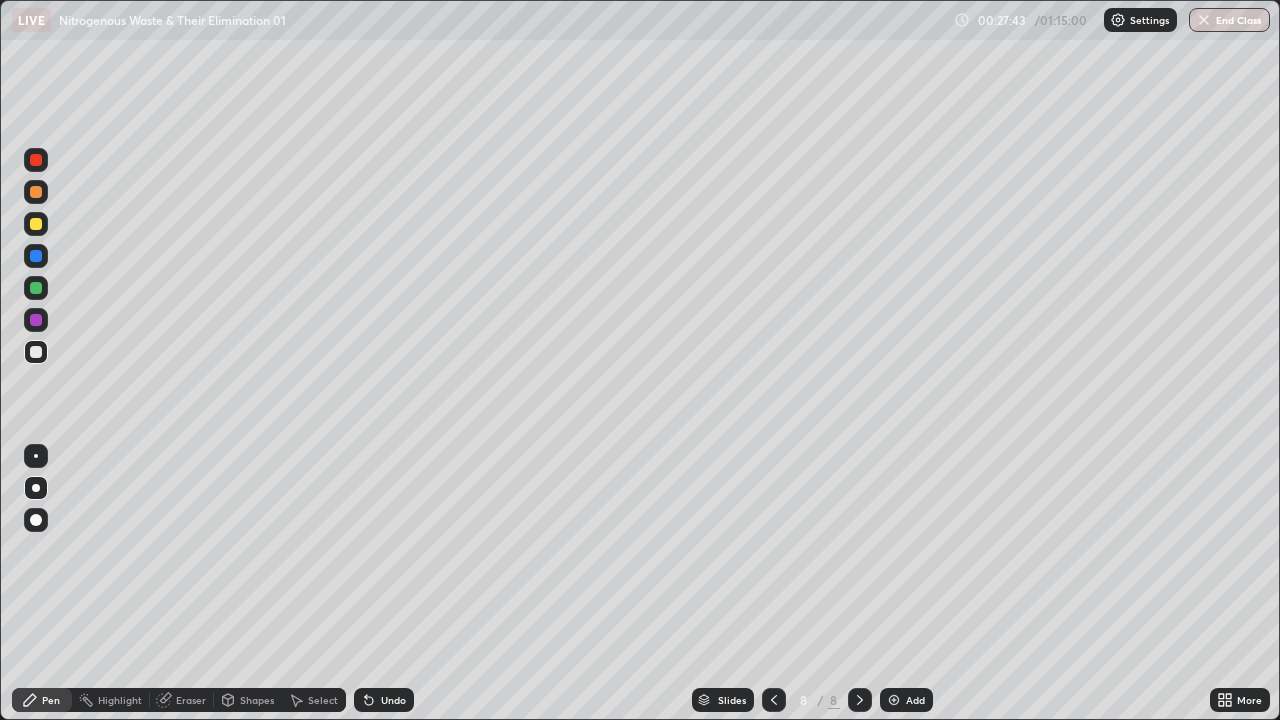 click at bounding box center [36, 352] 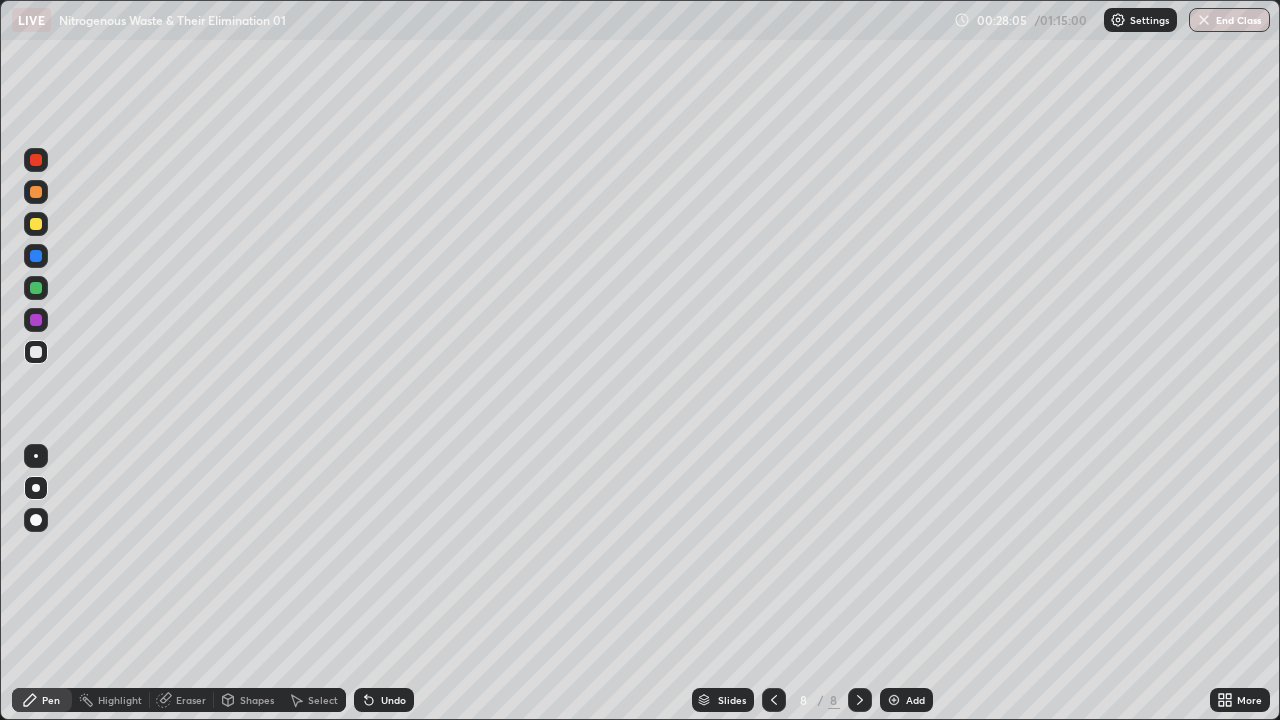 click at bounding box center (36, 352) 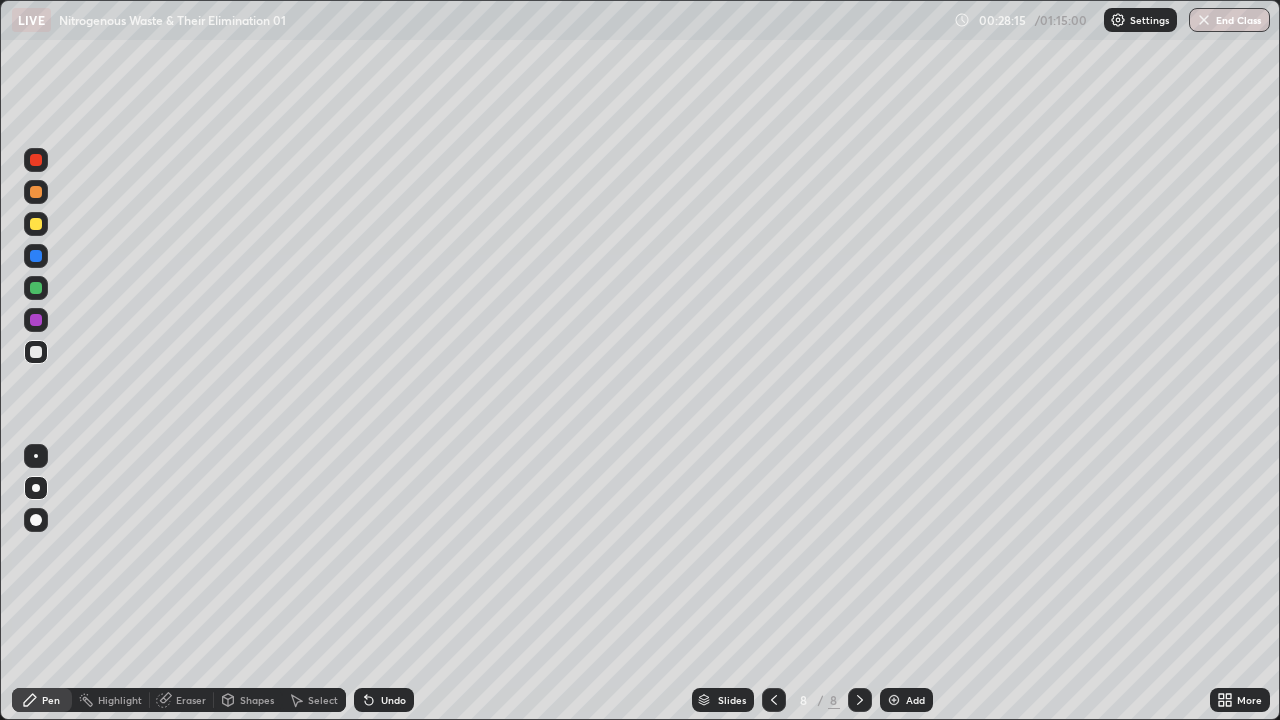 click at bounding box center (36, 352) 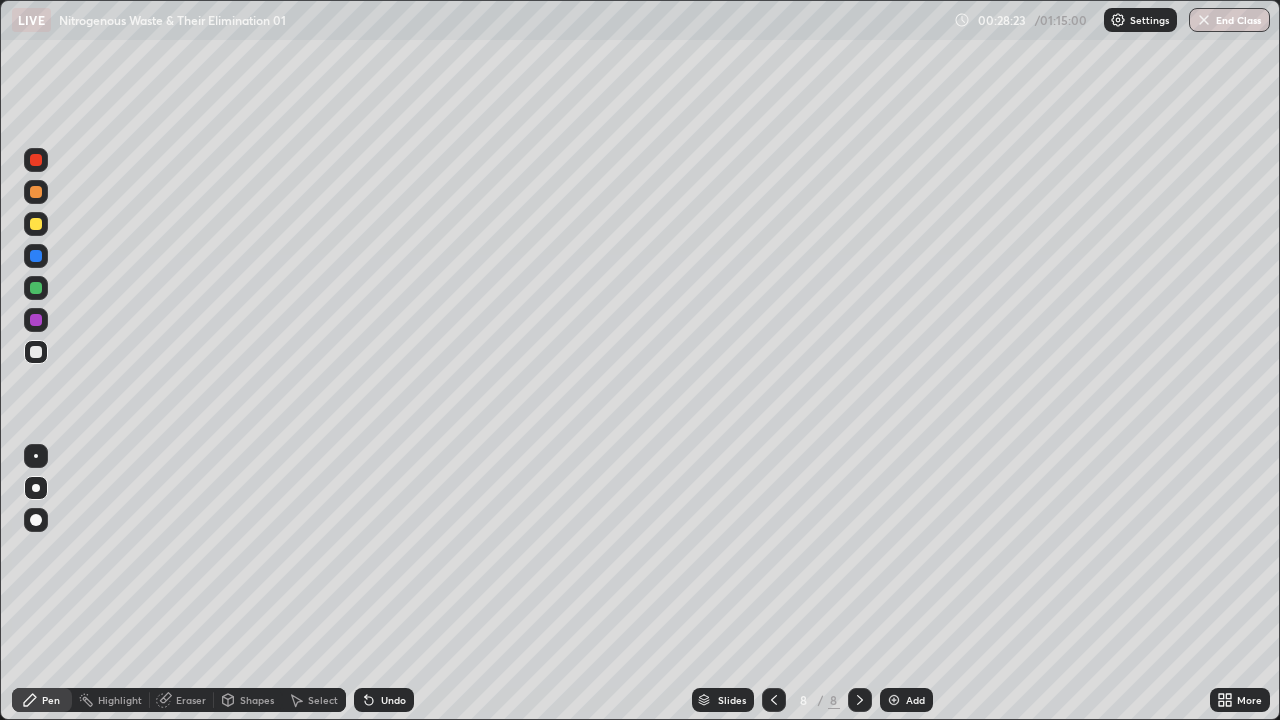 click at bounding box center [36, 352] 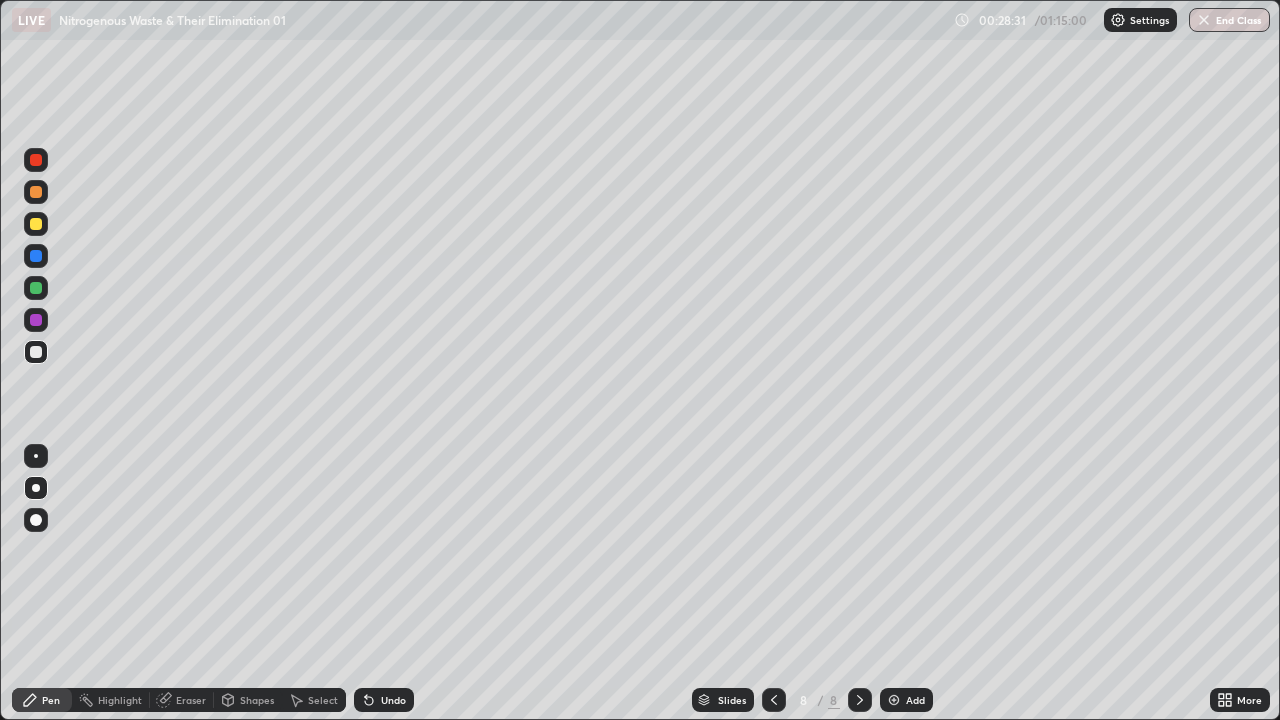 click at bounding box center (36, 352) 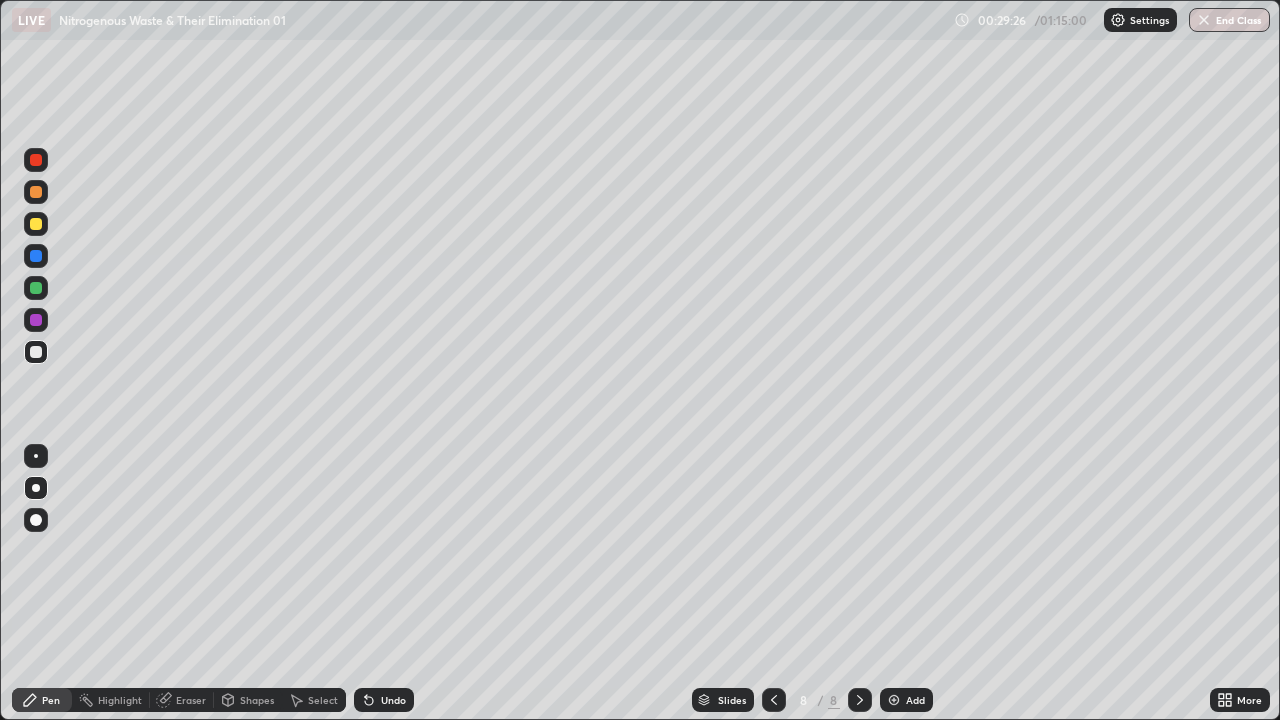 click at bounding box center (36, 352) 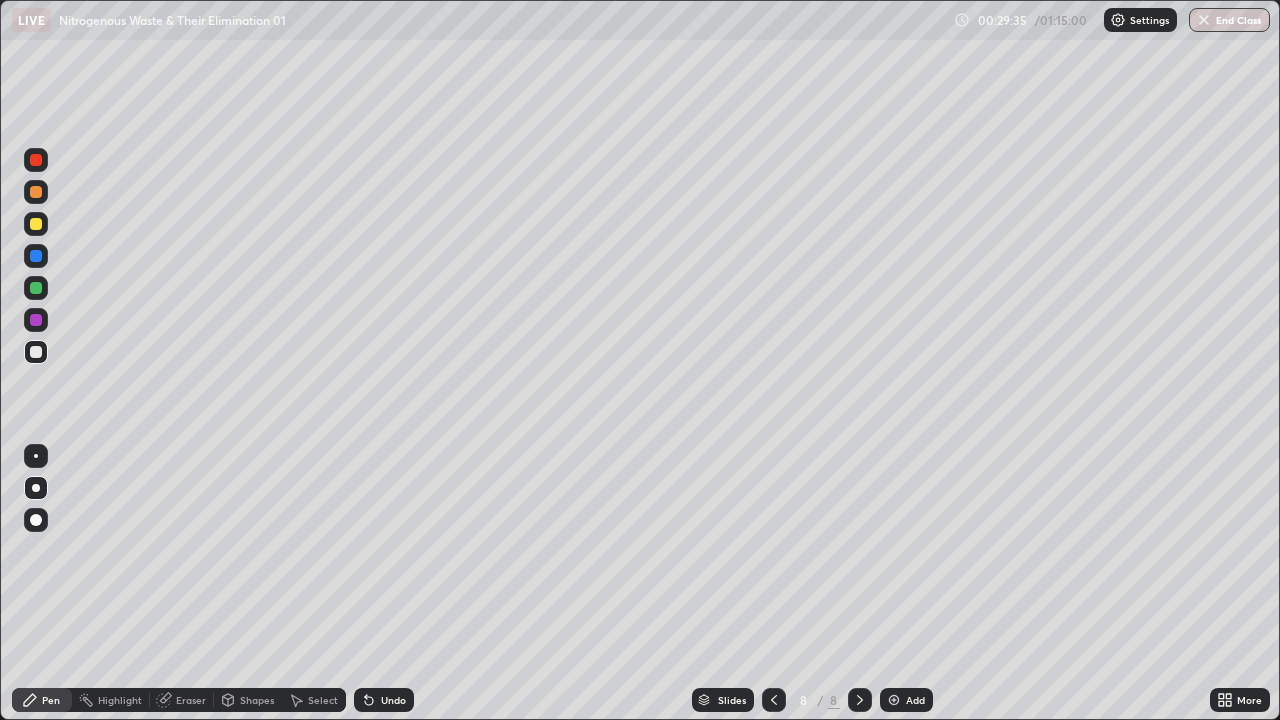 click at bounding box center (36, 320) 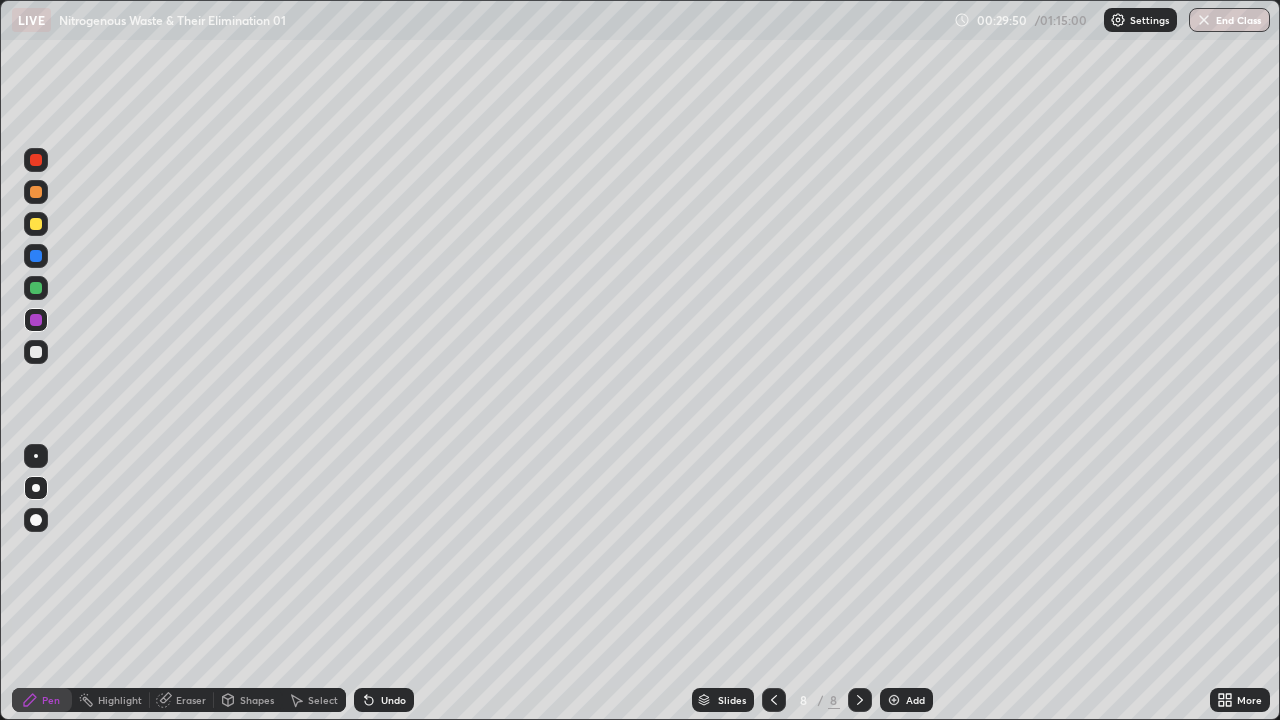 click at bounding box center [36, 352] 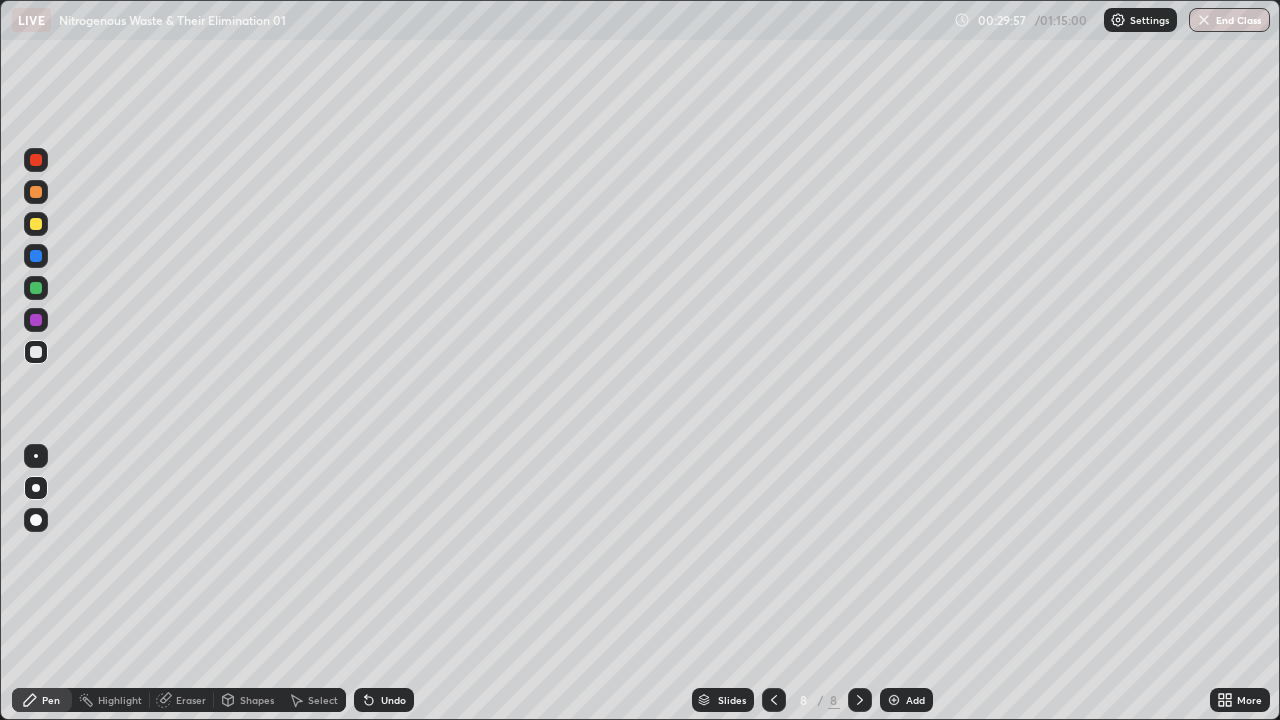 click on "8 / 8" at bounding box center (817, 700) 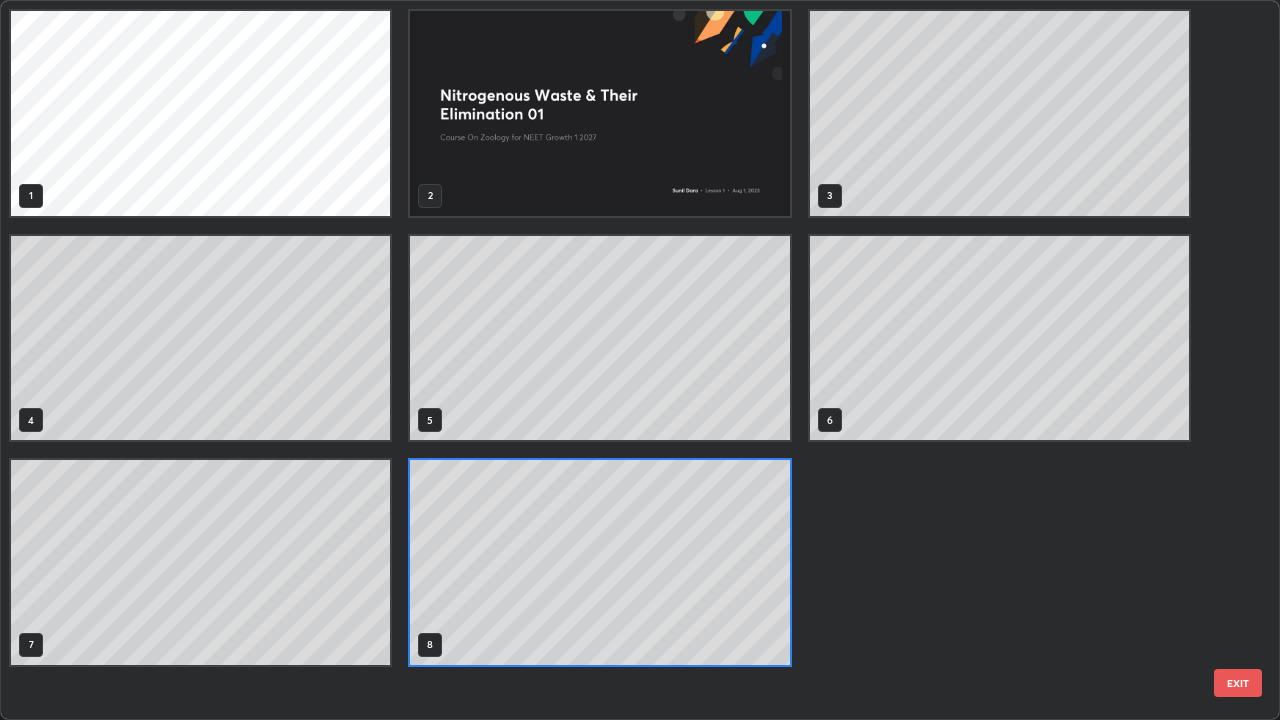 click on "1 2 3 4 5 6 7 8" at bounding box center (600, 338) 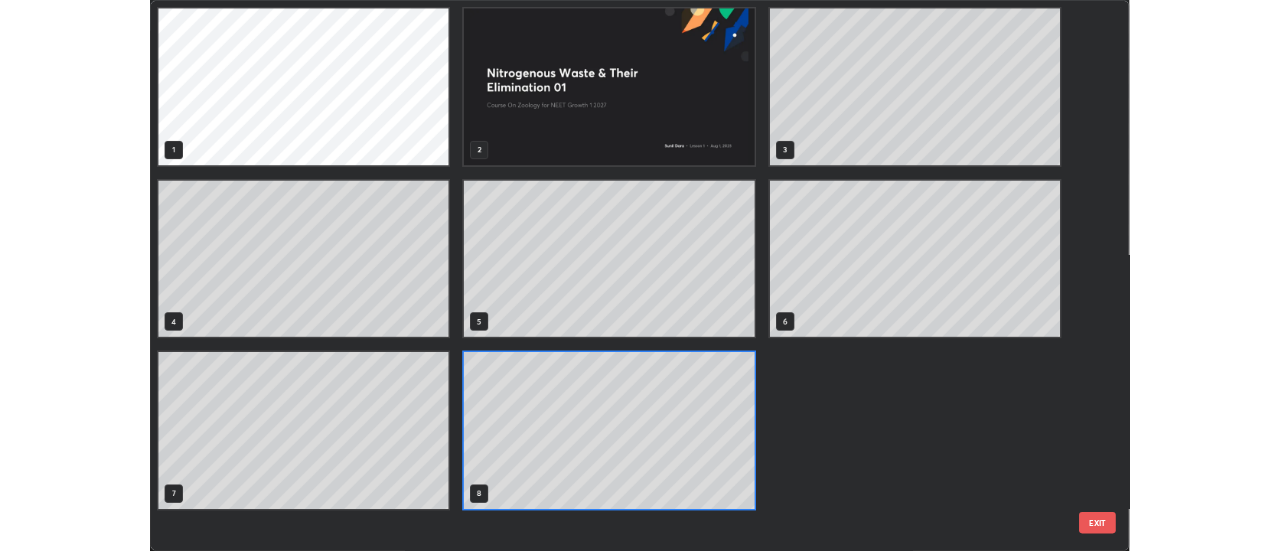 scroll, scrollTop: 712, scrollLeft: 1268, axis: both 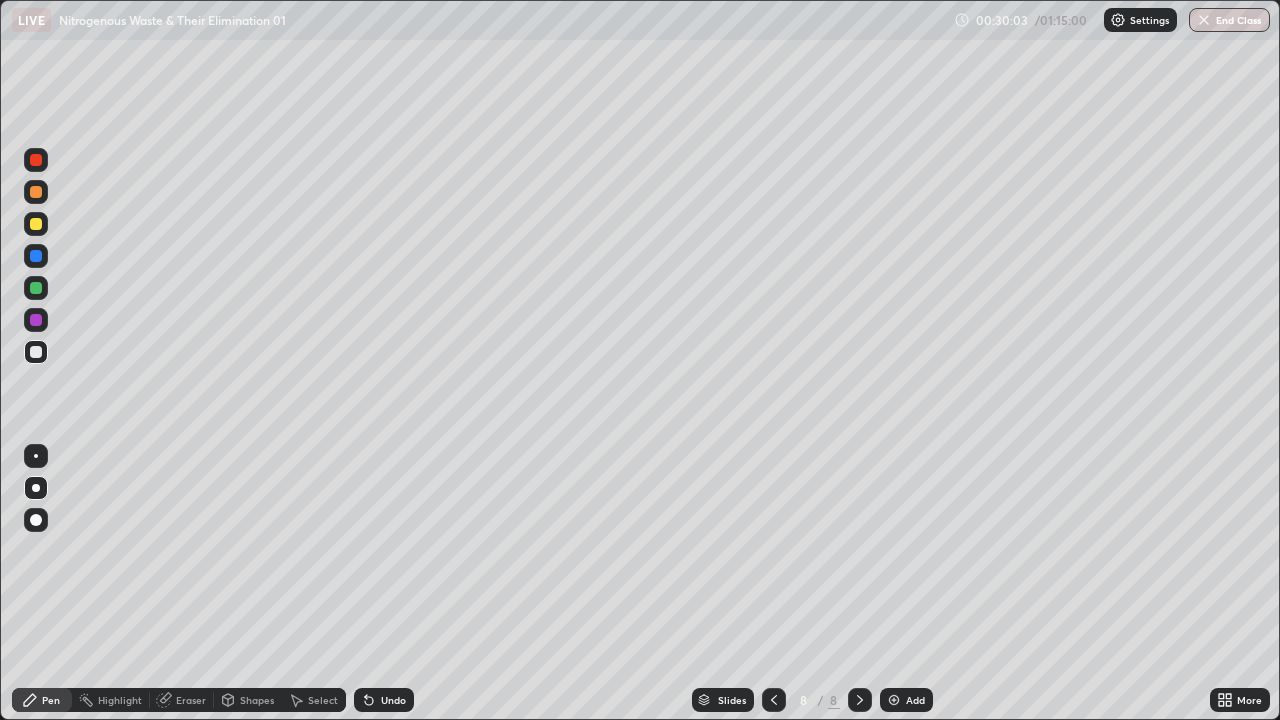 click at bounding box center (36, 352) 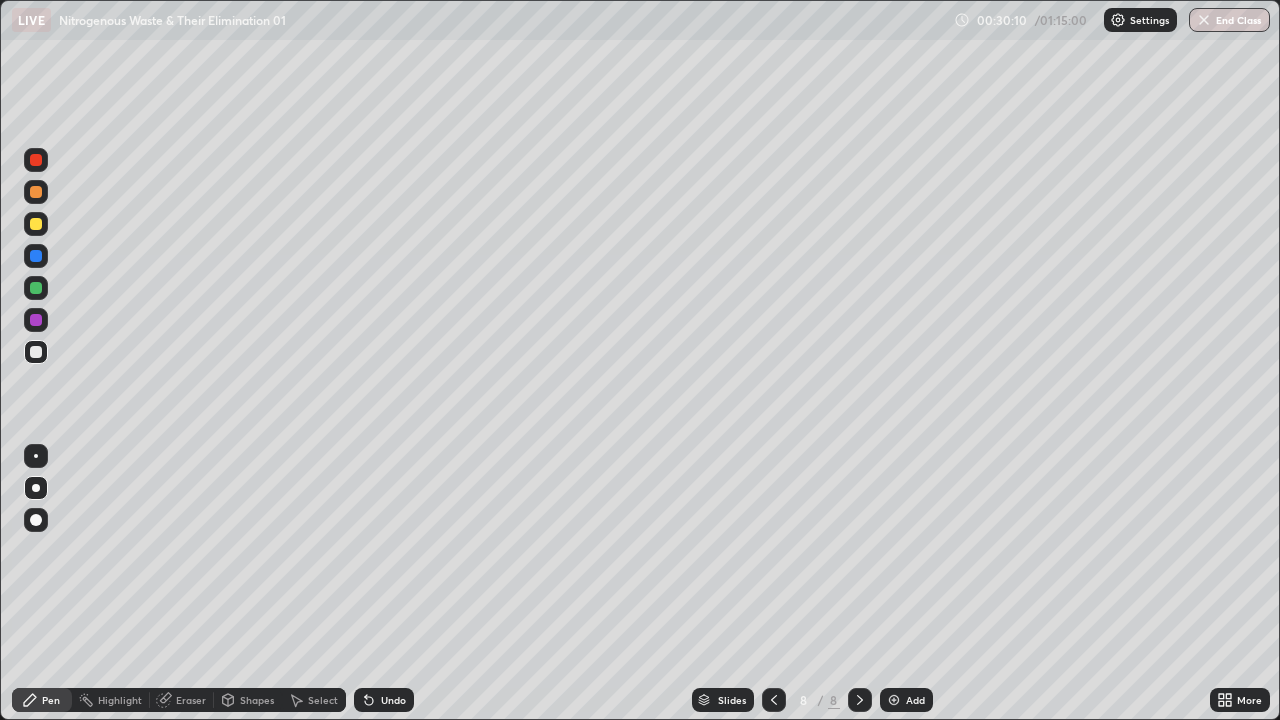 click at bounding box center (36, 352) 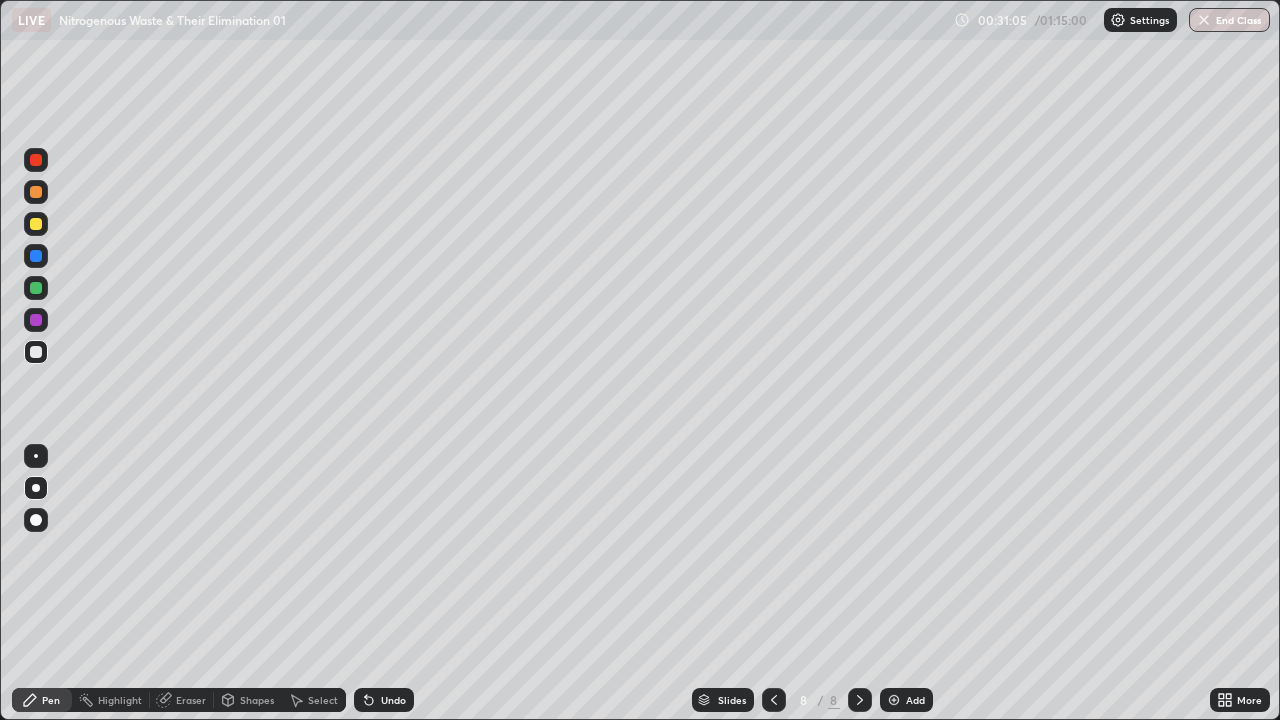 click at bounding box center (36, 352) 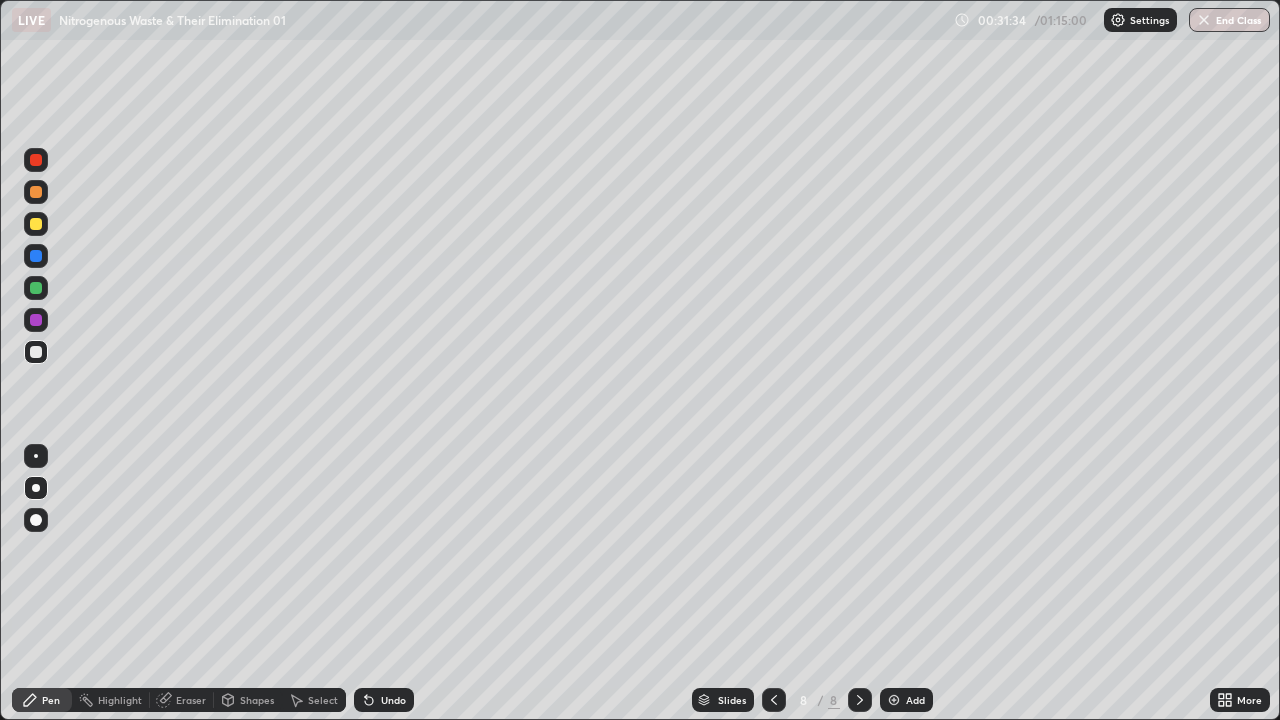 click at bounding box center [36, 352] 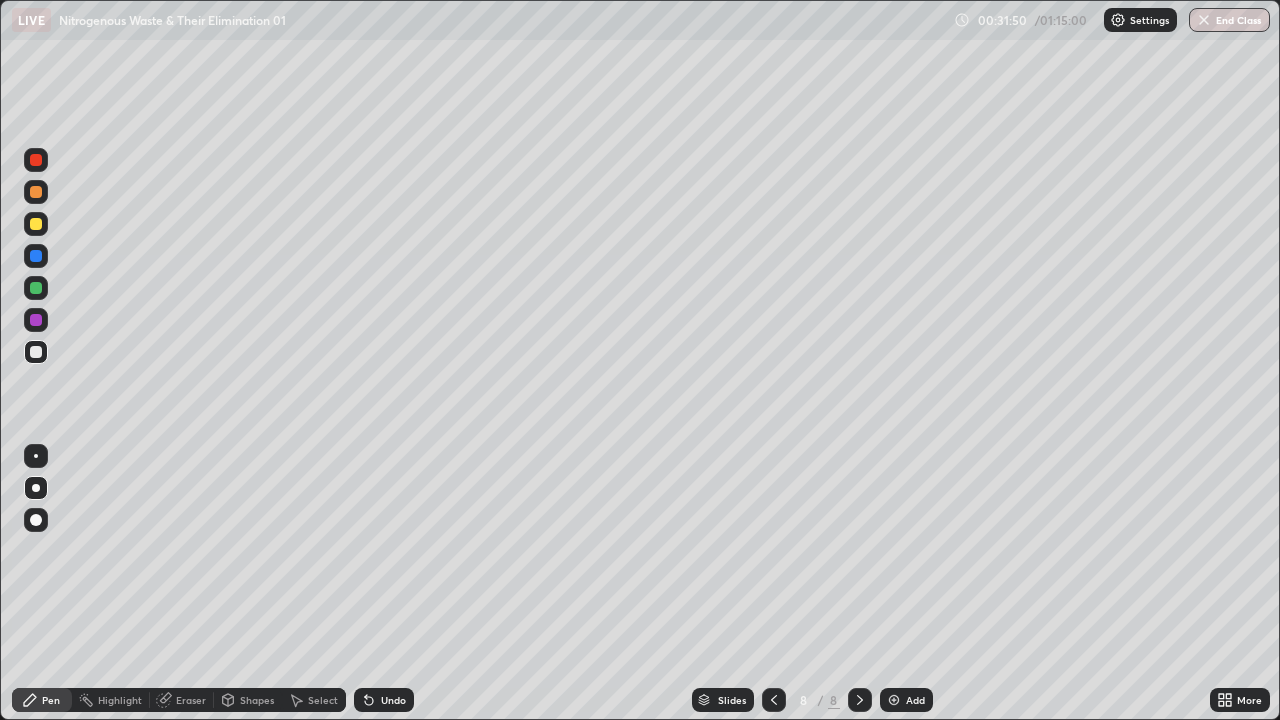 click at bounding box center (774, 700) 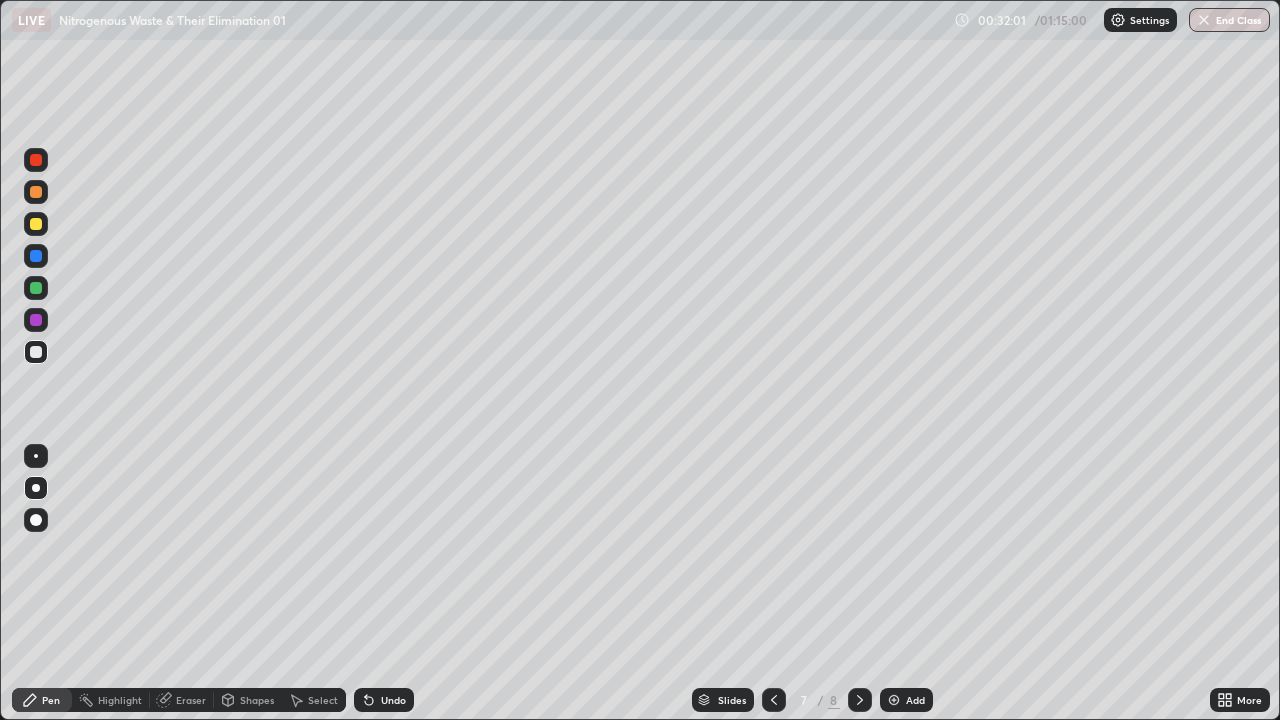 click at bounding box center (36, 352) 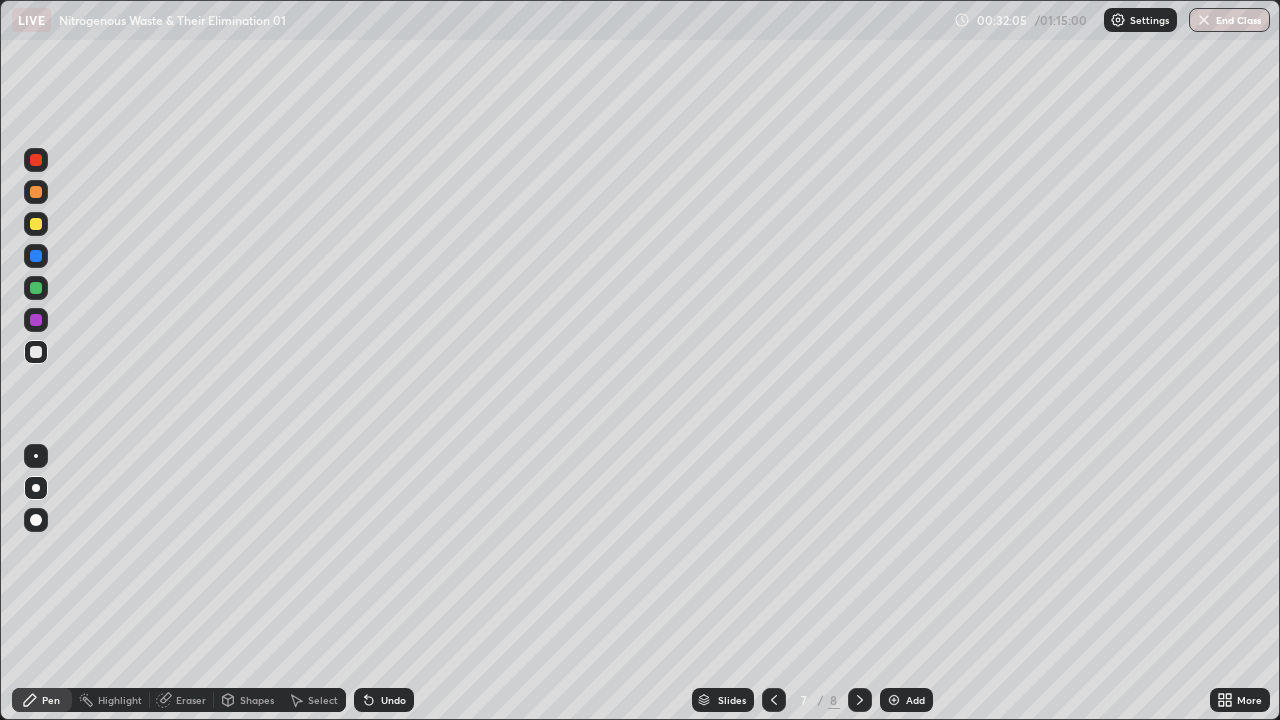 click at bounding box center [36, 352] 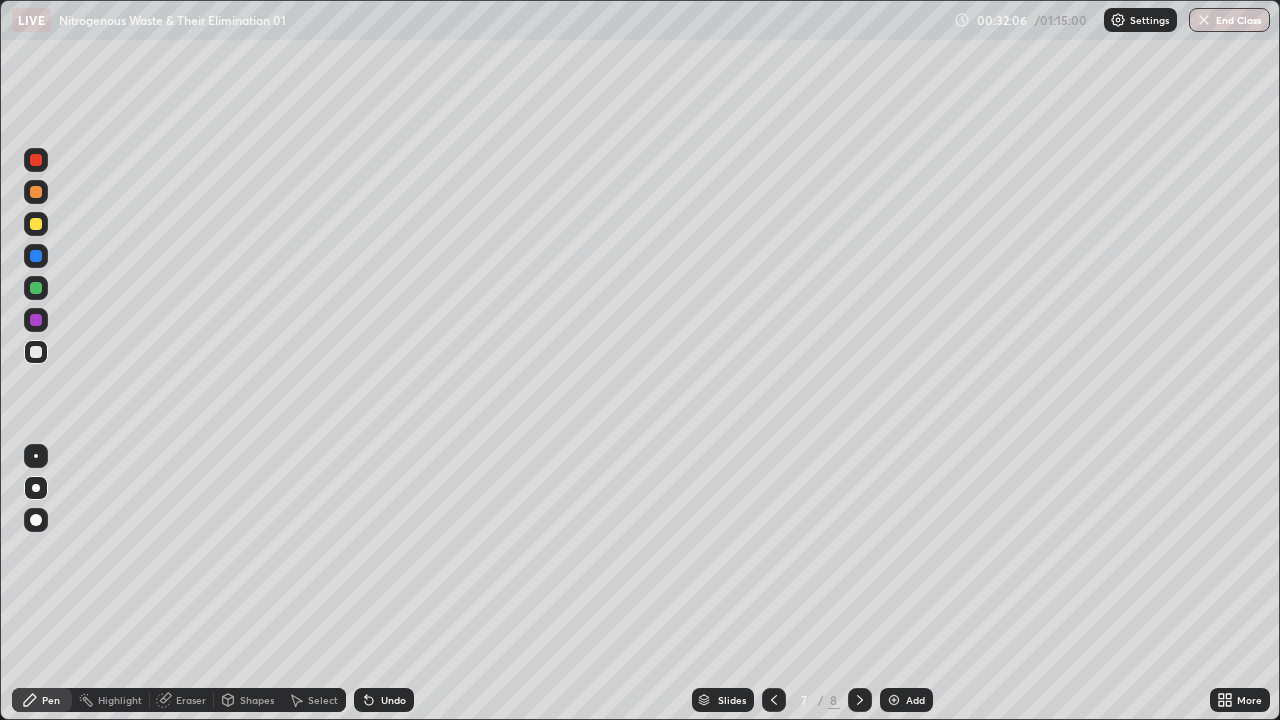 click at bounding box center [36, 320] 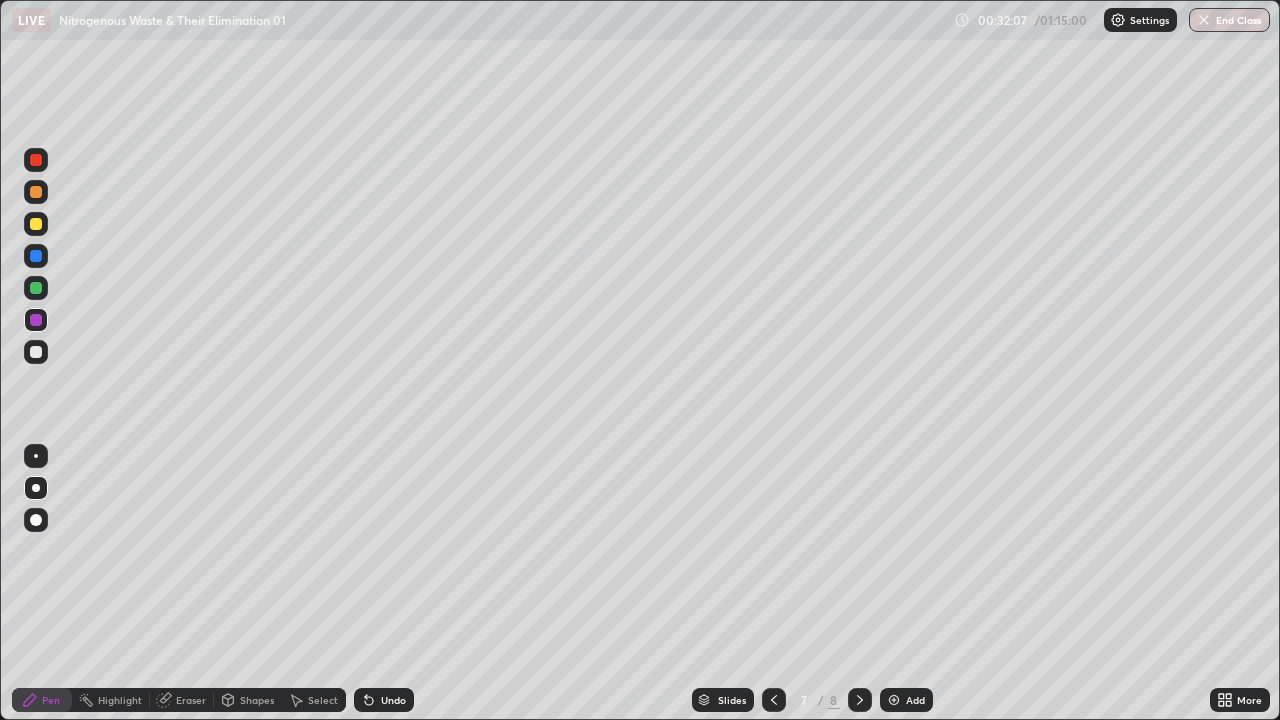 click at bounding box center [36, 352] 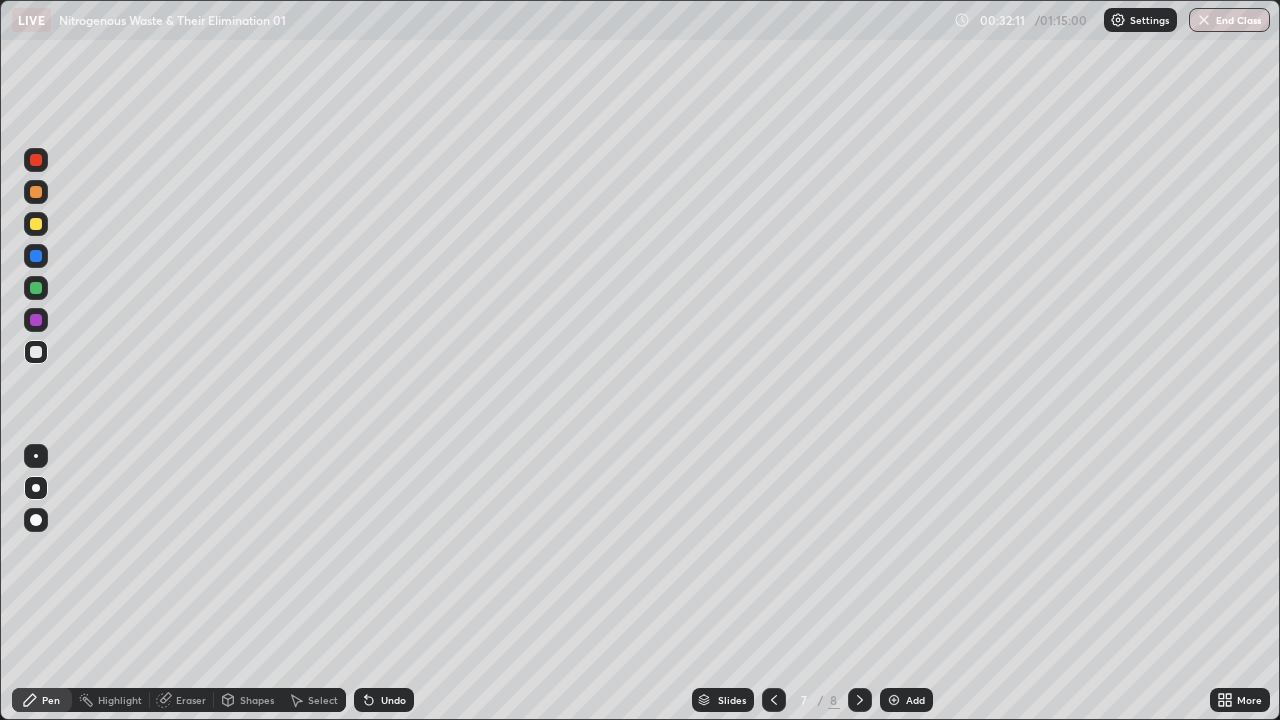 click 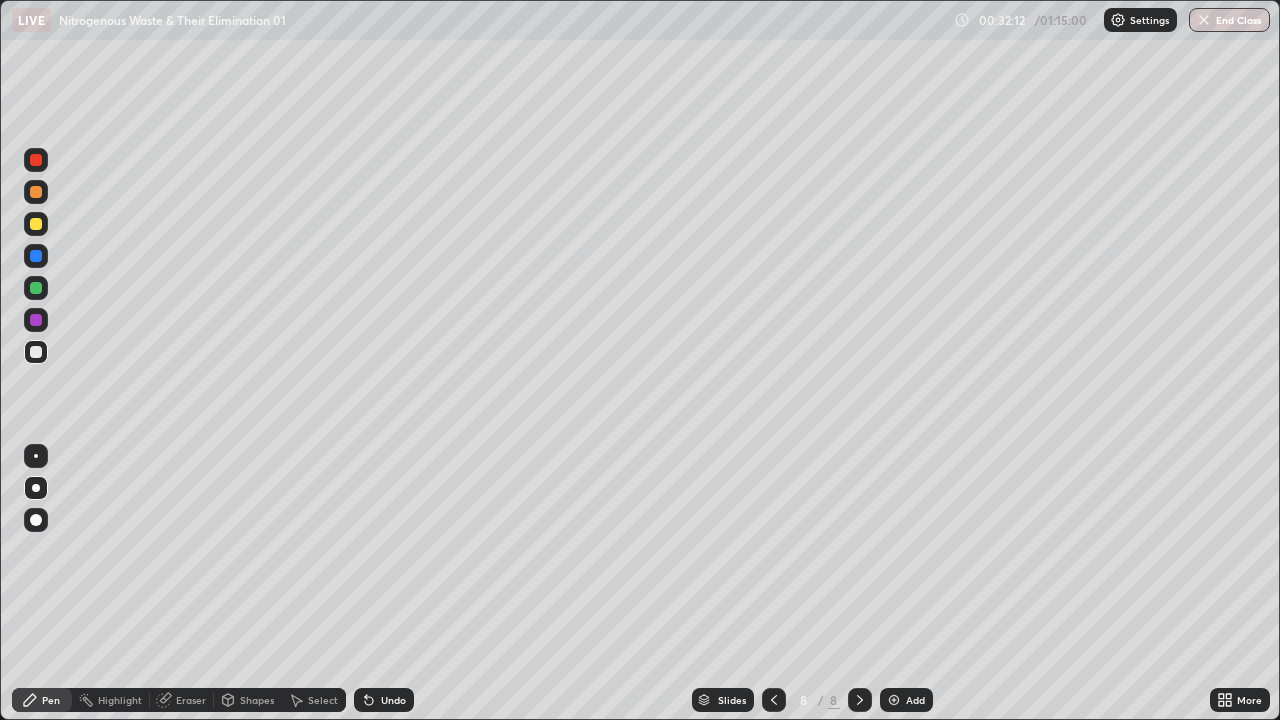 click at bounding box center [894, 700] 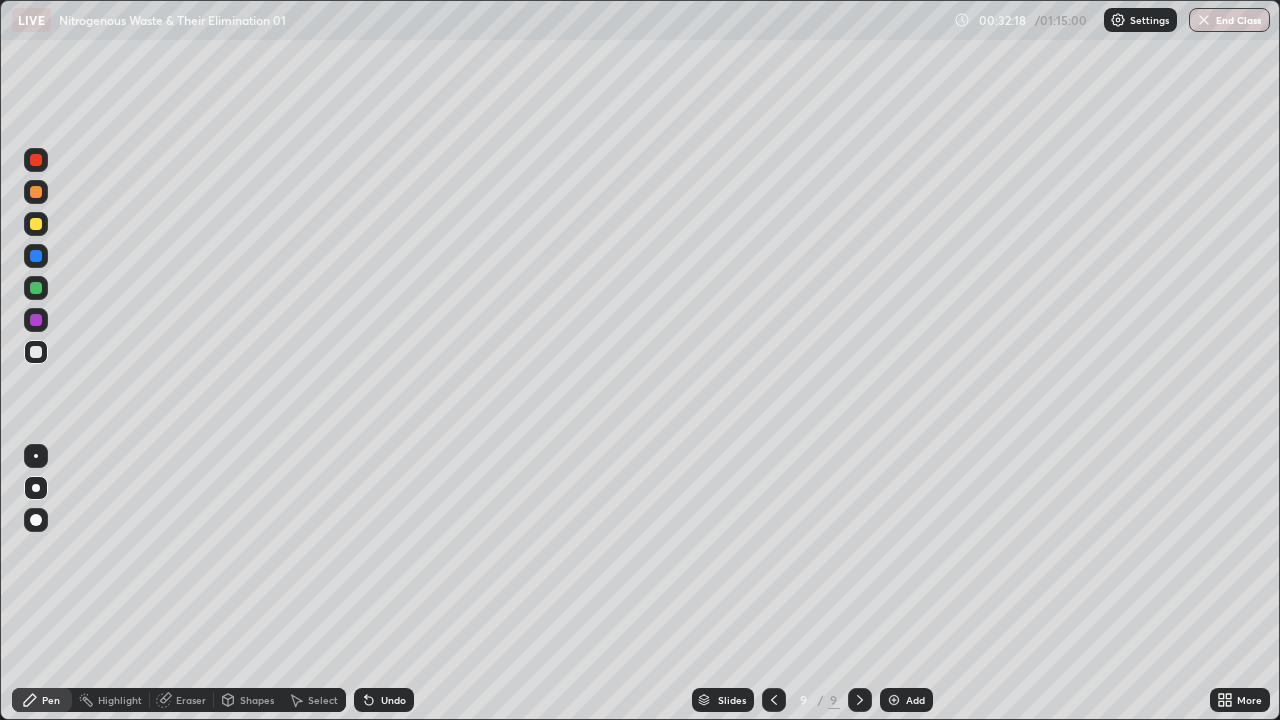click at bounding box center (36, 352) 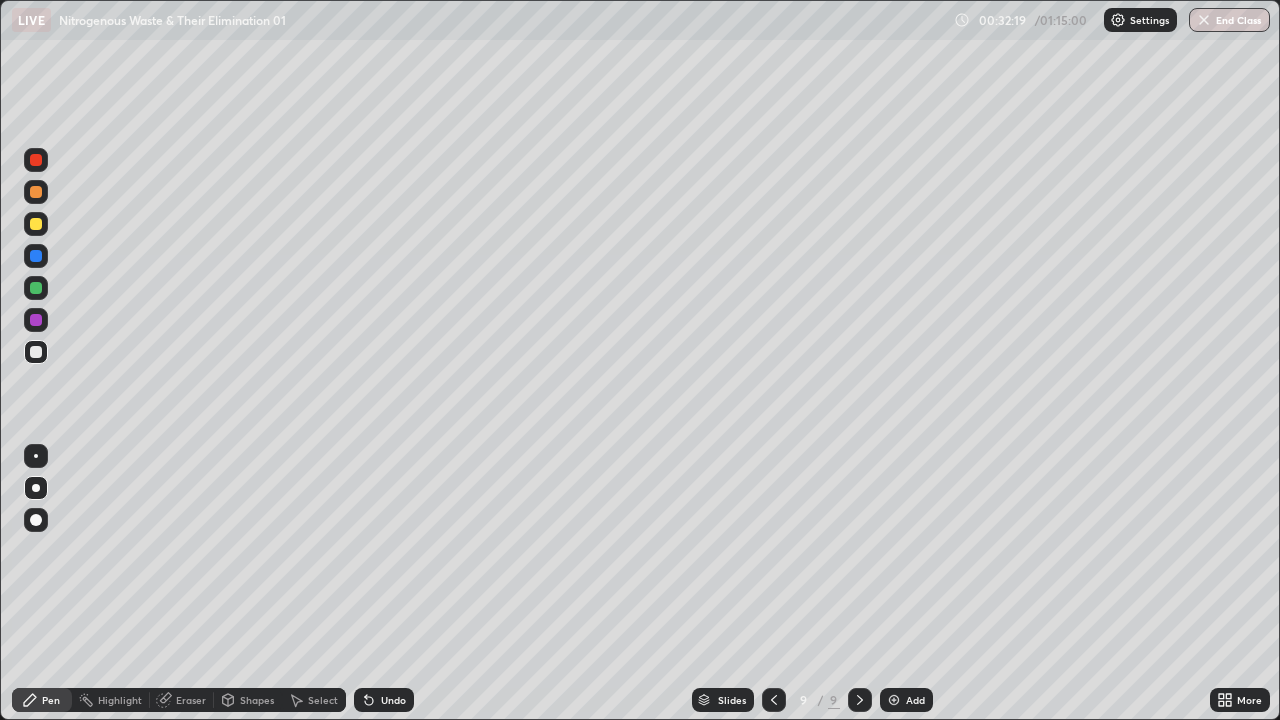 click at bounding box center (36, 320) 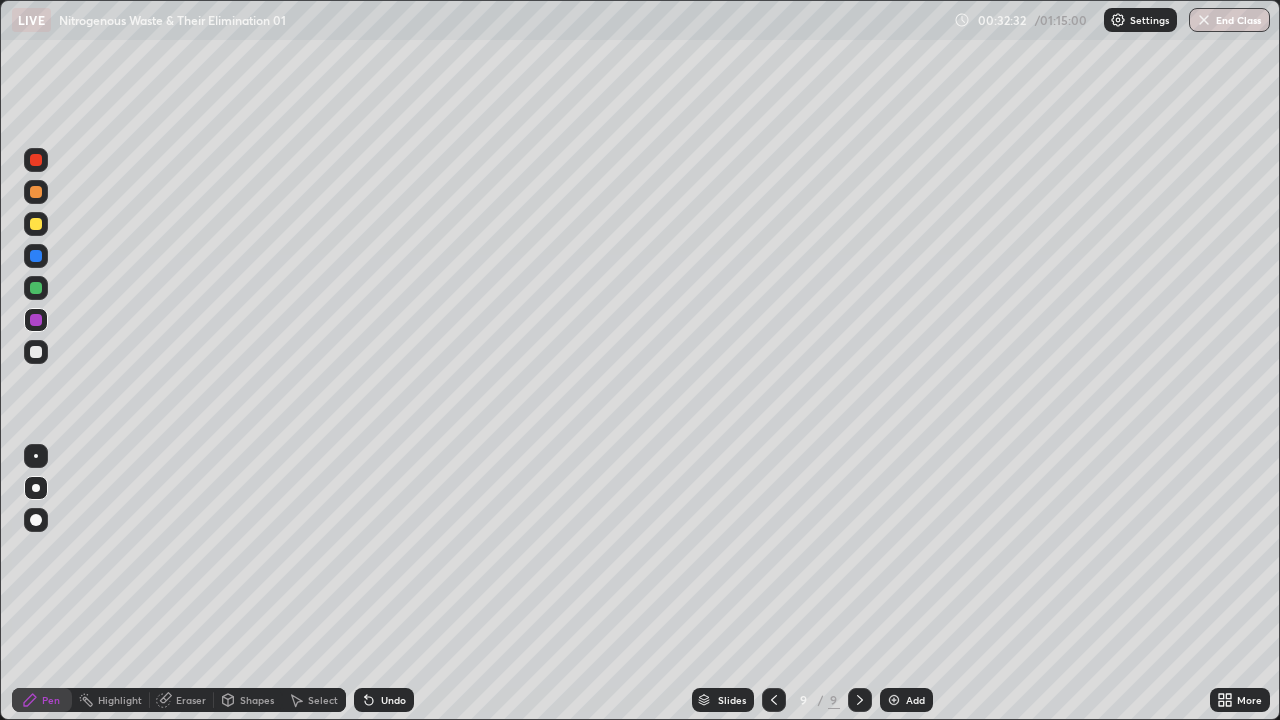click at bounding box center [36, 352] 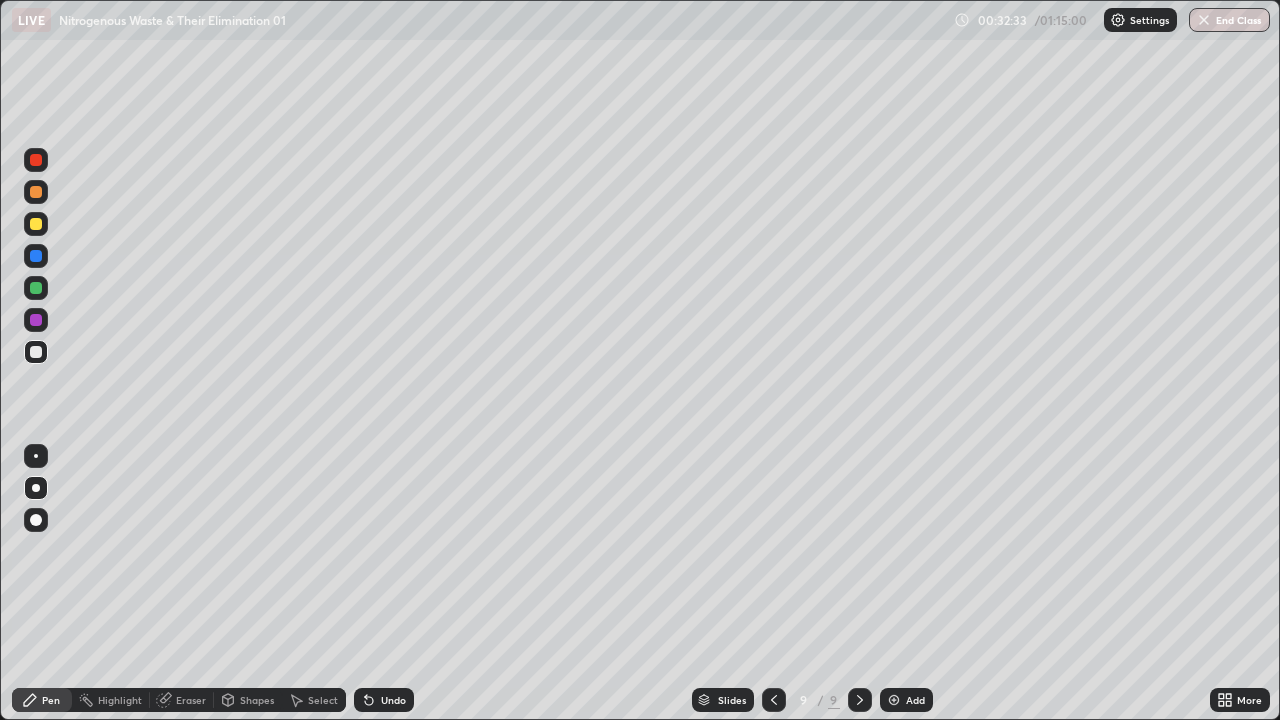 click at bounding box center (36, 352) 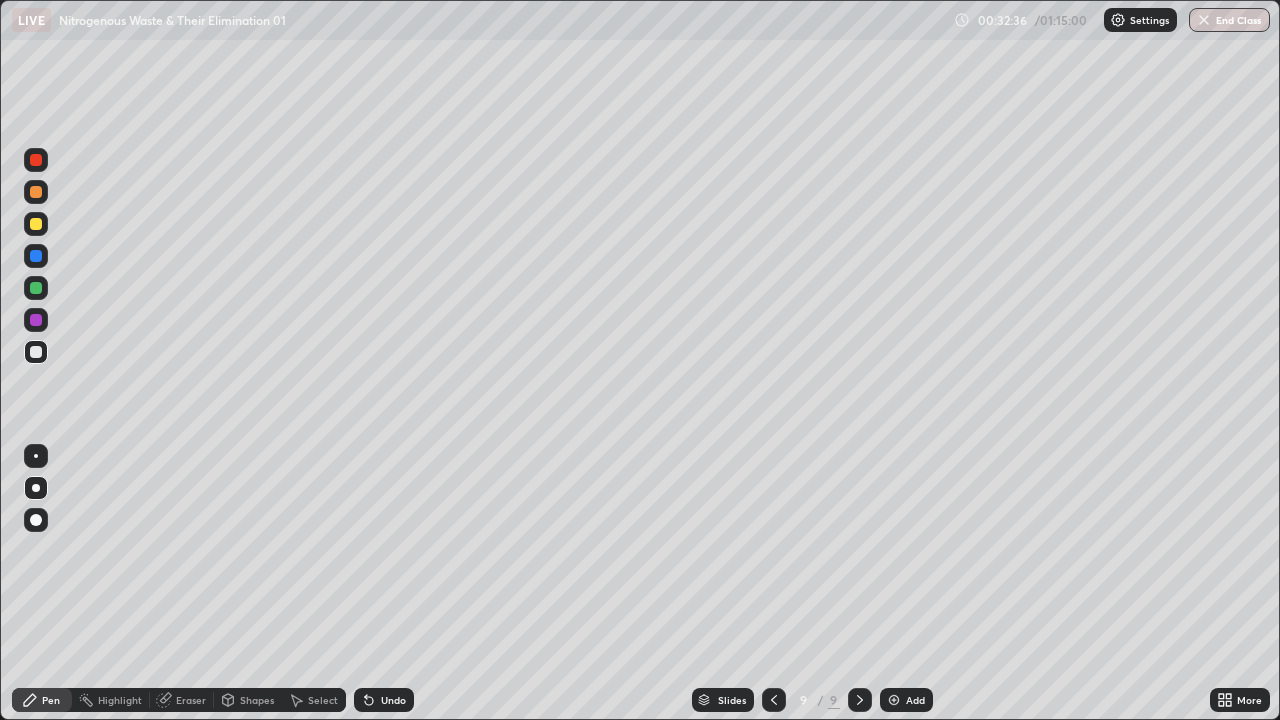 click at bounding box center [36, 352] 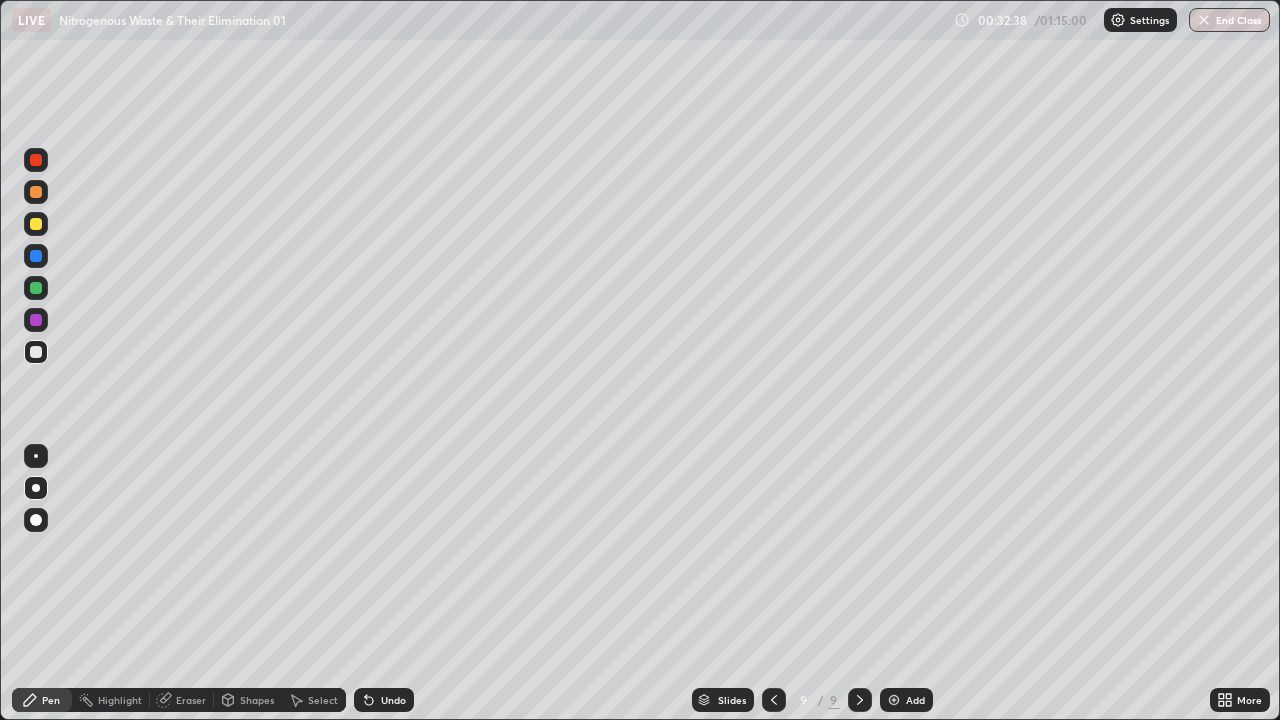 click at bounding box center [36, 352] 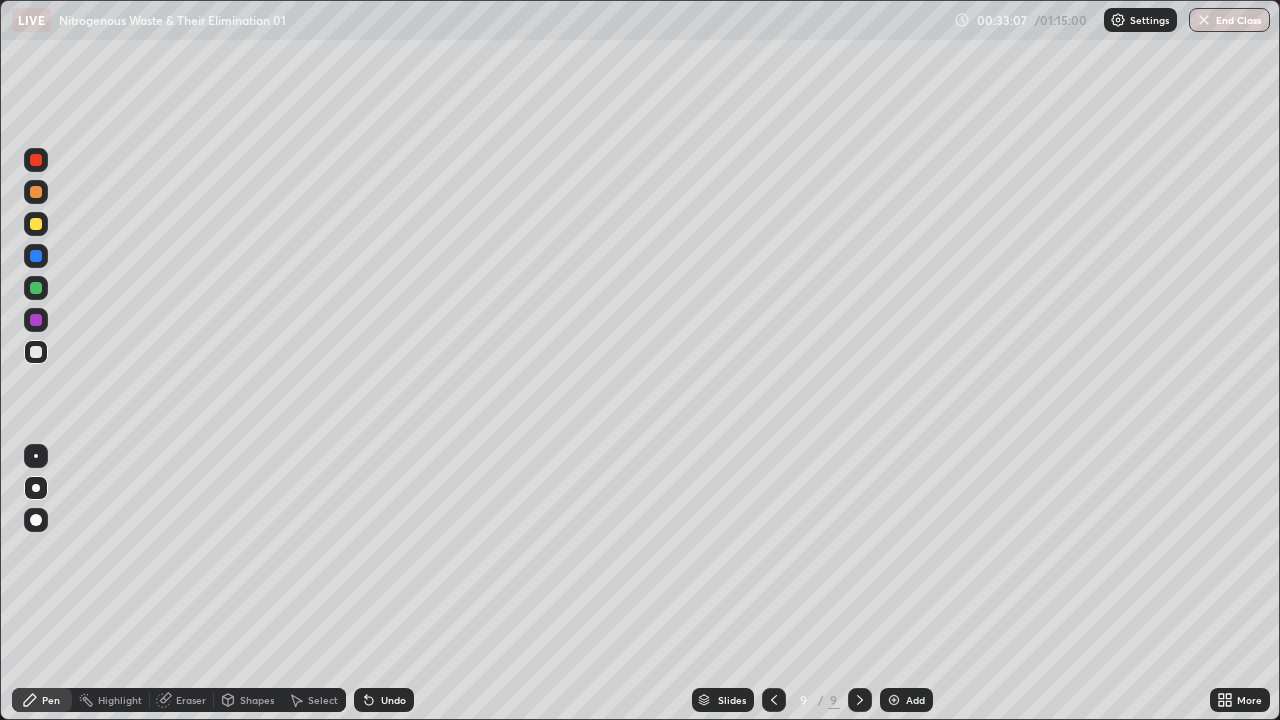 click at bounding box center [36, 352] 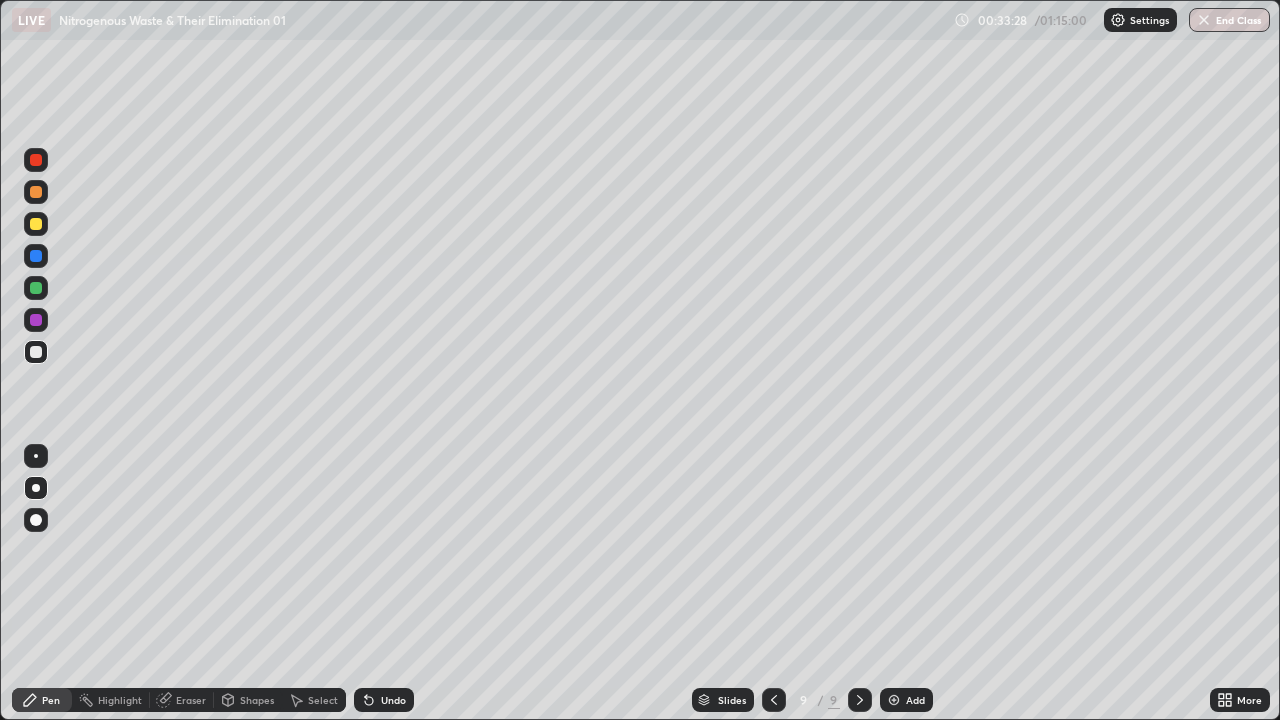 click at bounding box center [36, 352] 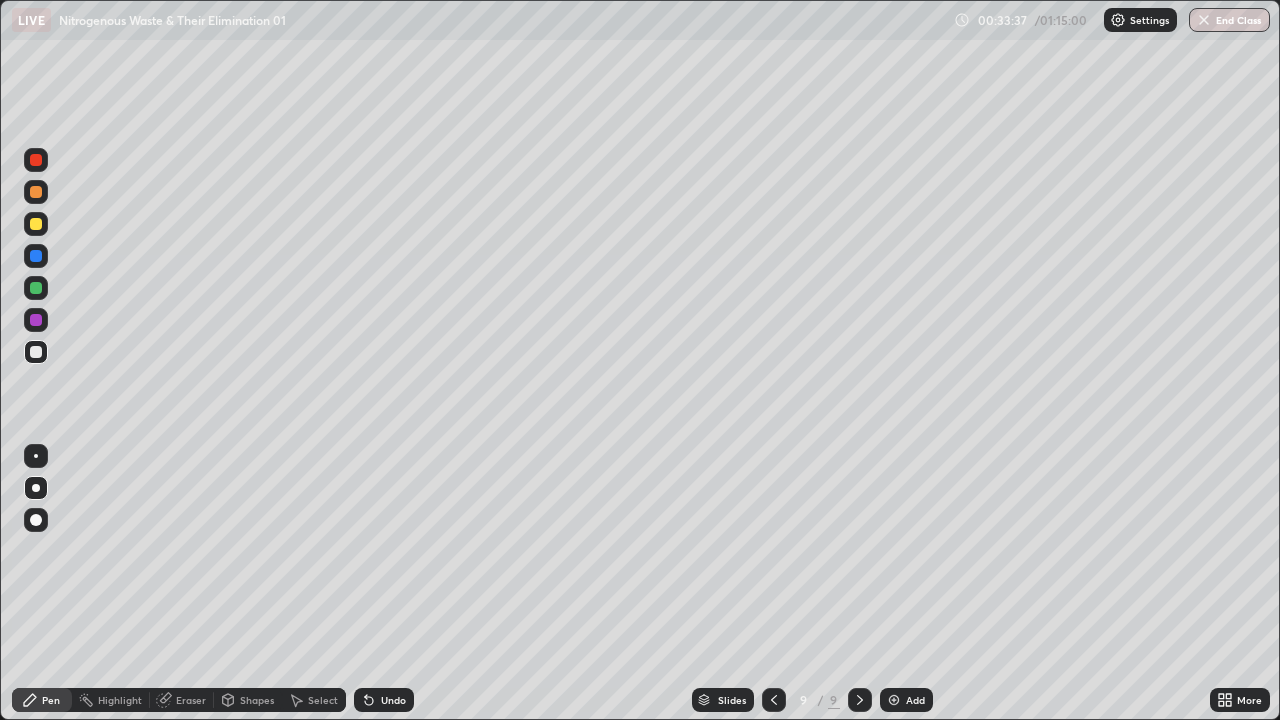 click at bounding box center [36, 352] 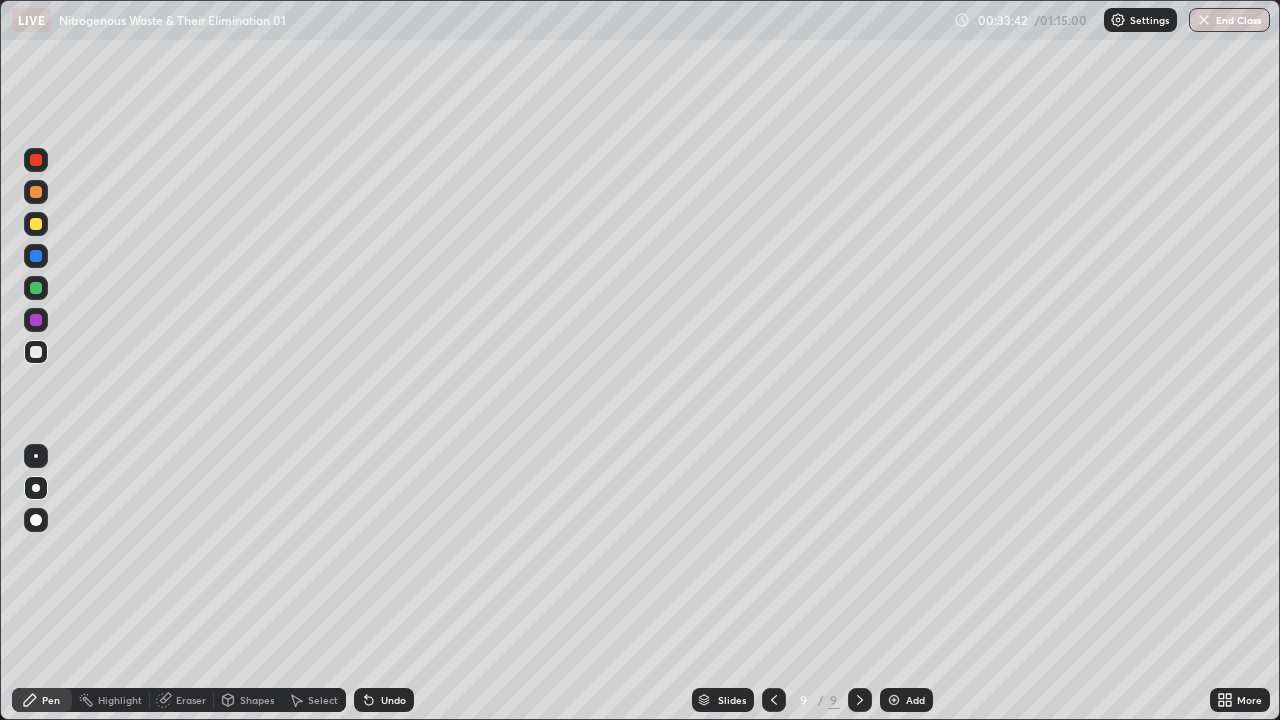 click at bounding box center (36, 320) 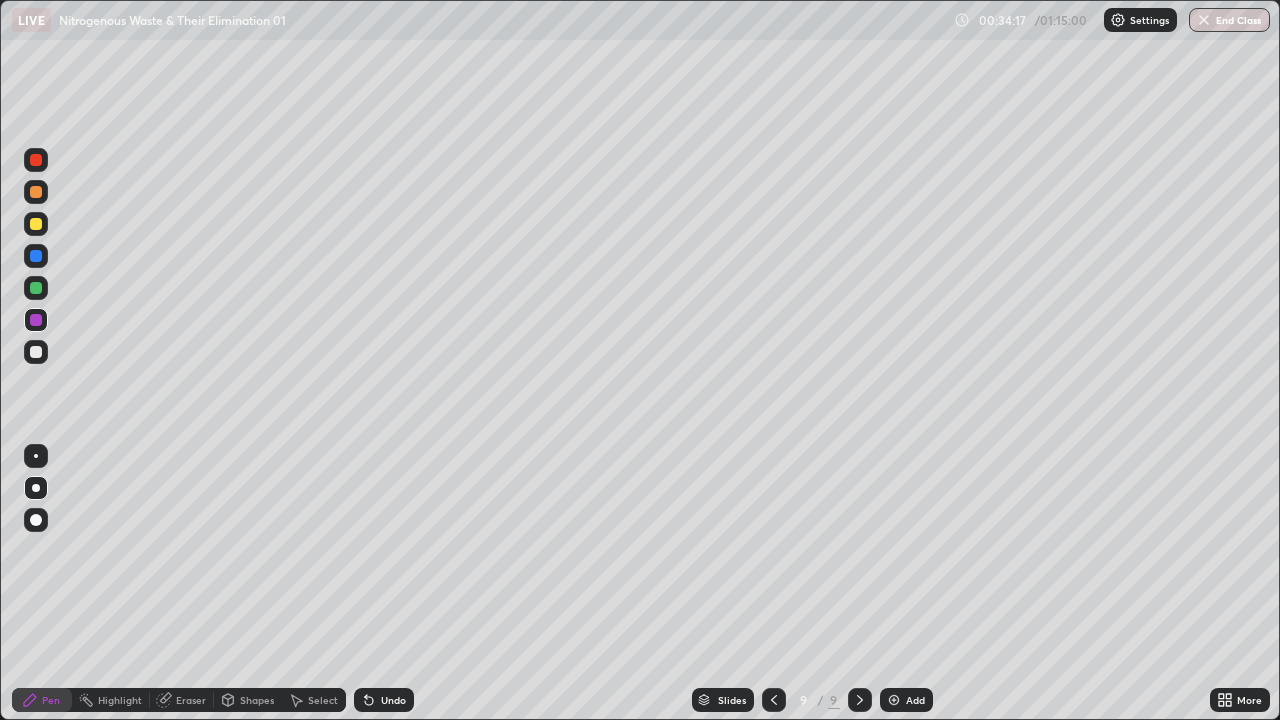 click at bounding box center (36, 352) 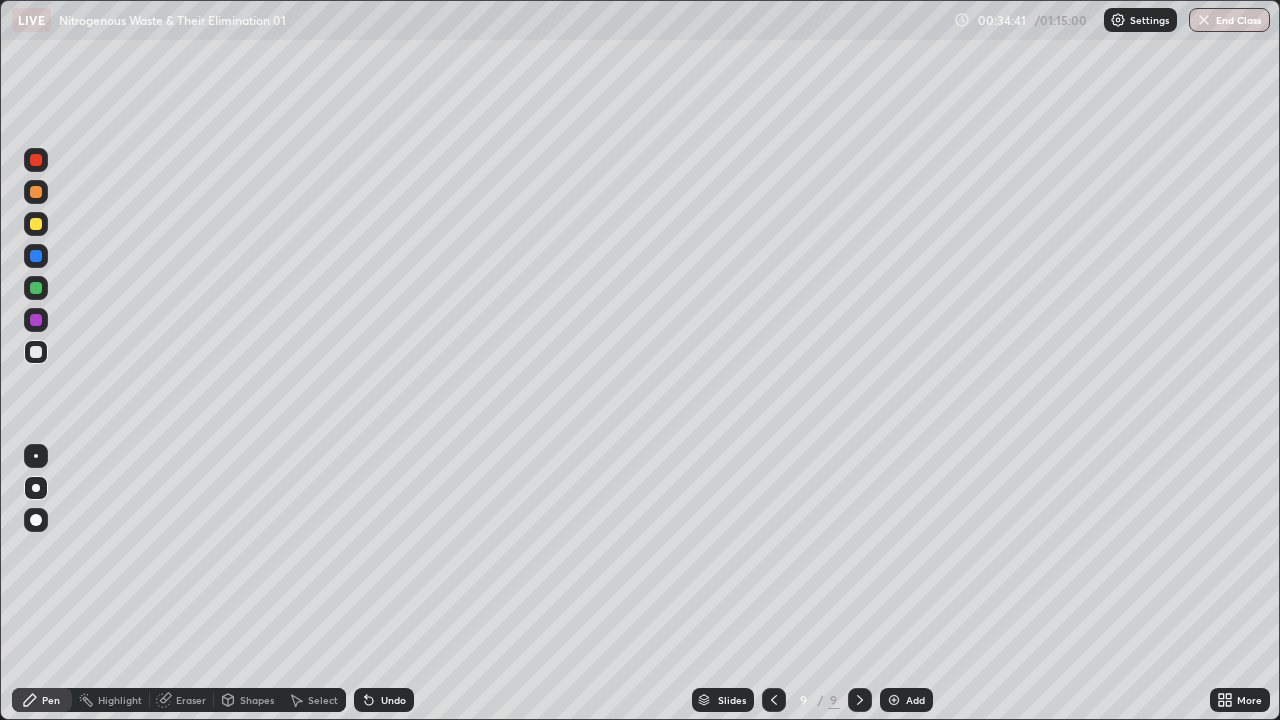 click at bounding box center [36, 352] 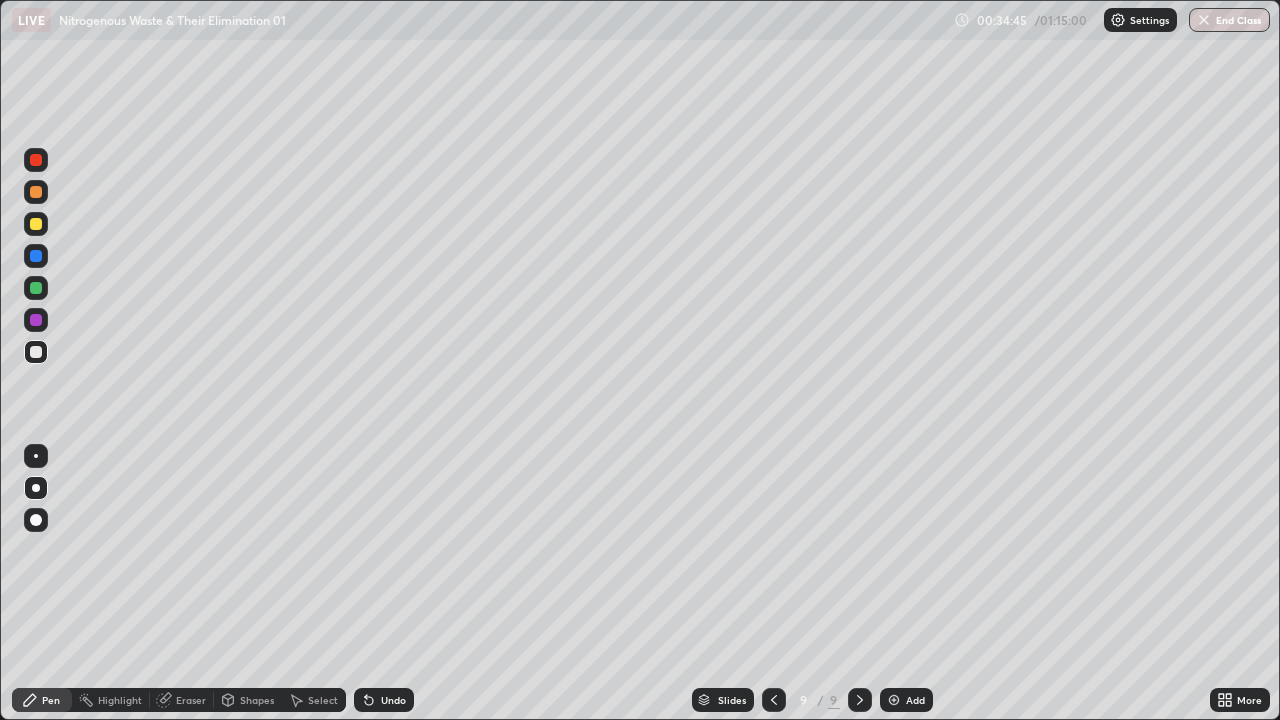 click at bounding box center [36, 288] 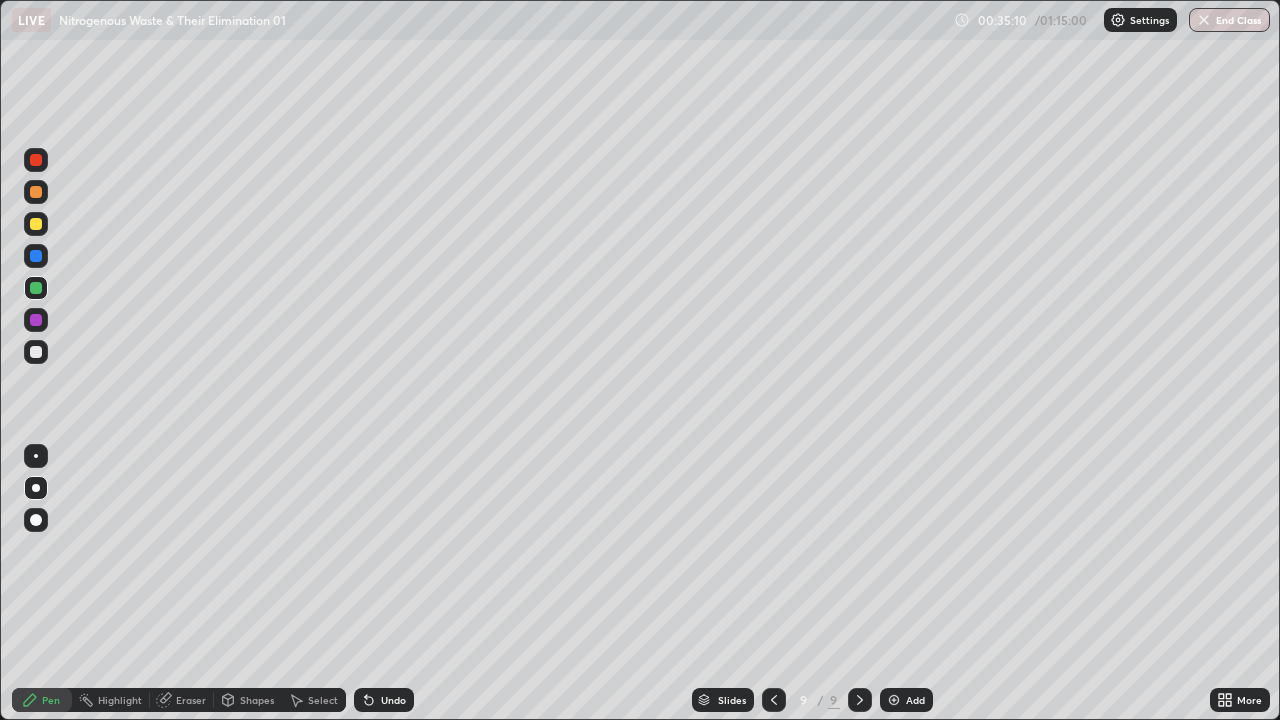click at bounding box center (36, 352) 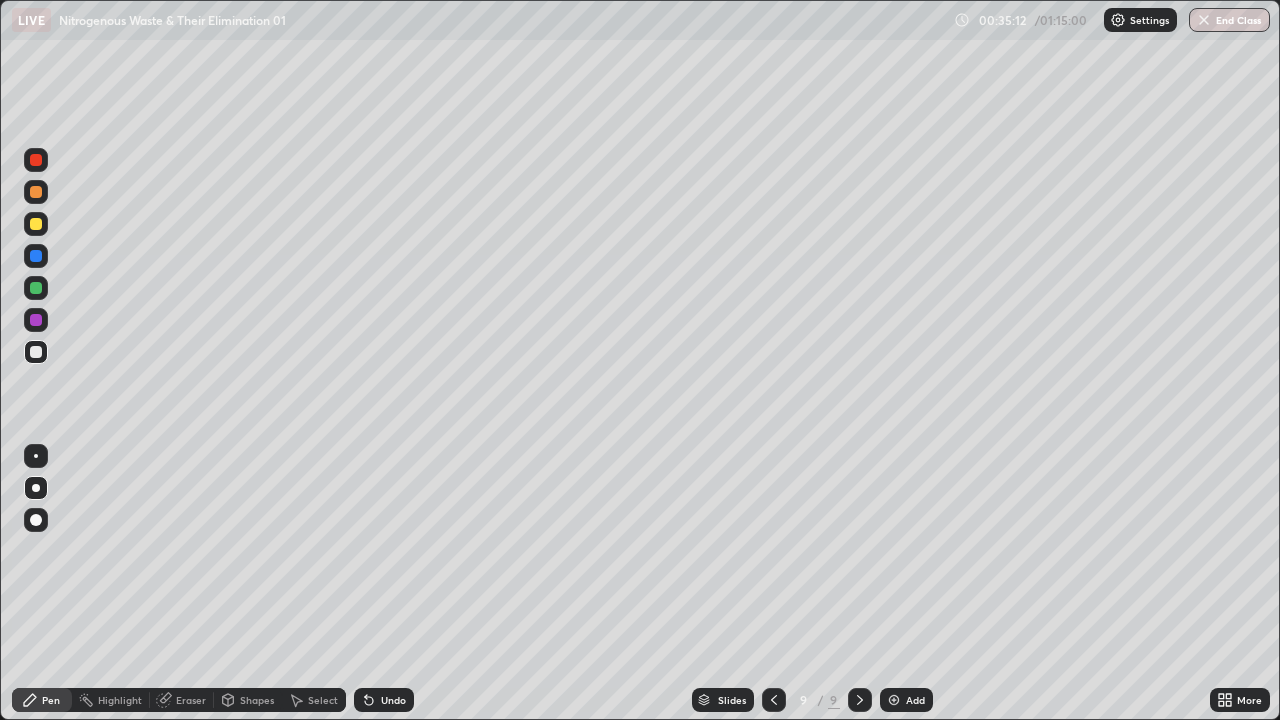 click at bounding box center [36, 352] 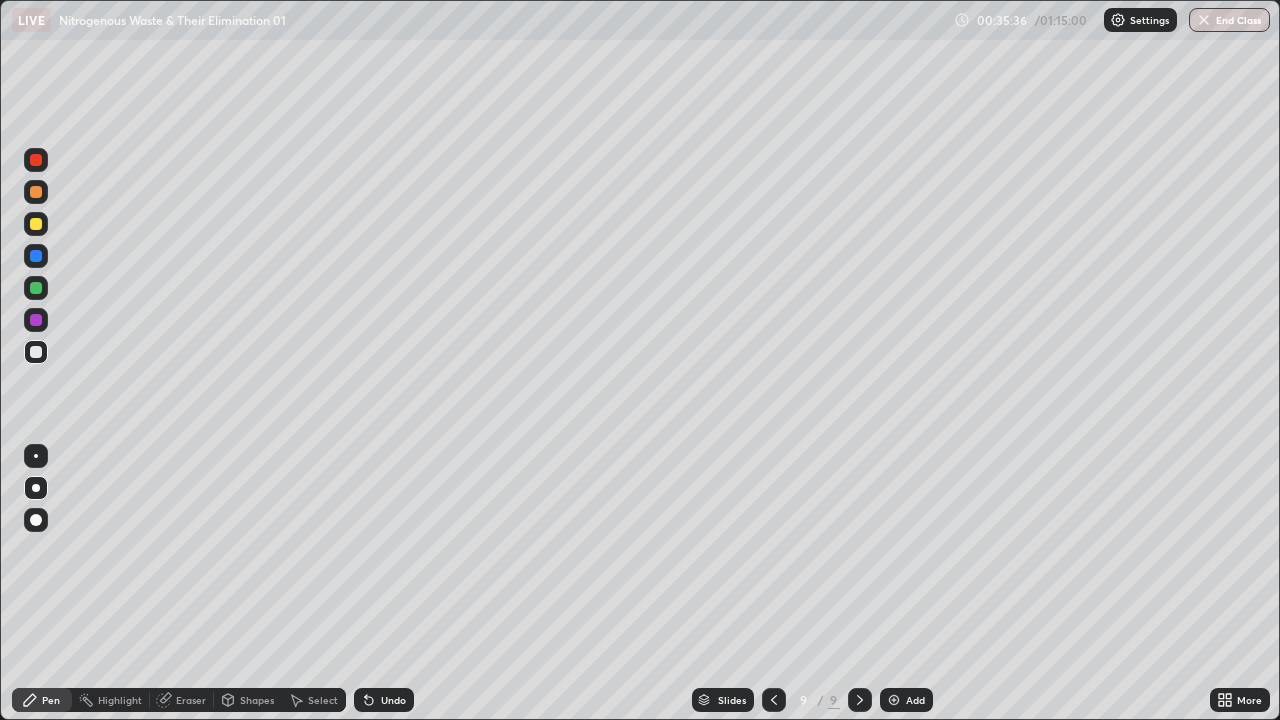 click at bounding box center [36, 352] 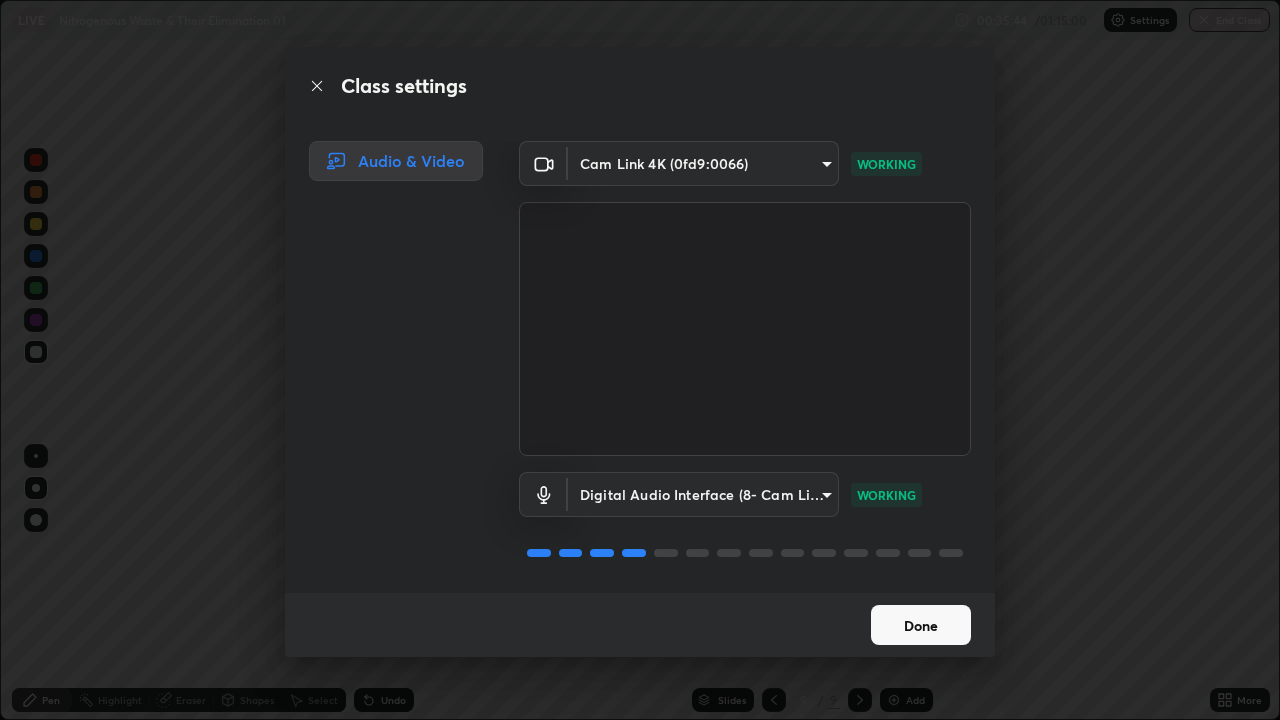 click on "Done" at bounding box center (921, 625) 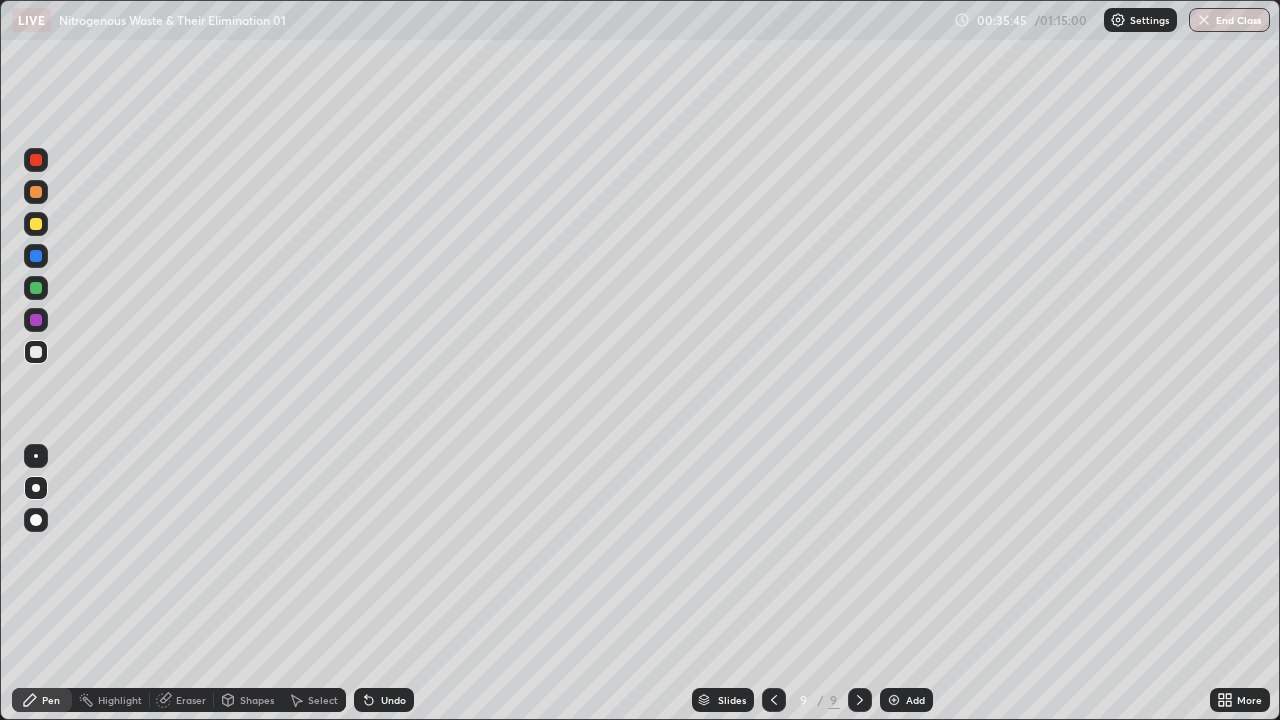 click at bounding box center [894, 700] 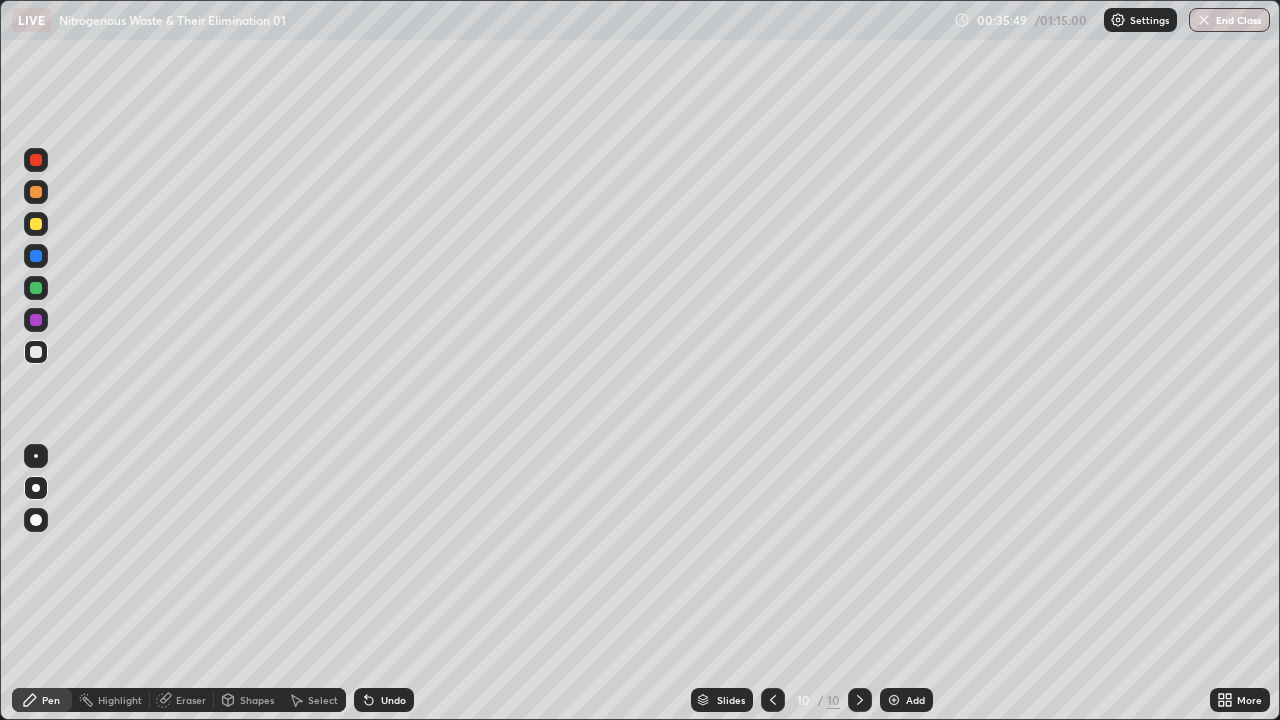 click at bounding box center (36, 352) 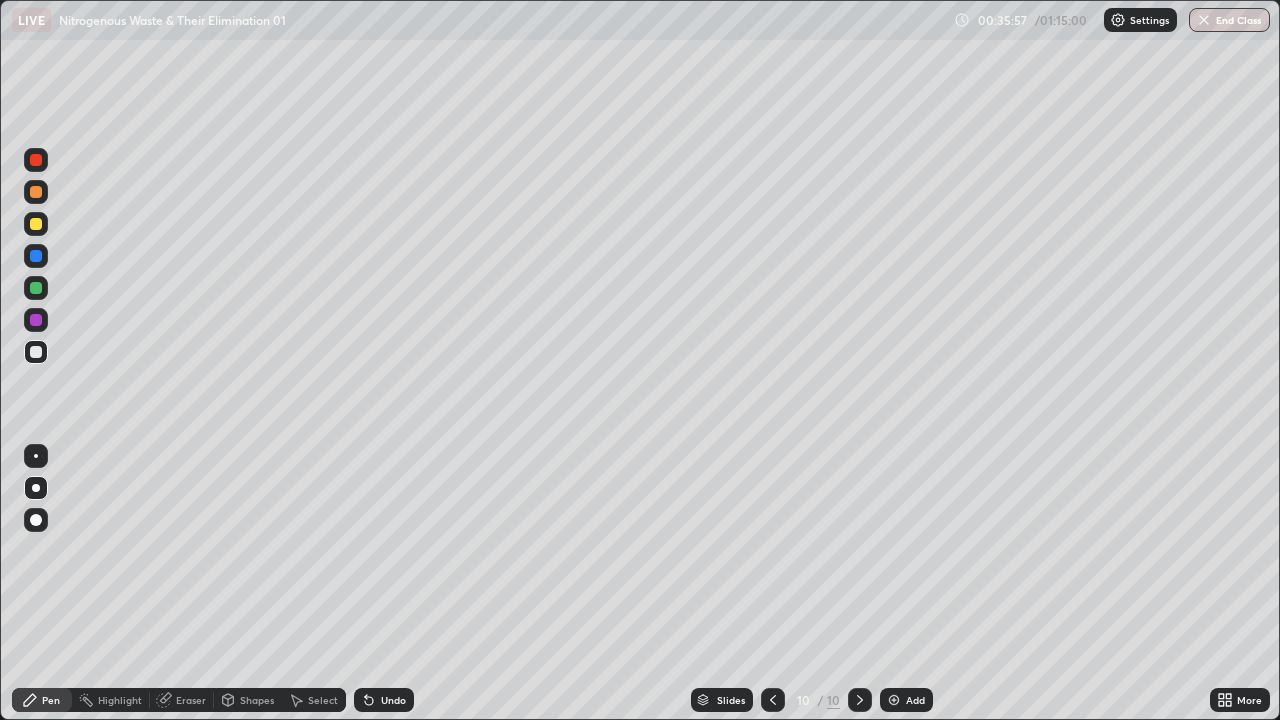 click at bounding box center (36, 352) 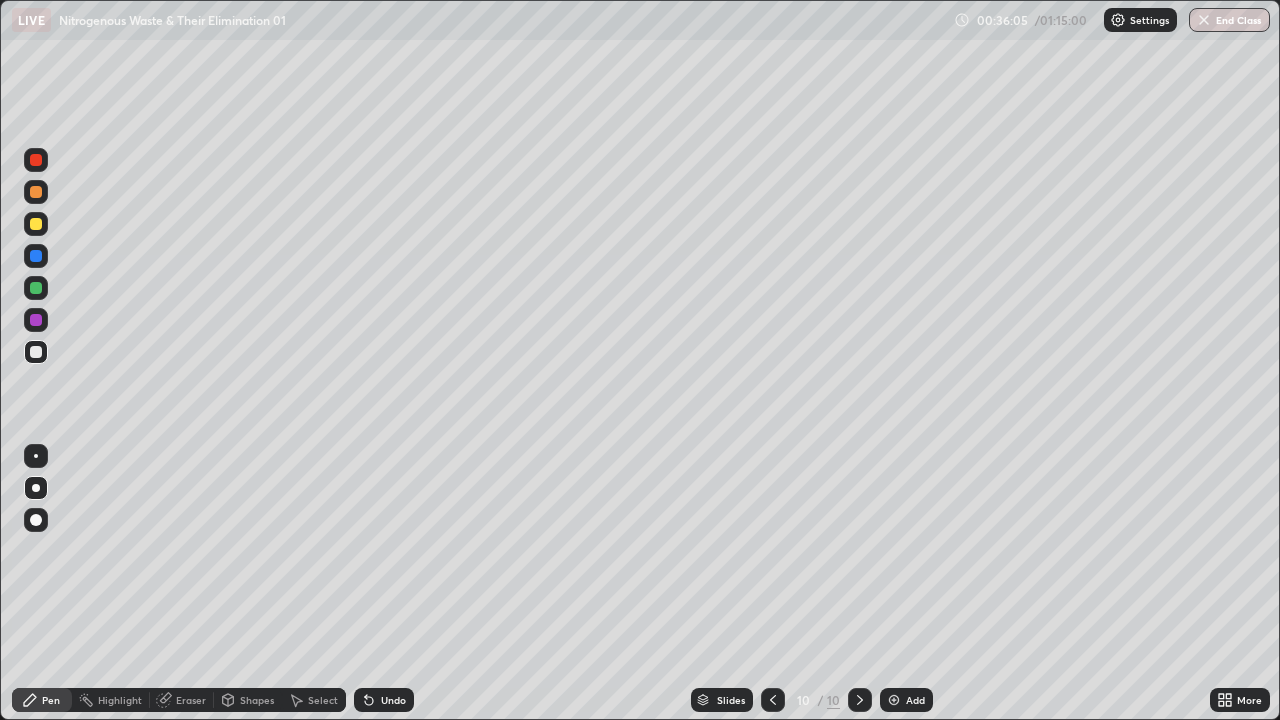 click at bounding box center [36, 352] 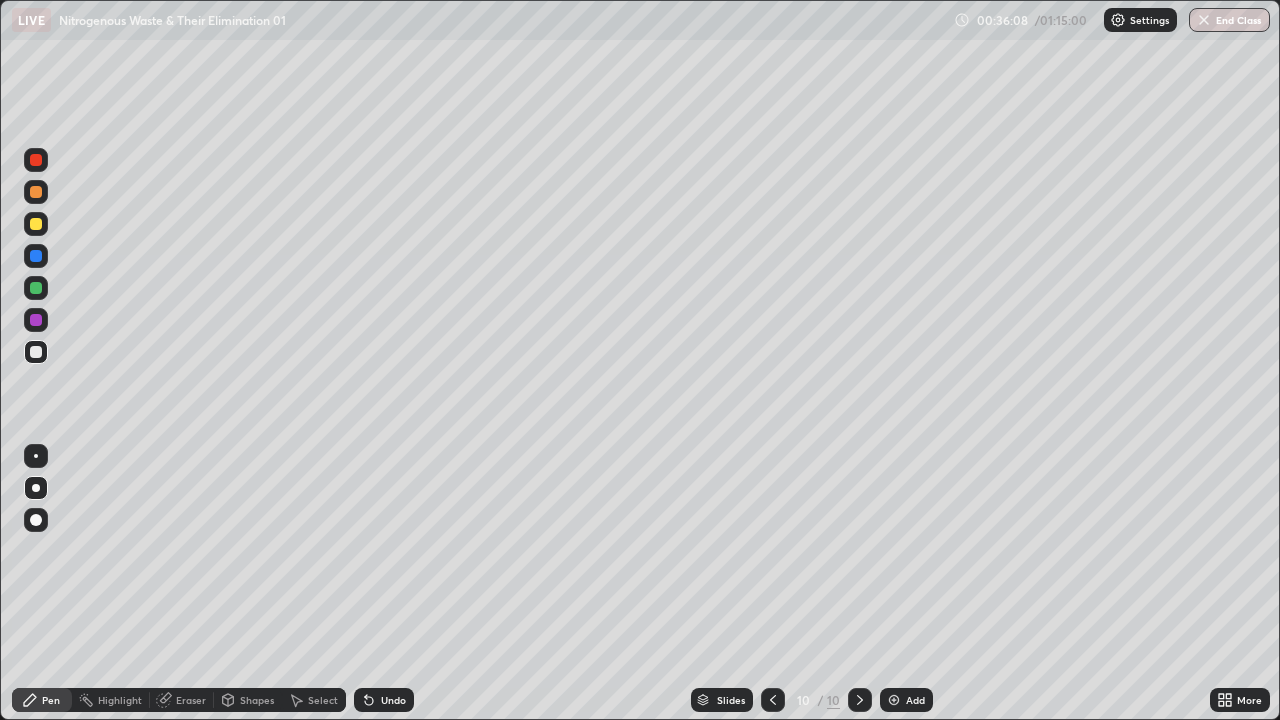 click at bounding box center (36, 352) 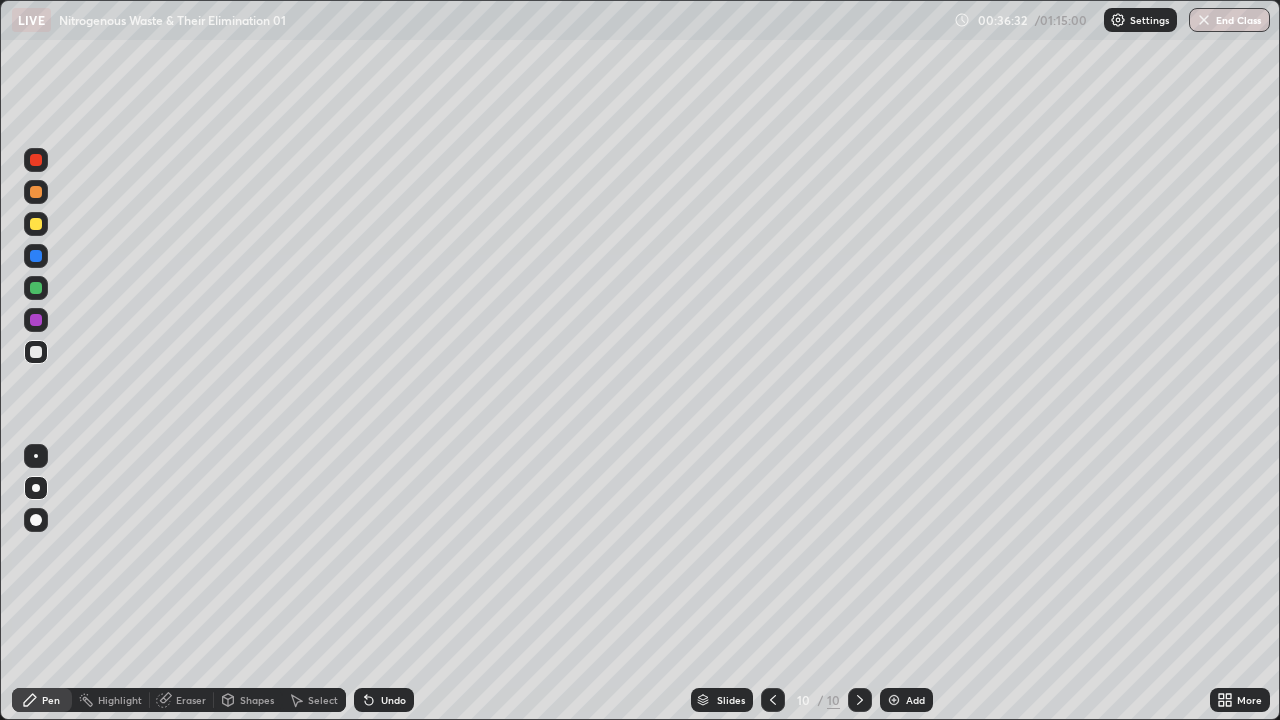 click on "Undo" at bounding box center [384, 700] 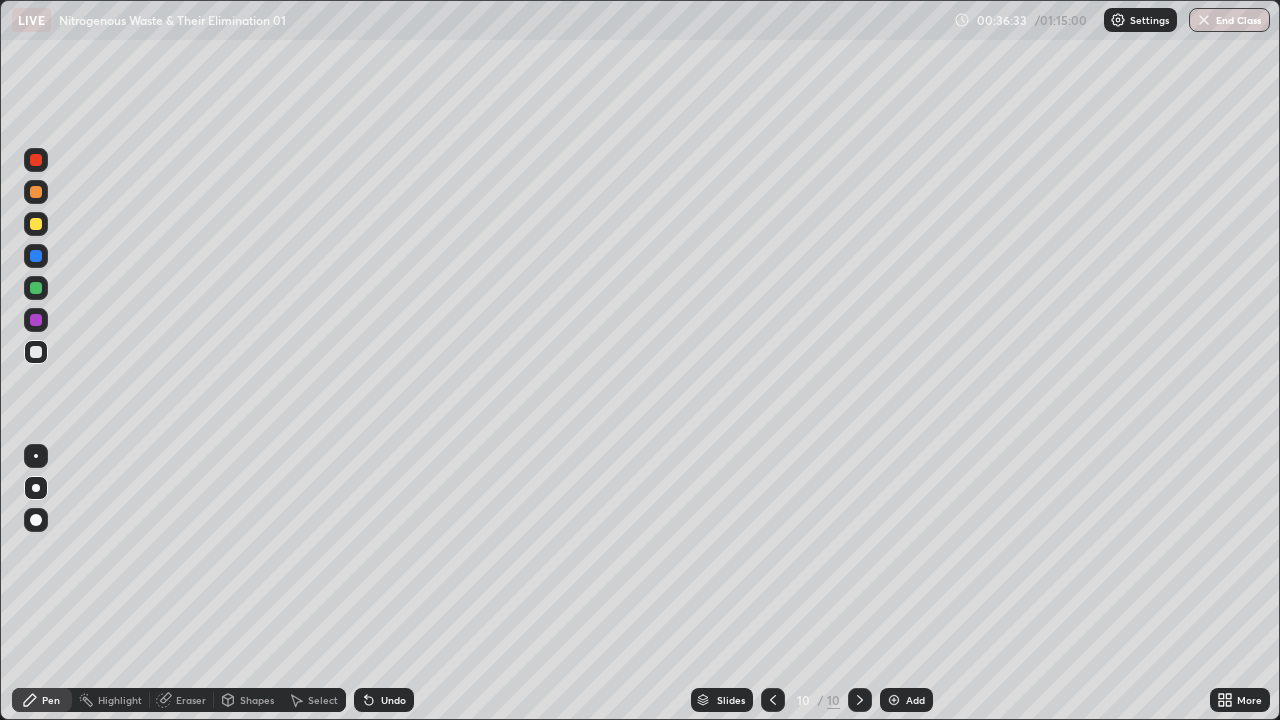 click on "Undo" at bounding box center (384, 700) 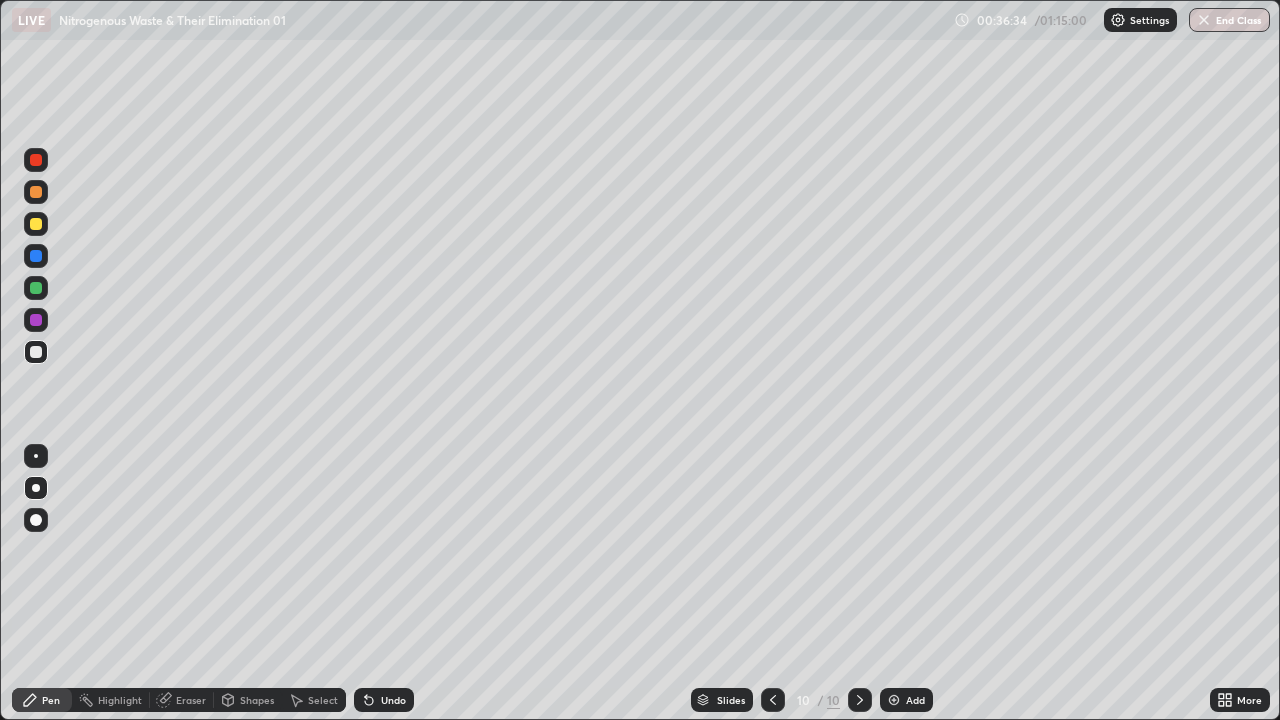 click on "Undo" at bounding box center (384, 700) 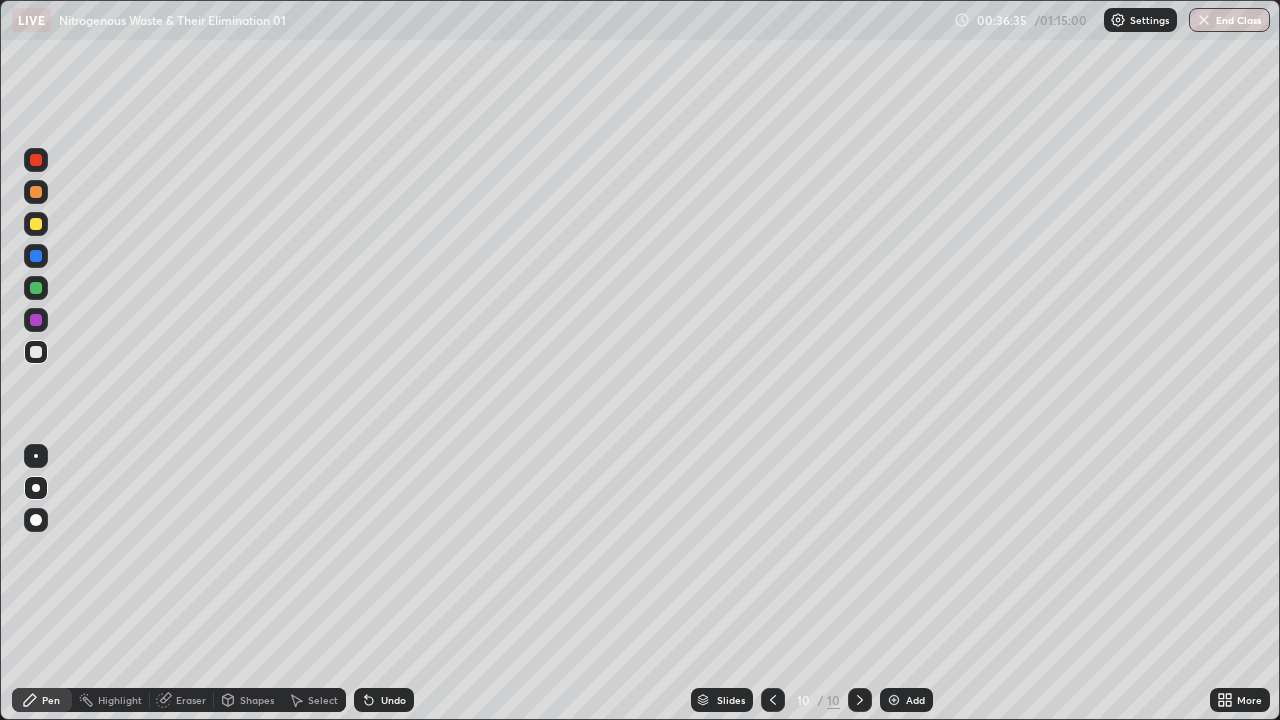 click on "Undo" at bounding box center [384, 700] 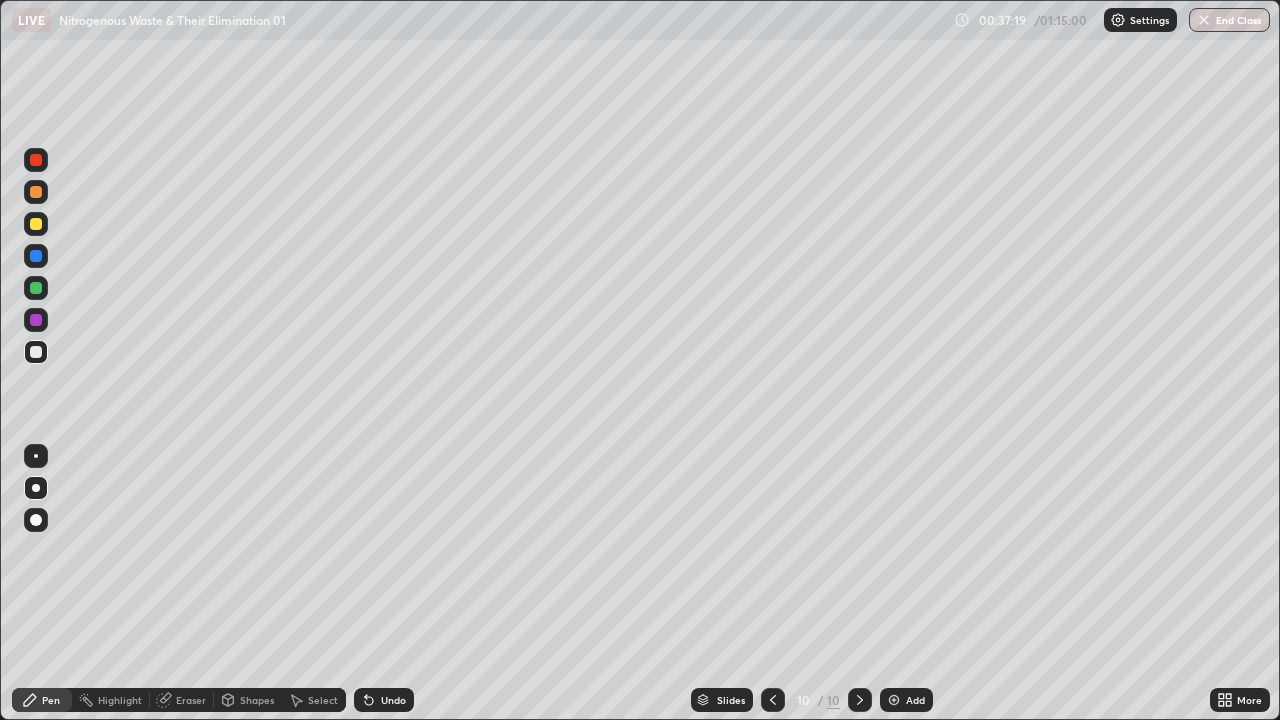 click at bounding box center [36, 352] 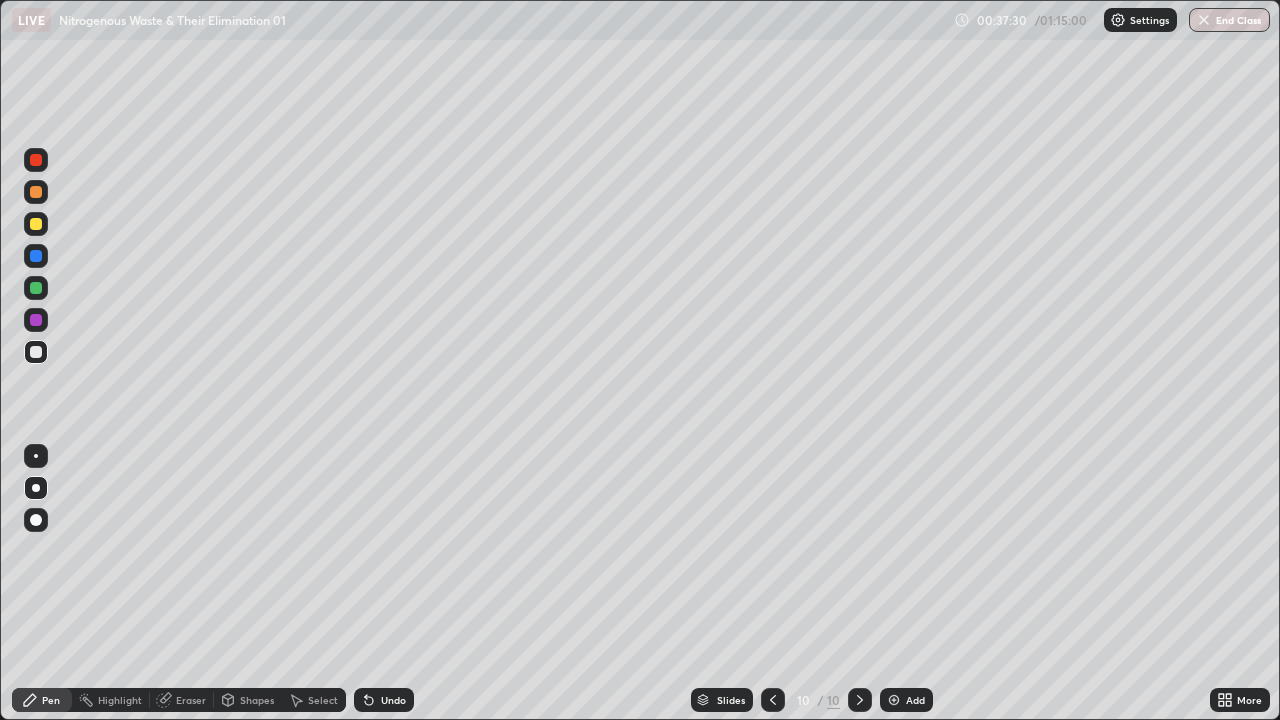 click at bounding box center [36, 352] 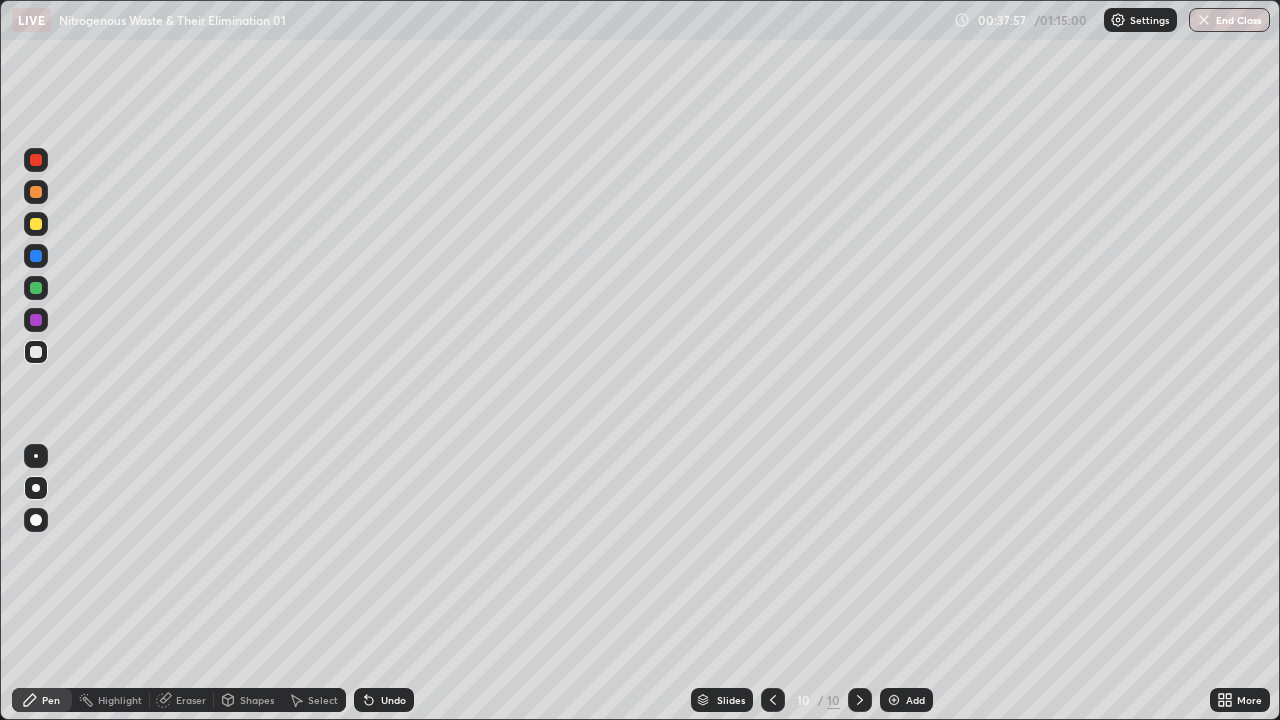 click at bounding box center (36, 352) 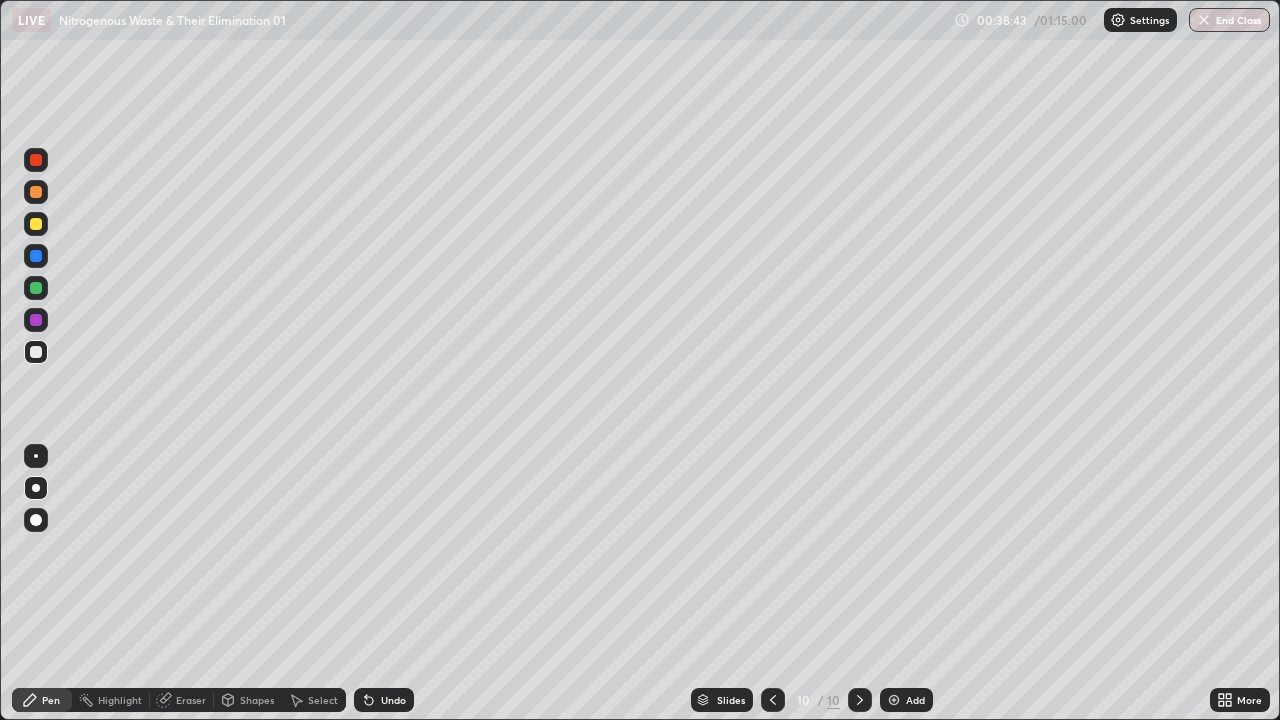 click at bounding box center (36, 352) 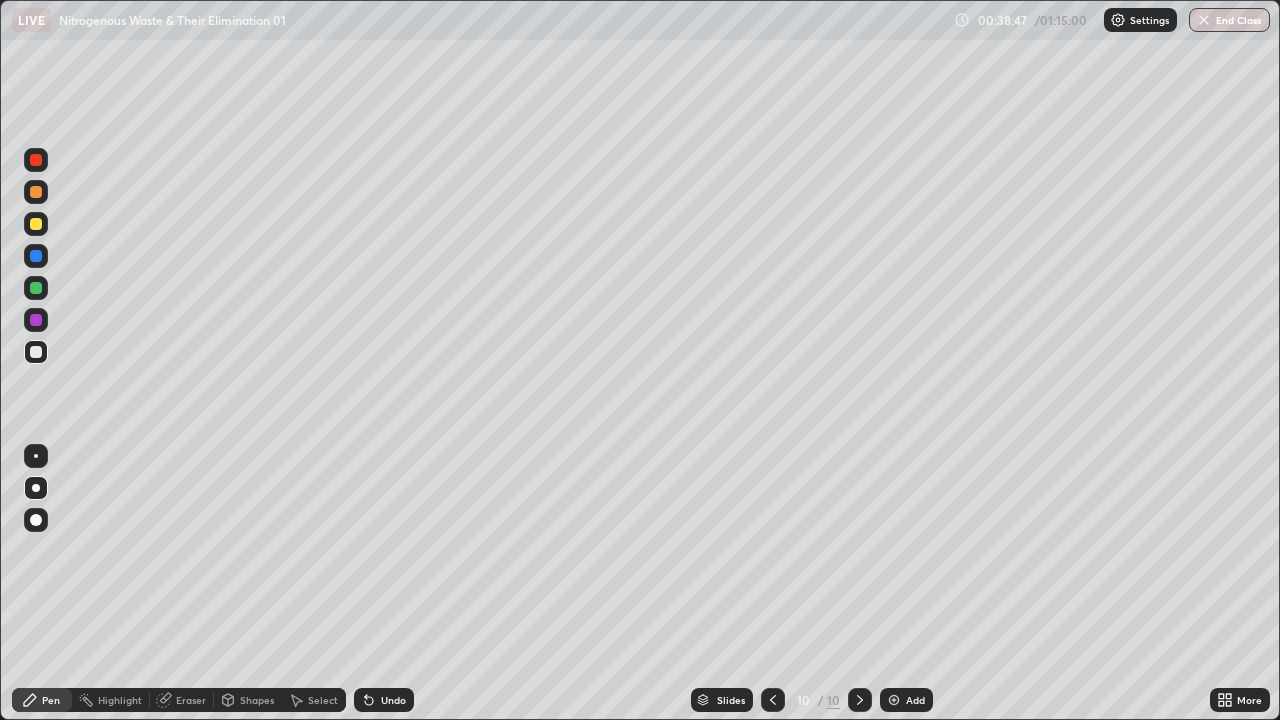 click at bounding box center (36, 352) 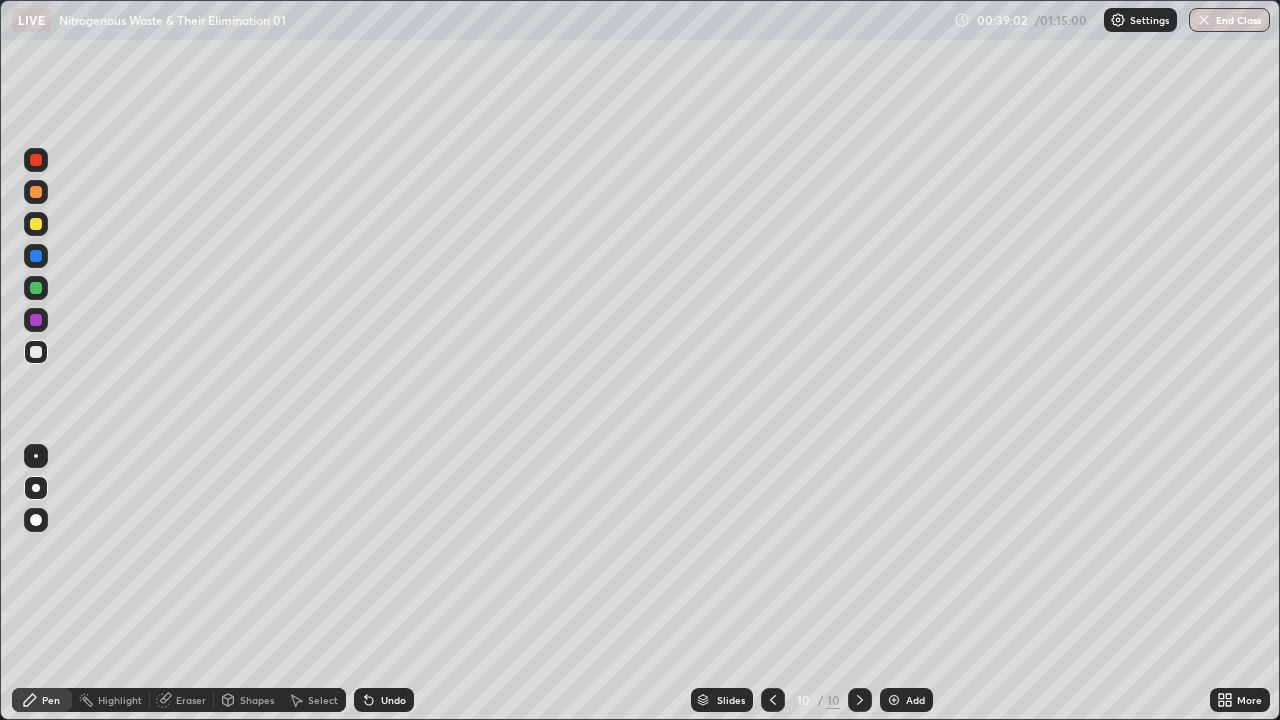 click at bounding box center (36, 352) 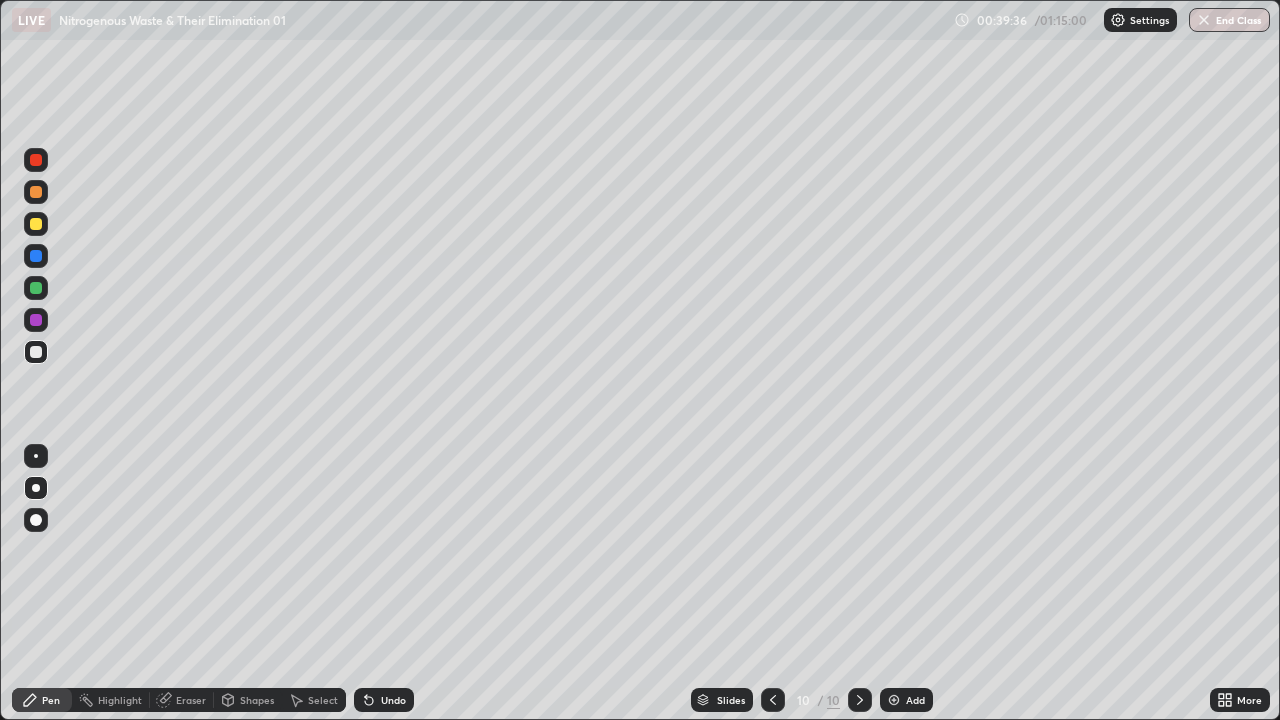 click at bounding box center [36, 352] 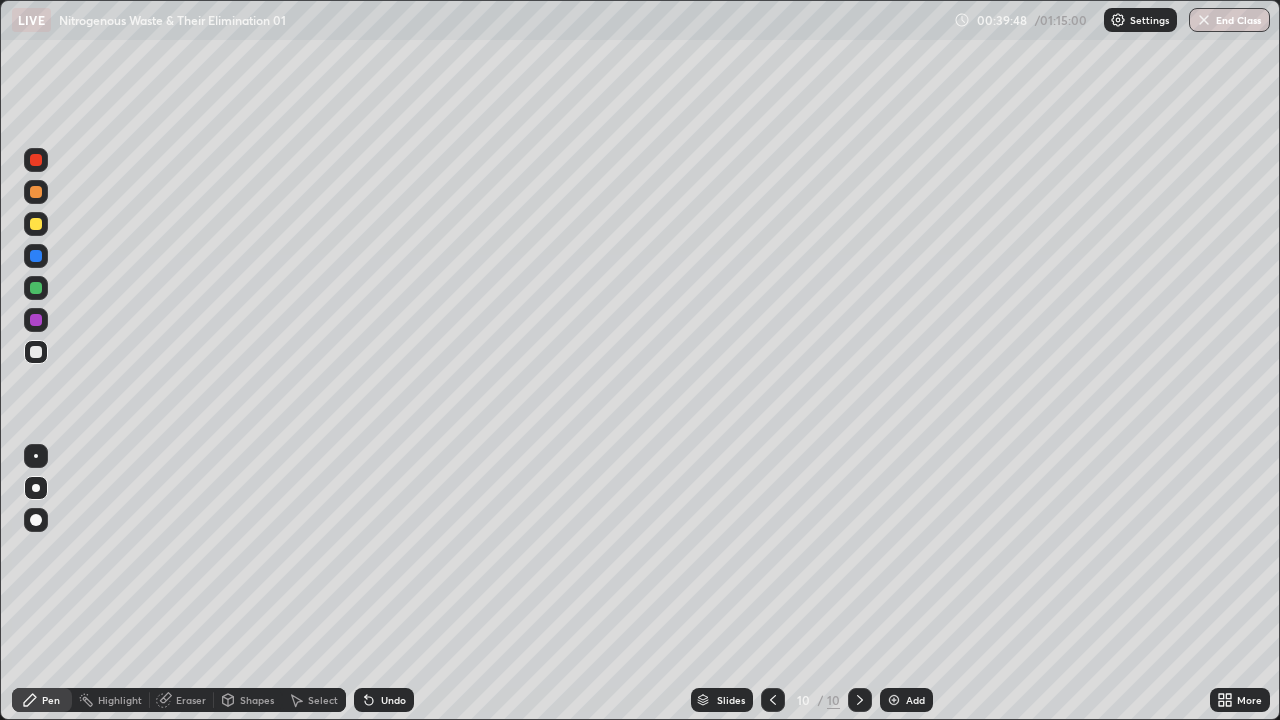 click at bounding box center (36, 352) 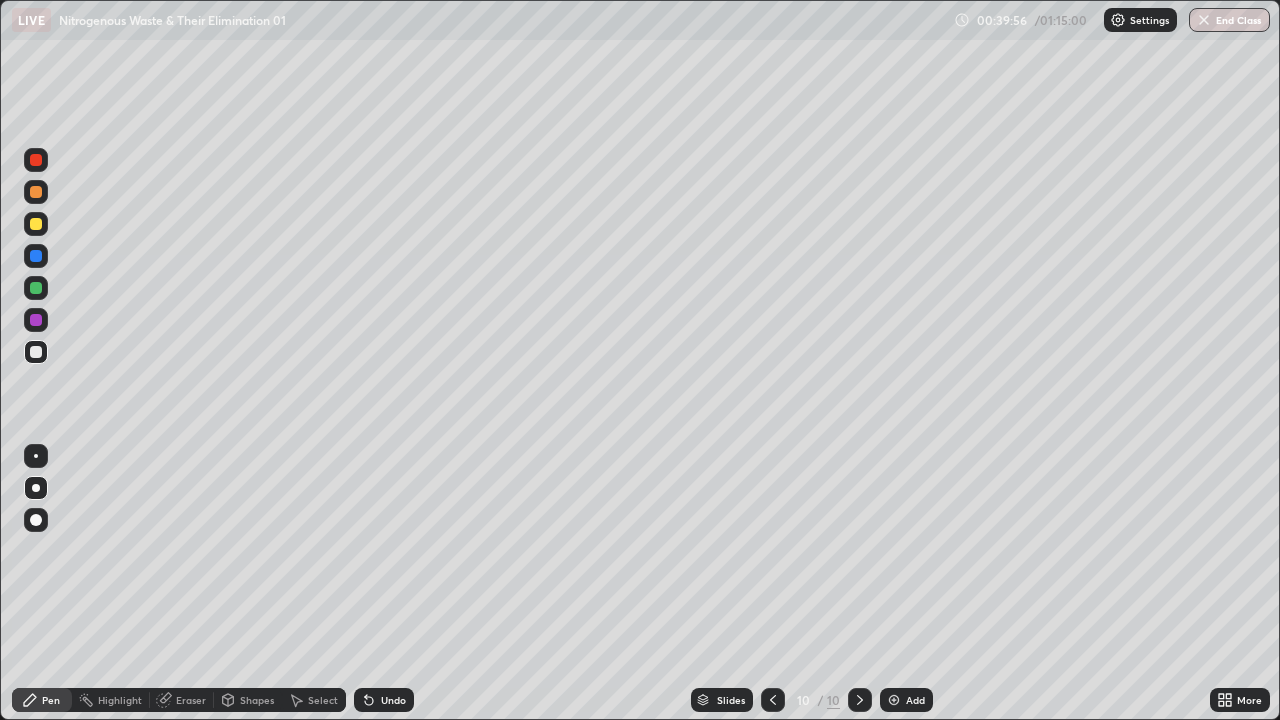 click at bounding box center [36, 352] 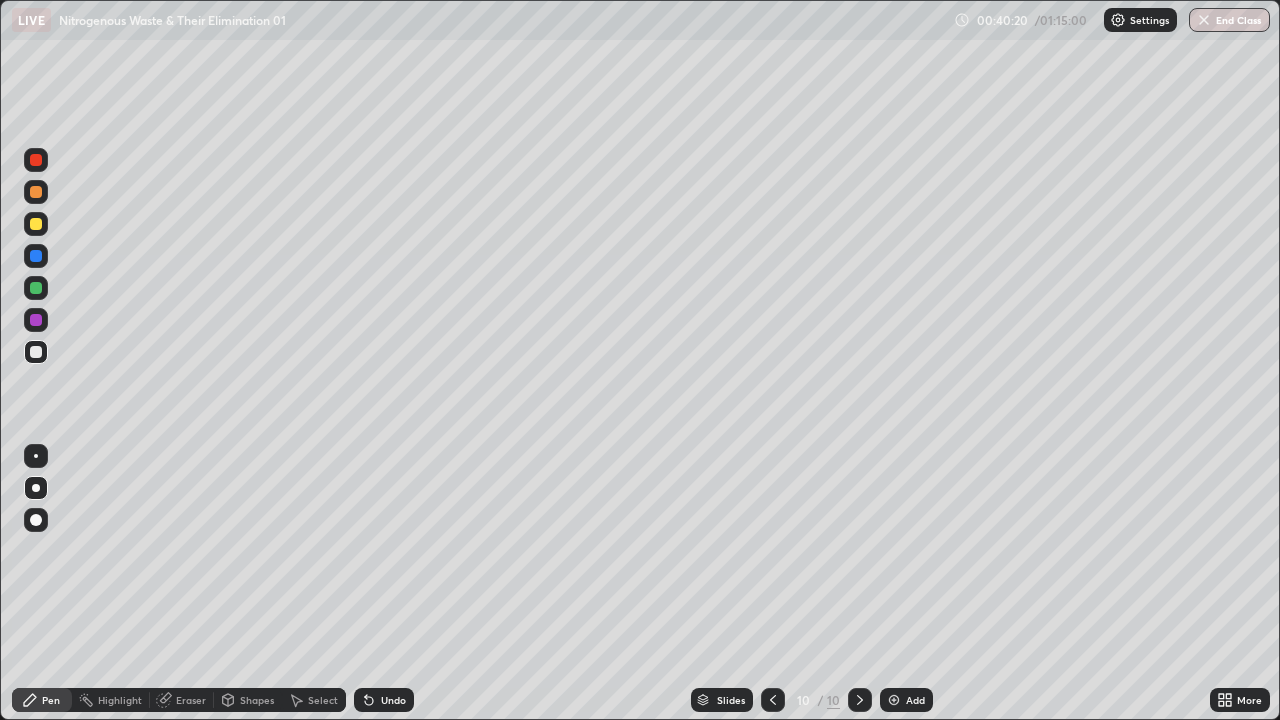click at bounding box center (36, 352) 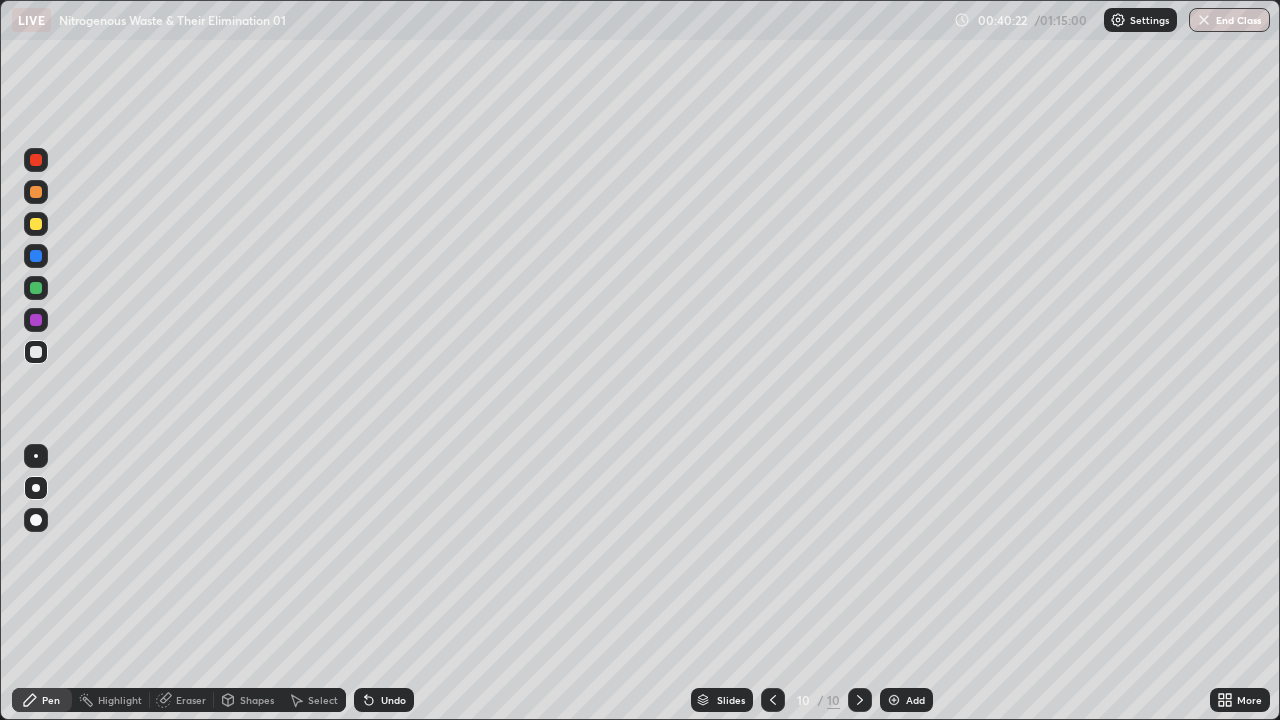 click on "Add" at bounding box center [915, 700] 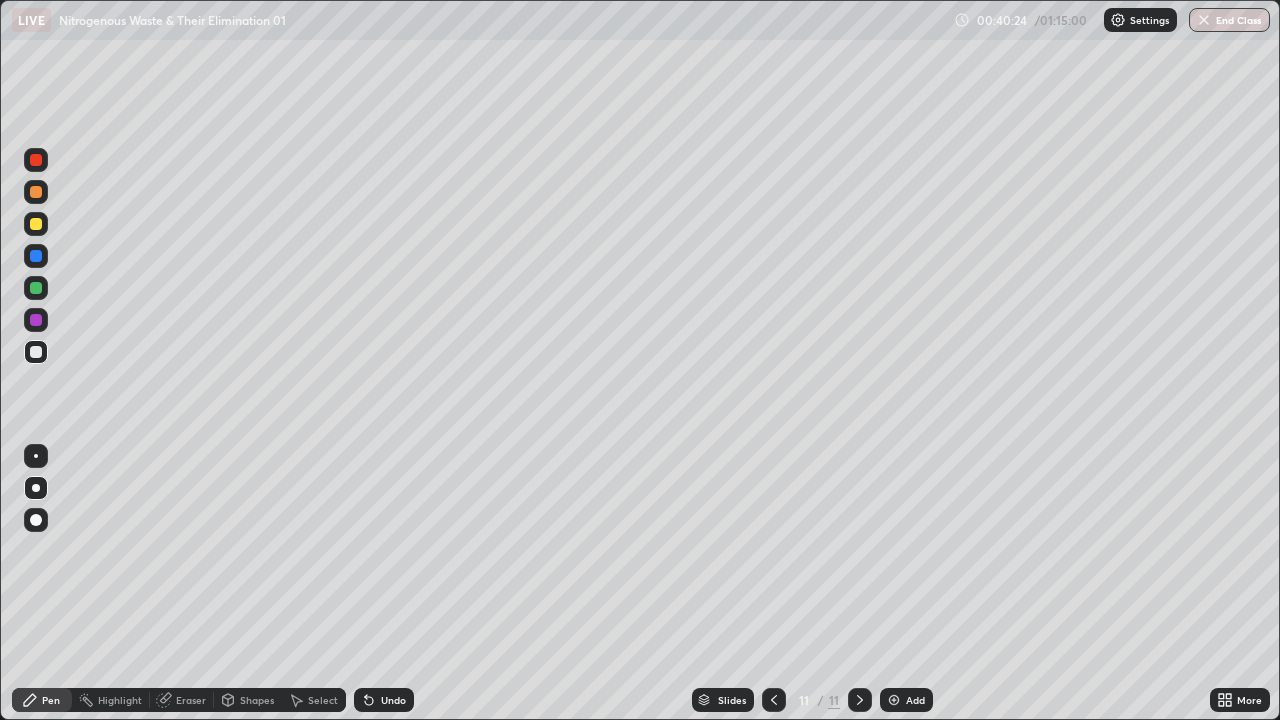 click 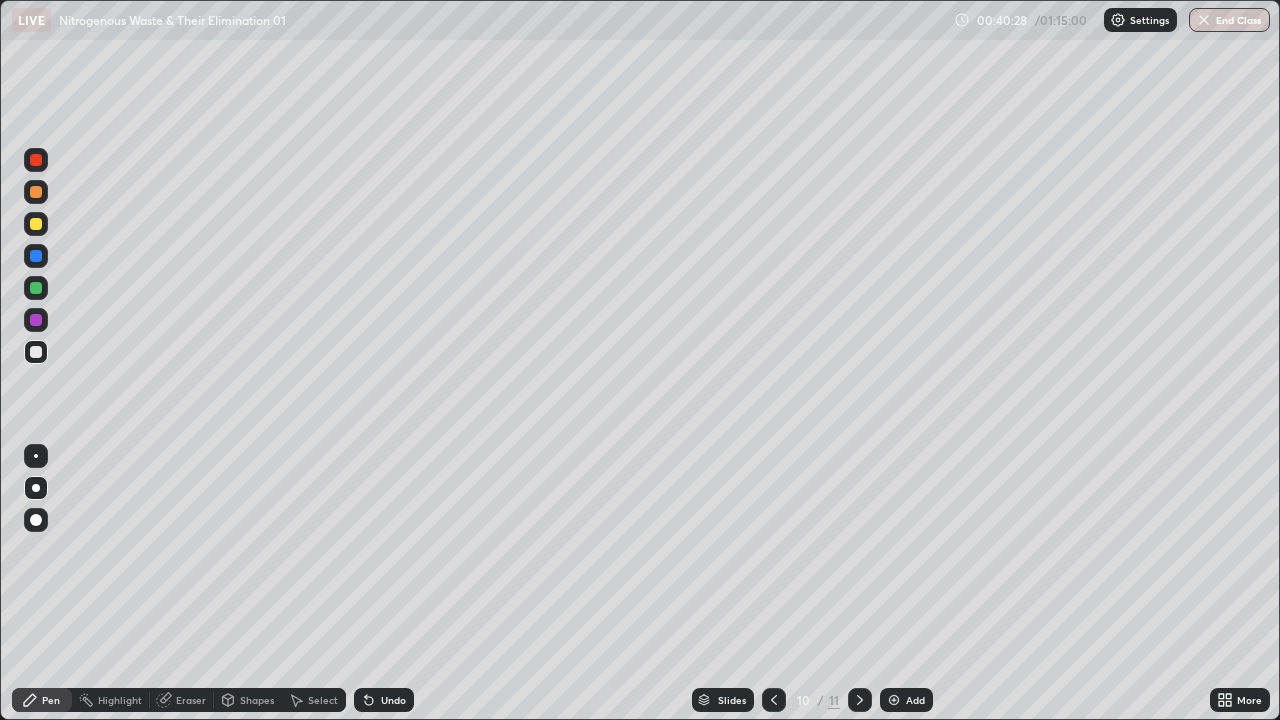 click 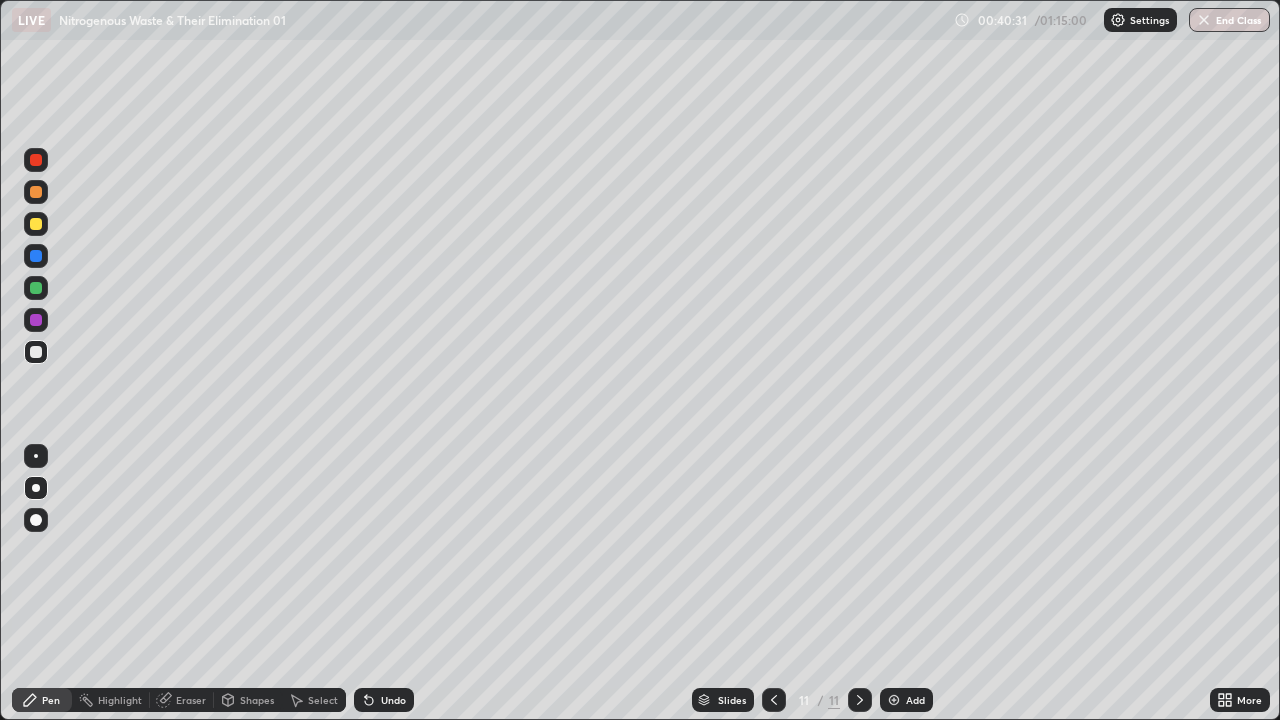 click at bounding box center (36, 352) 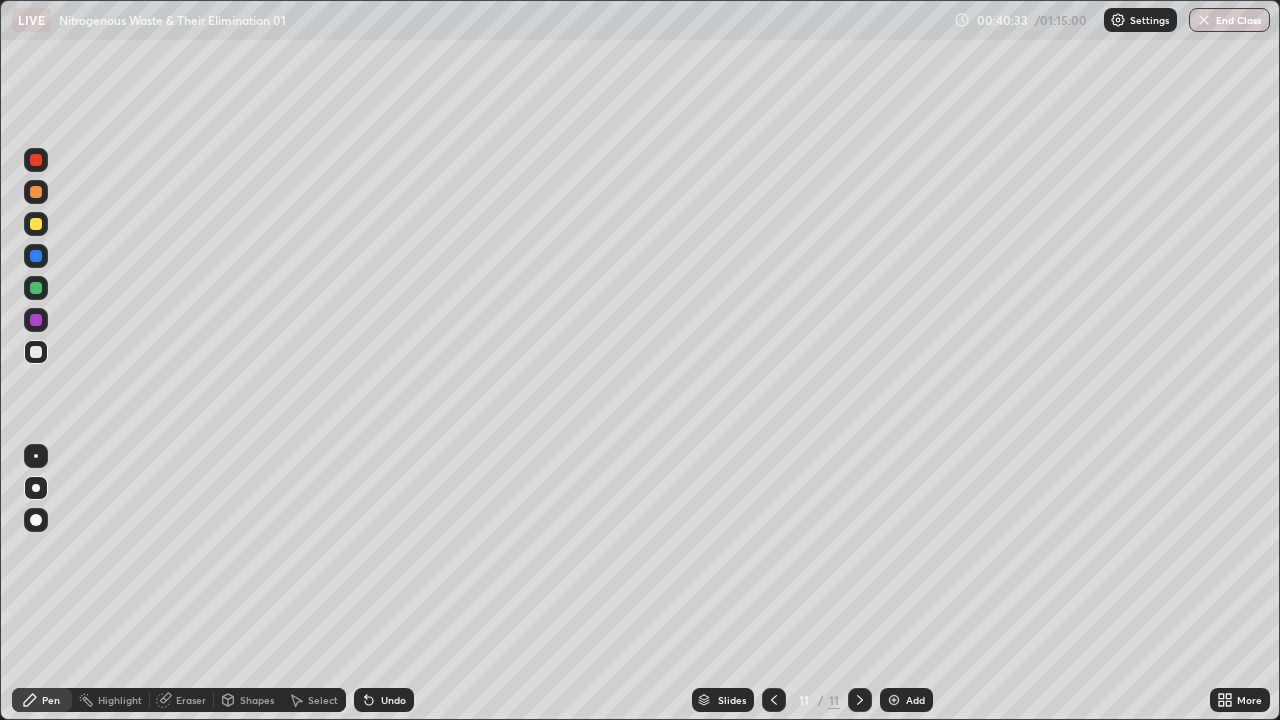 click at bounding box center [36, 352] 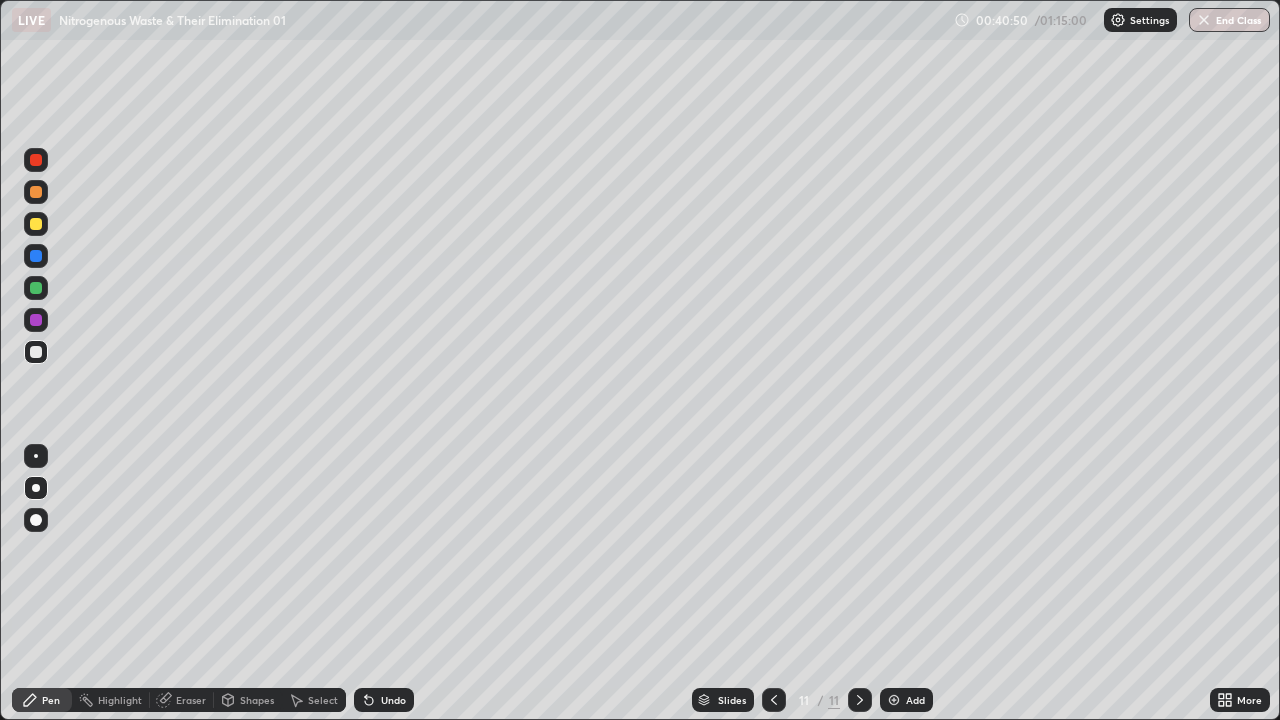 click at bounding box center [36, 352] 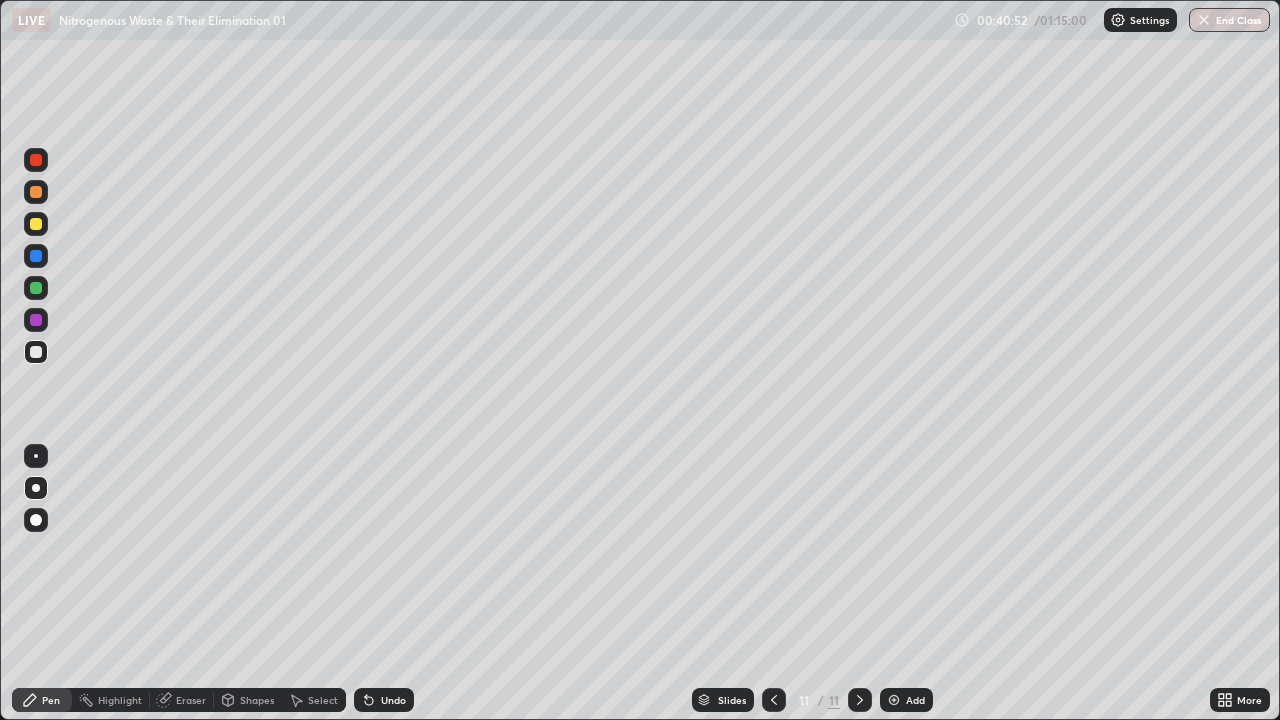click at bounding box center [36, 352] 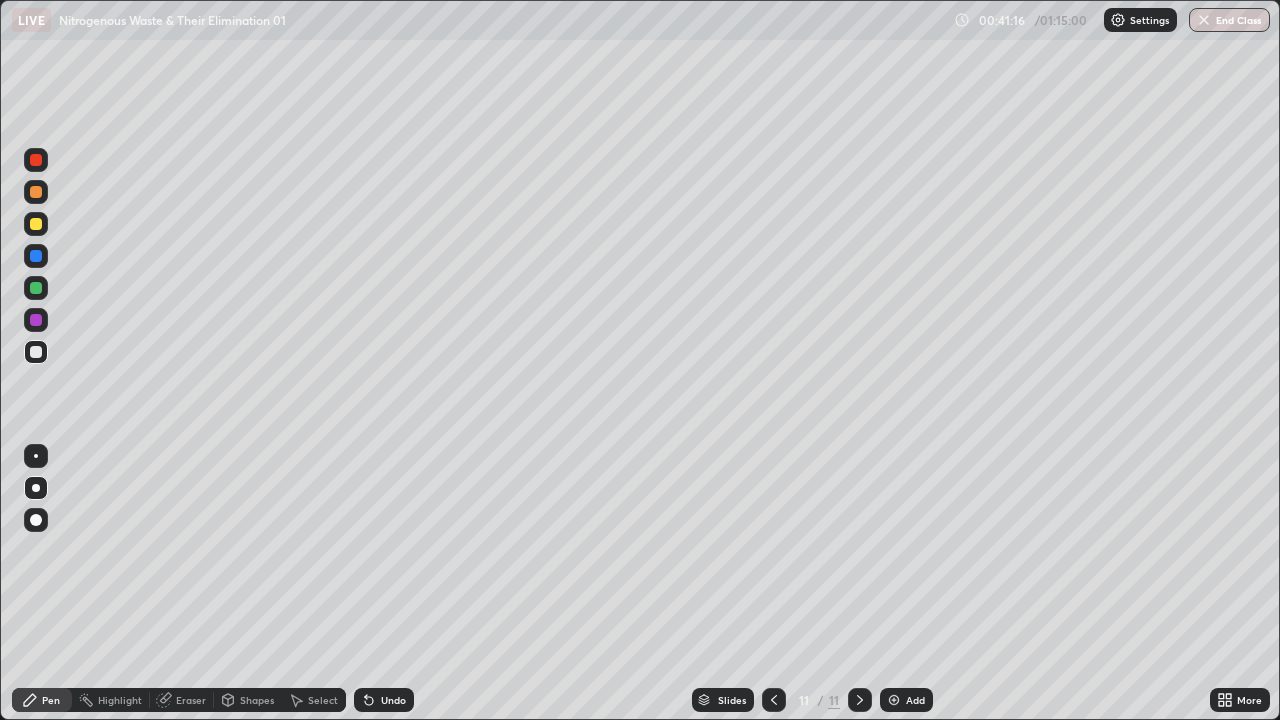click at bounding box center [36, 352] 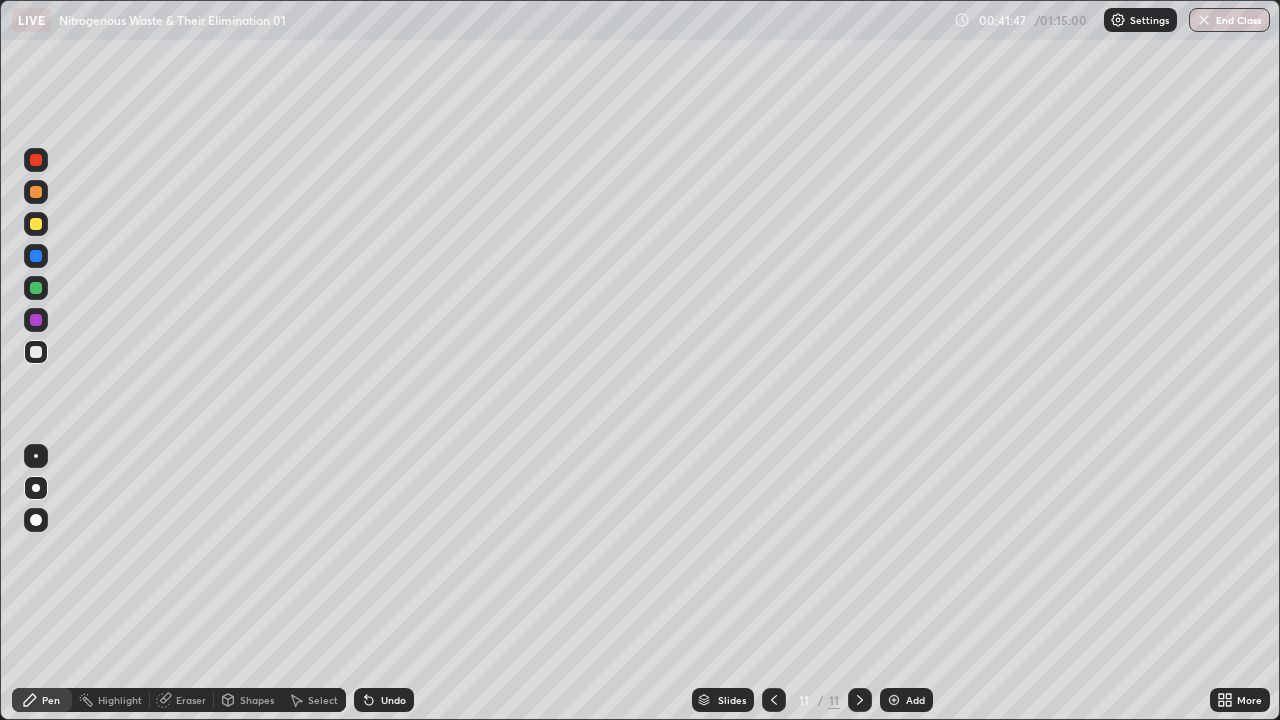 click at bounding box center [36, 352] 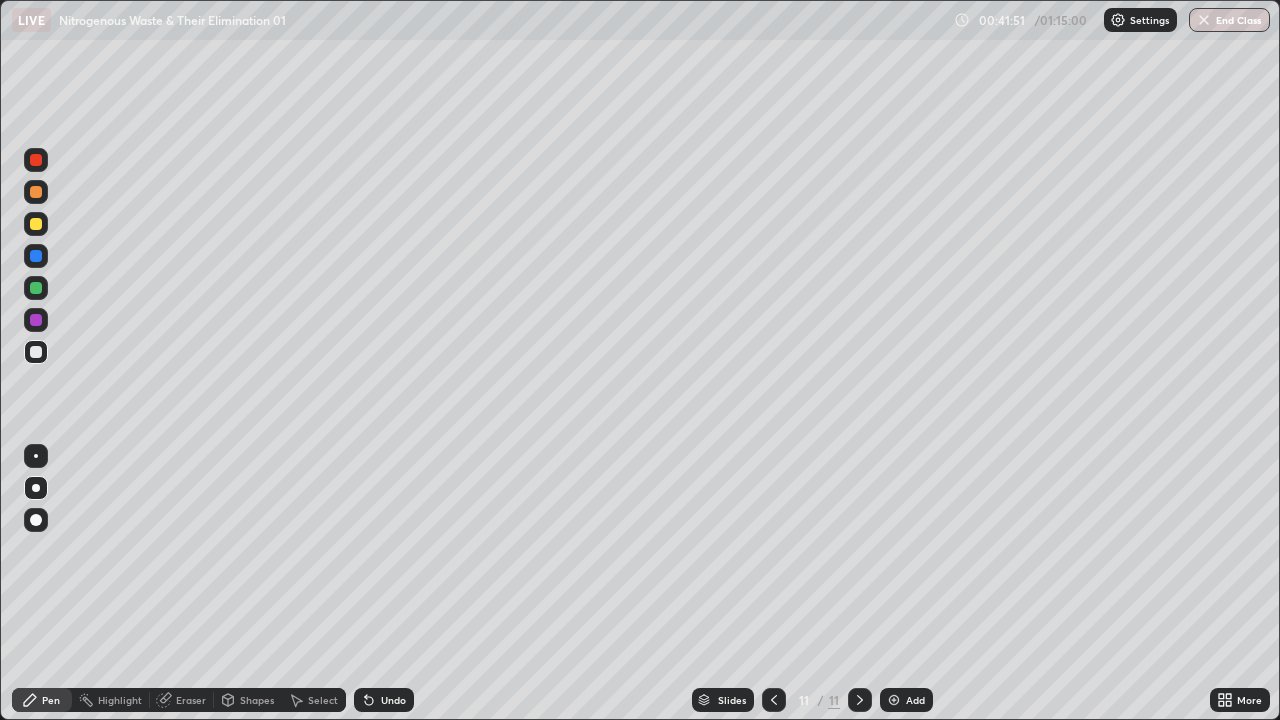 click at bounding box center (36, 352) 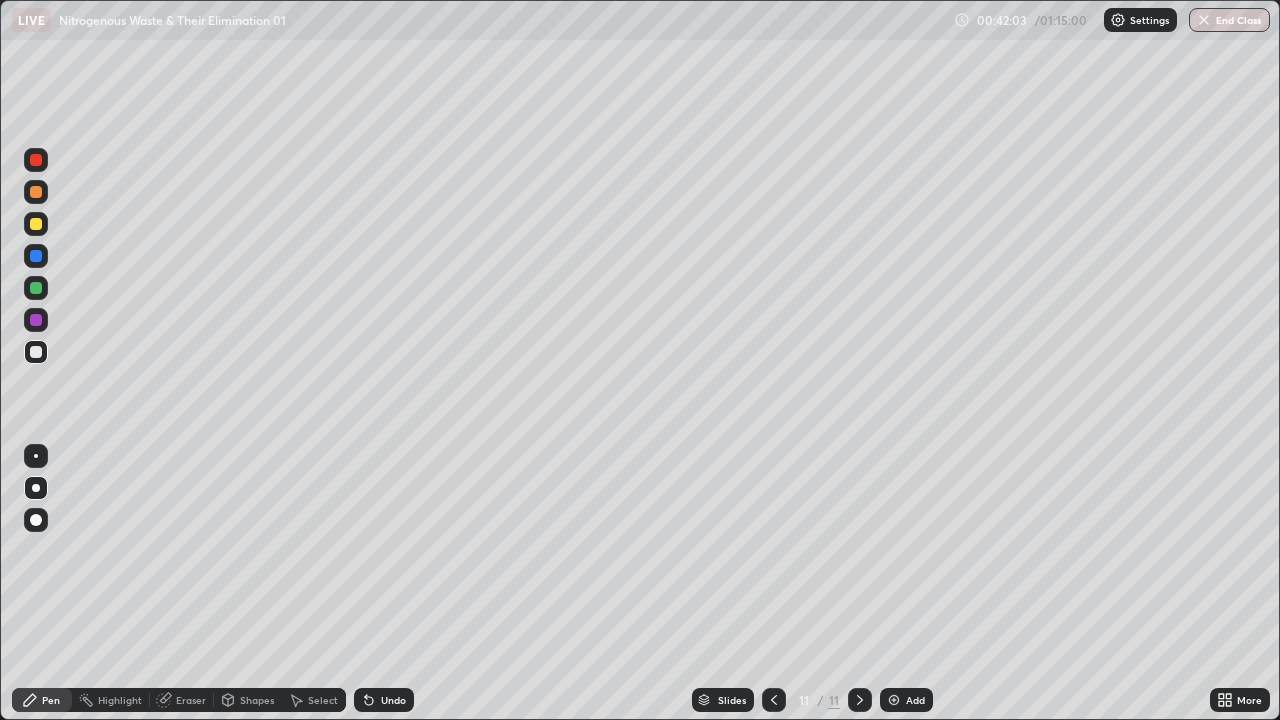 click at bounding box center (36, 352) 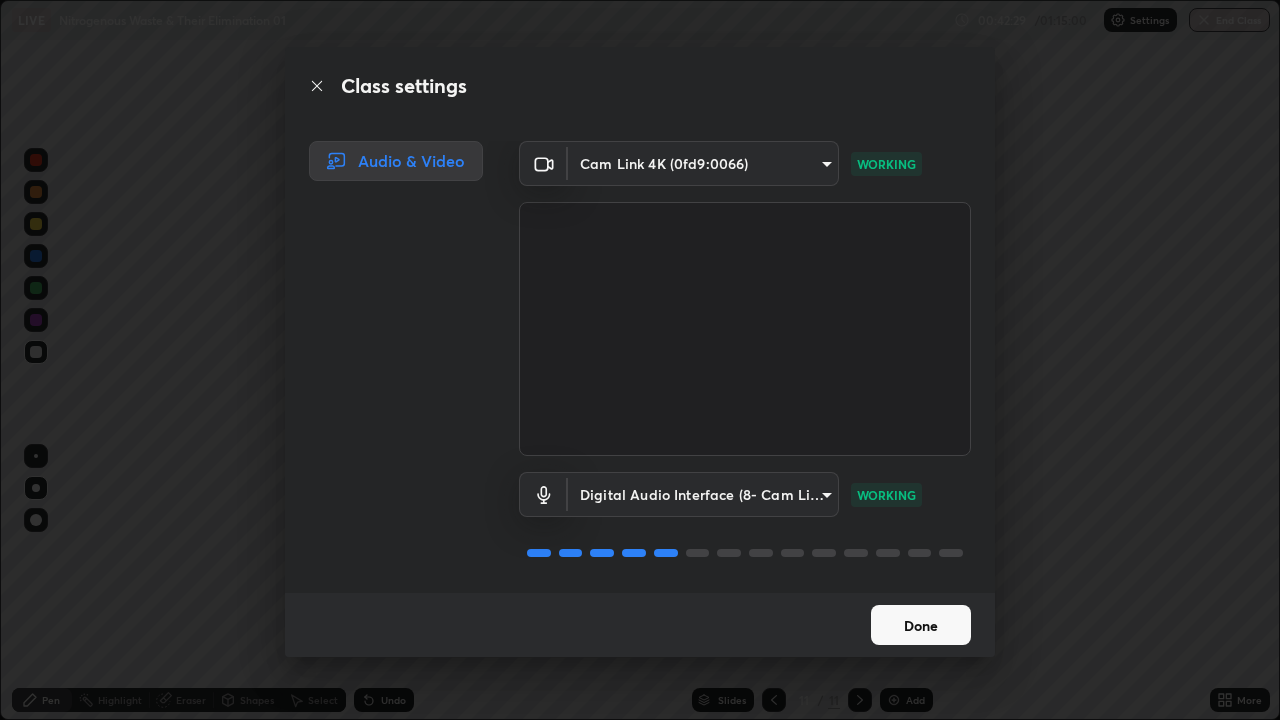 click on "Done" at bounding box center (921, 625) 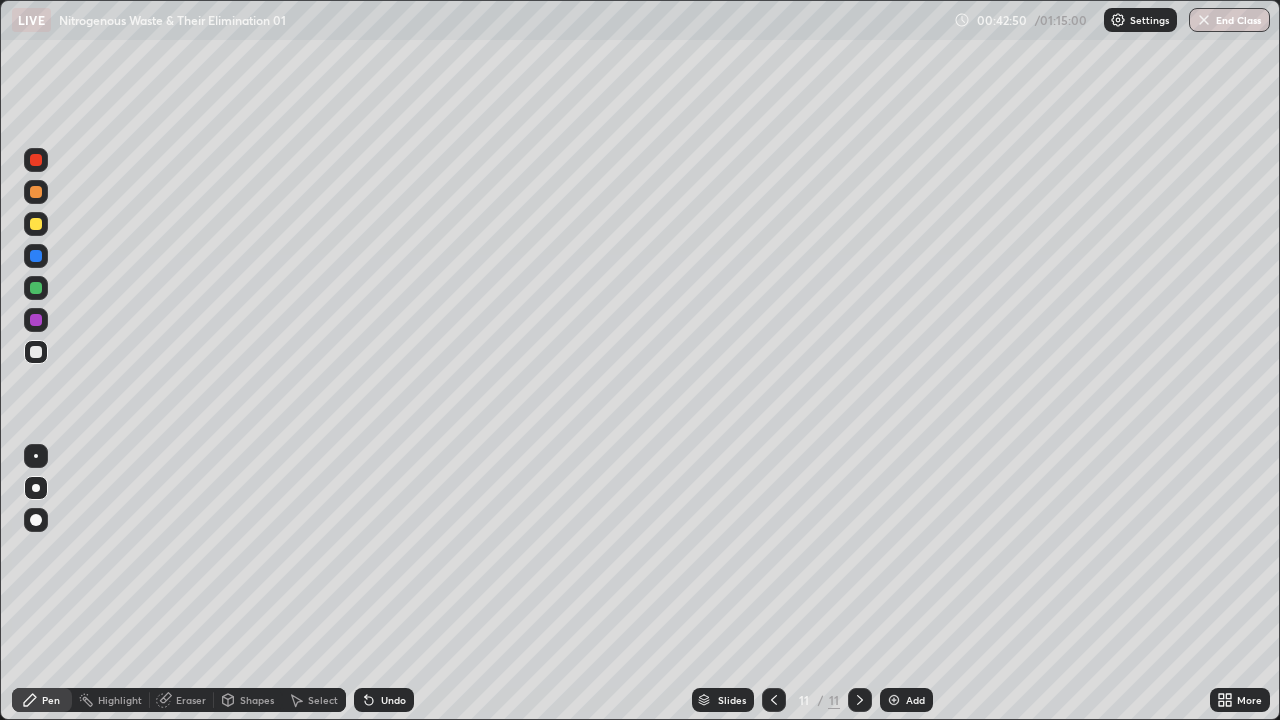 click at bounding box center (36, 352) 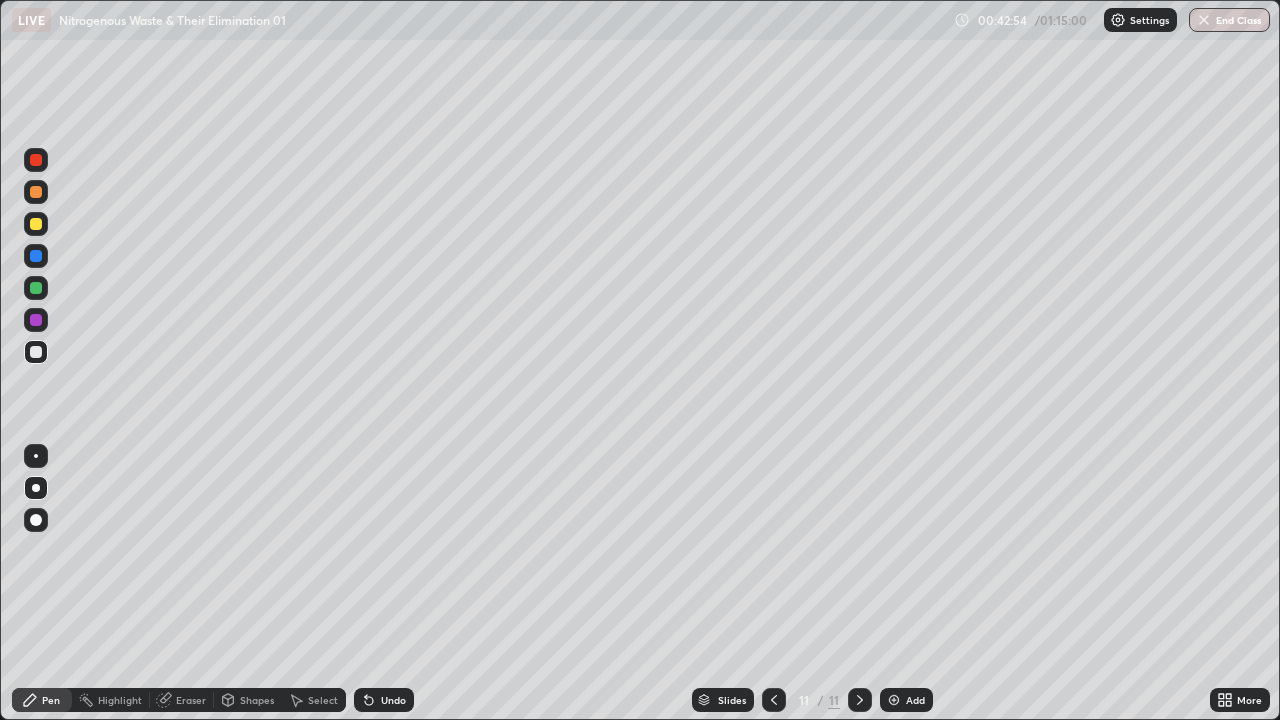 click at bounding box center (36, 352) 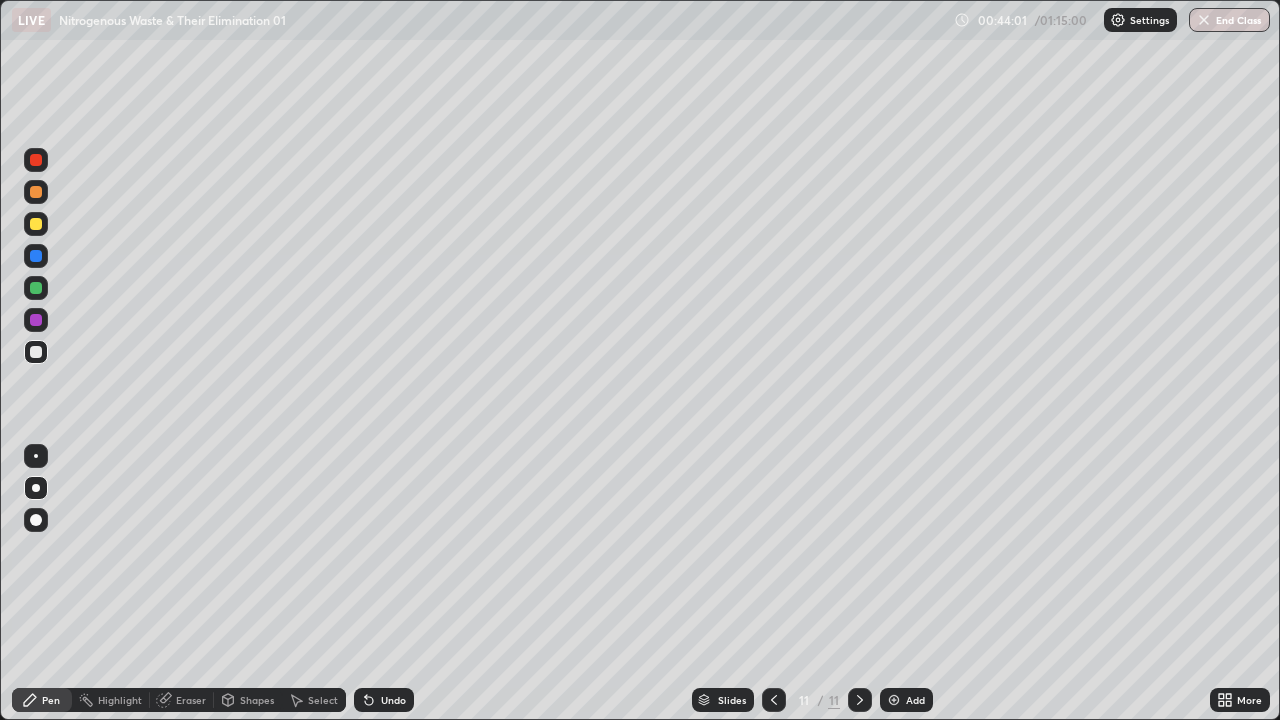 click at bounding box center (36, 352) 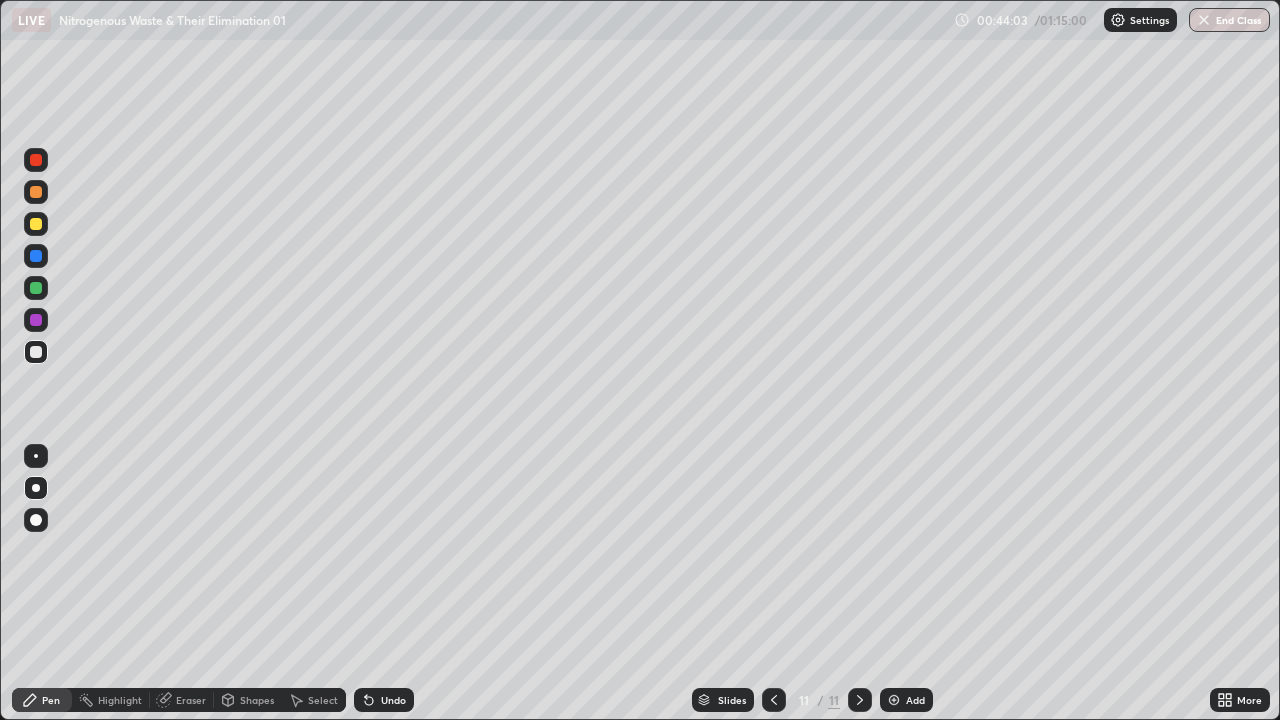 click at bounding box center [894, 700] 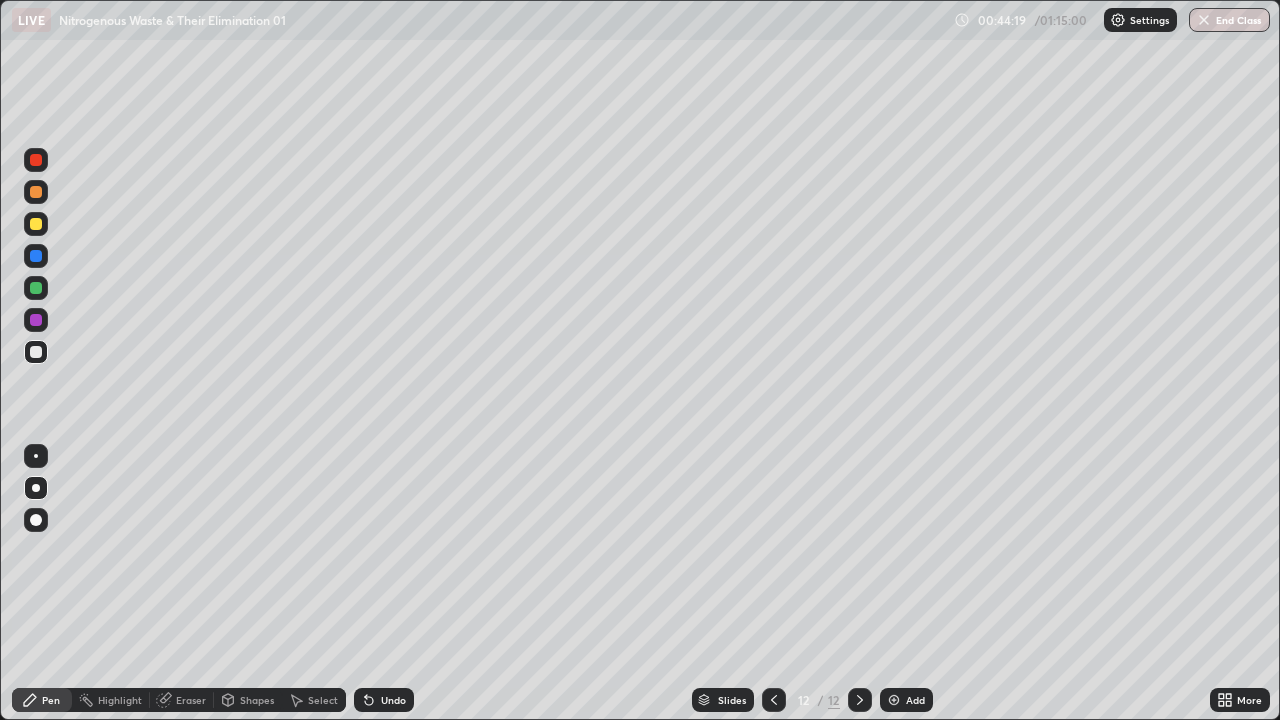 click at bounding box center [36, 352] 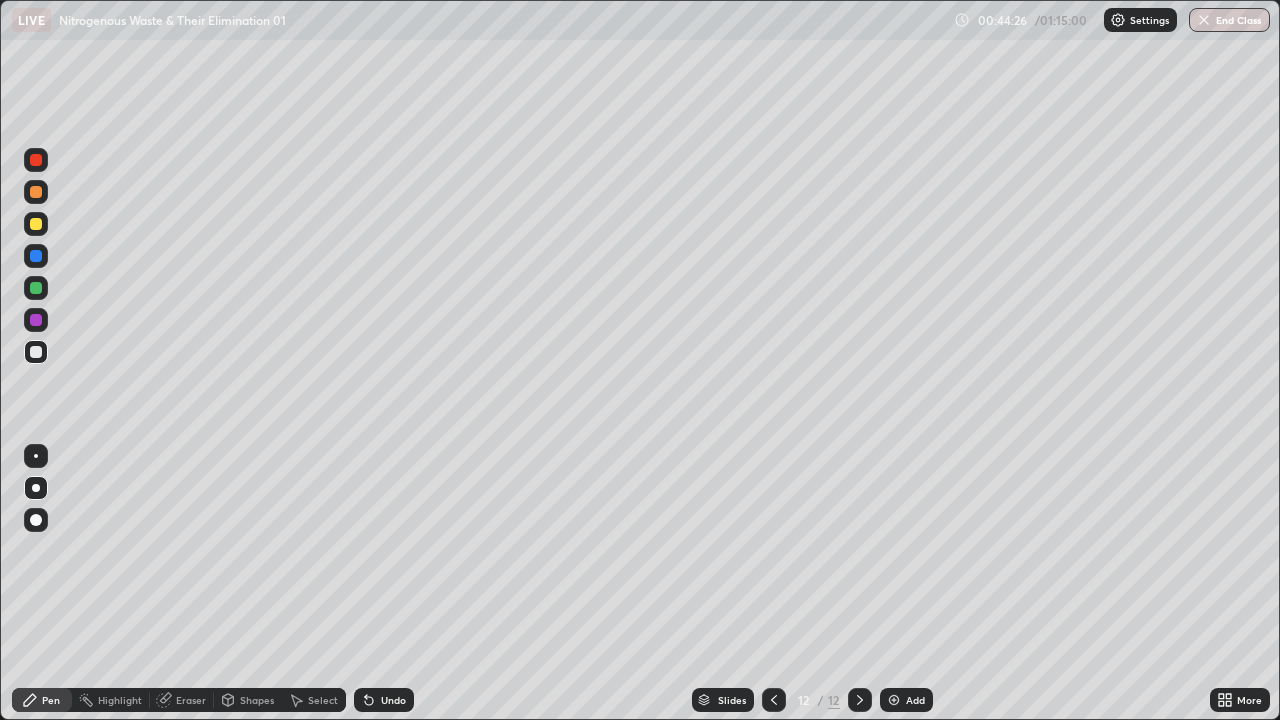 click at bounding box center [36, 352] 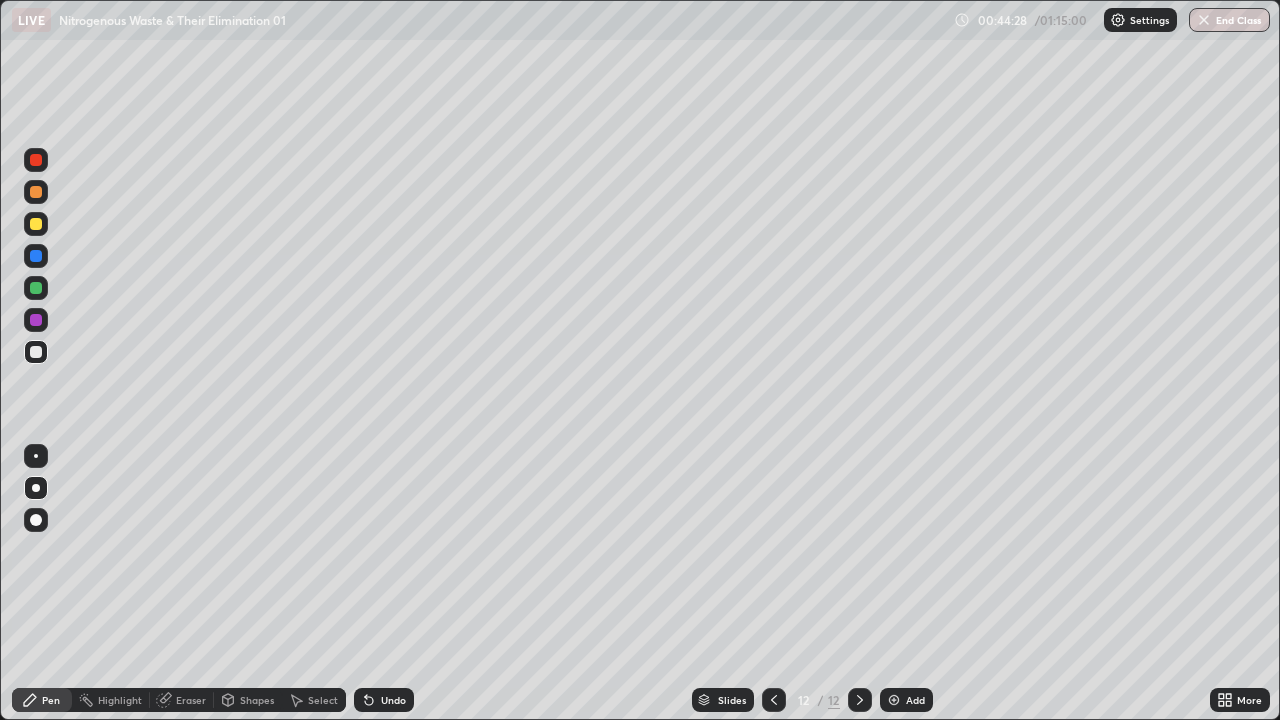 click at bounding box center [36, 352] 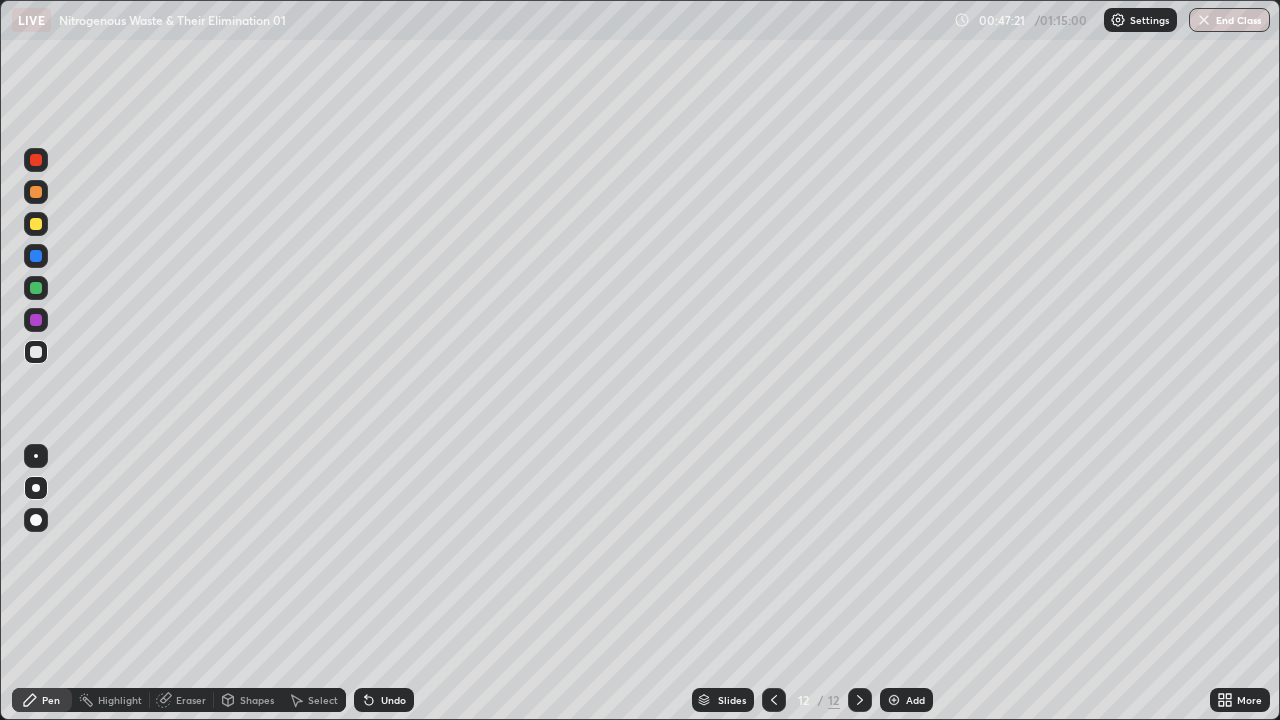 click at bounding box center (36, 352) 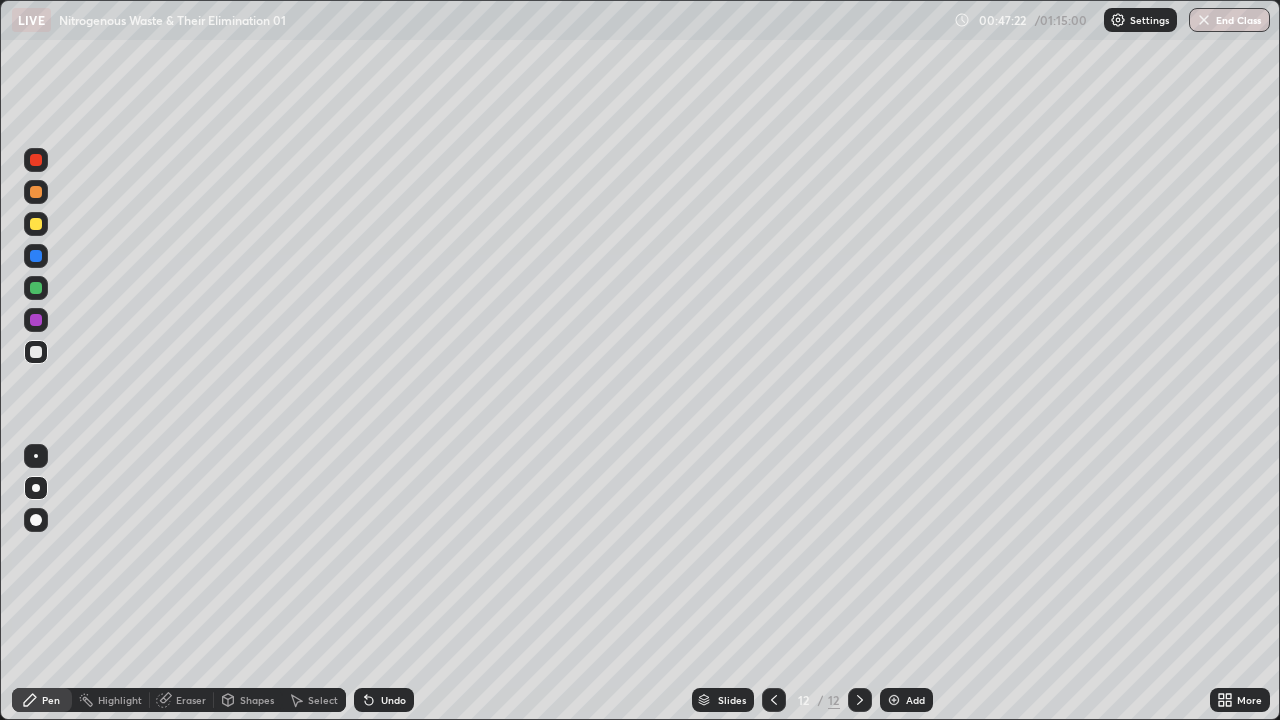 click at bounding box center (36, 352) 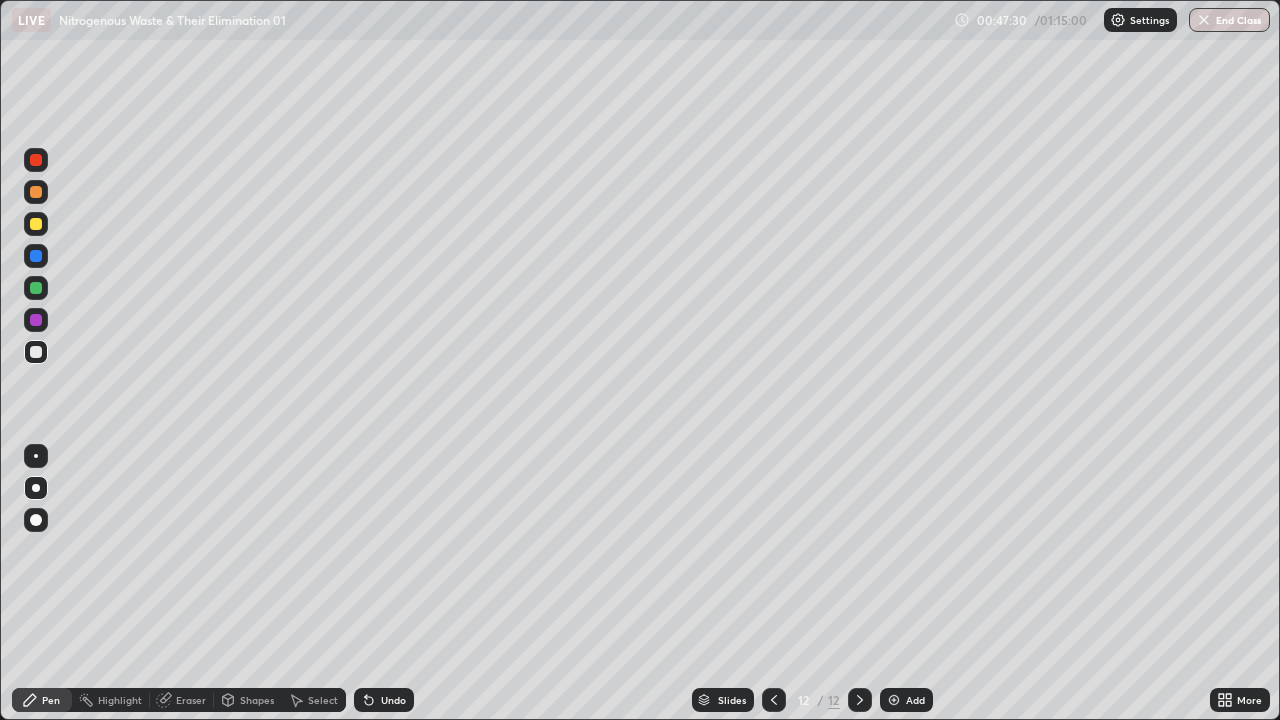 click at bounding box center (36, 352) 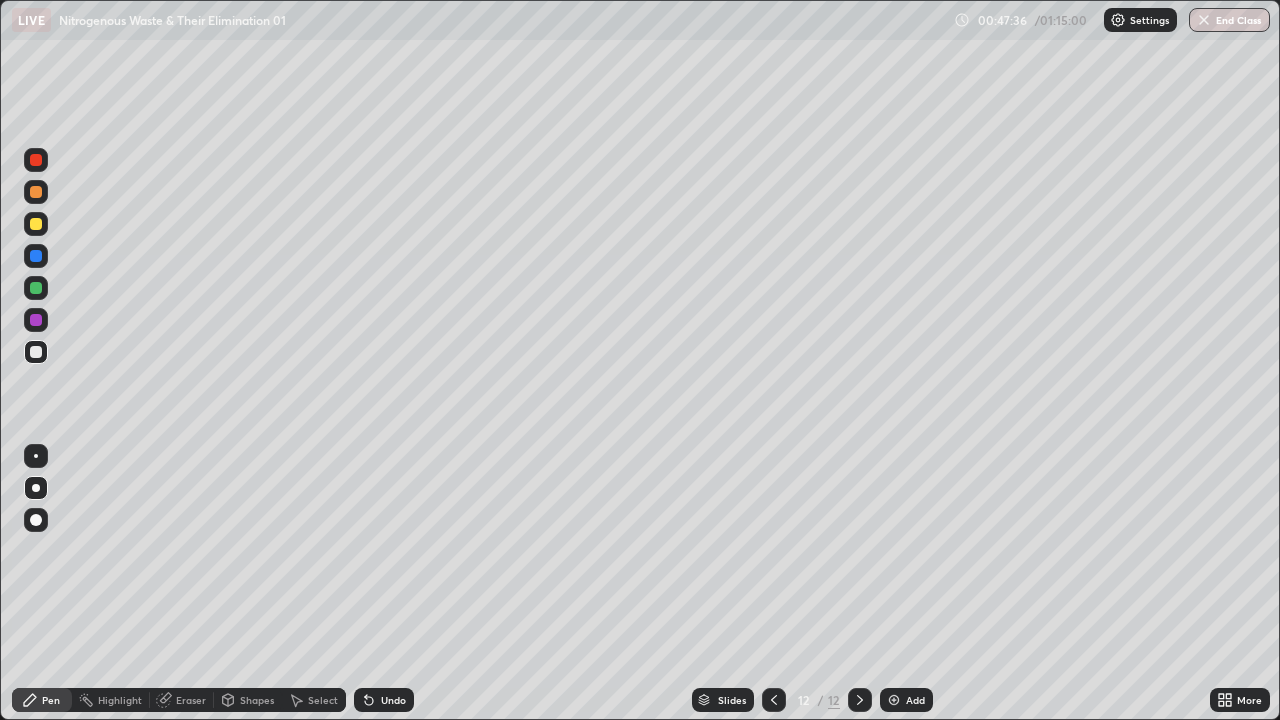 click at bounding box center [36, 352] 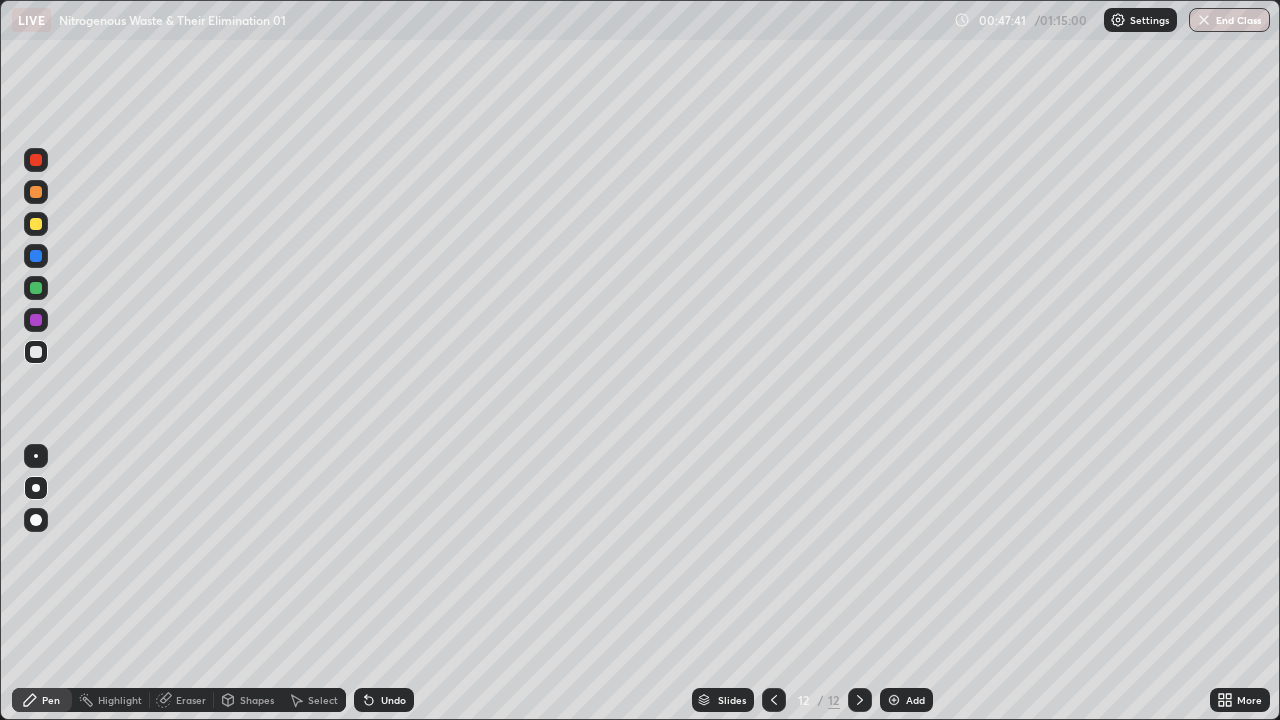 click on "Undo" at bounding box center [393, 700] 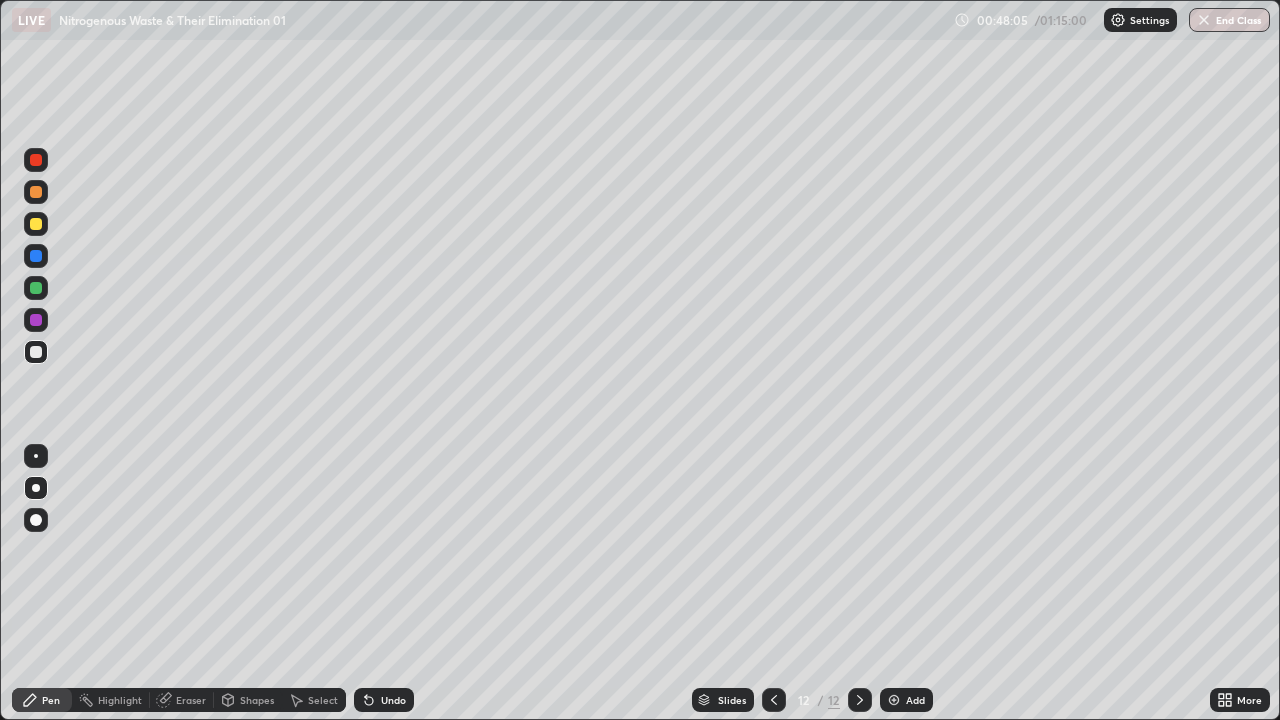 click at bounding box center (36, 352) 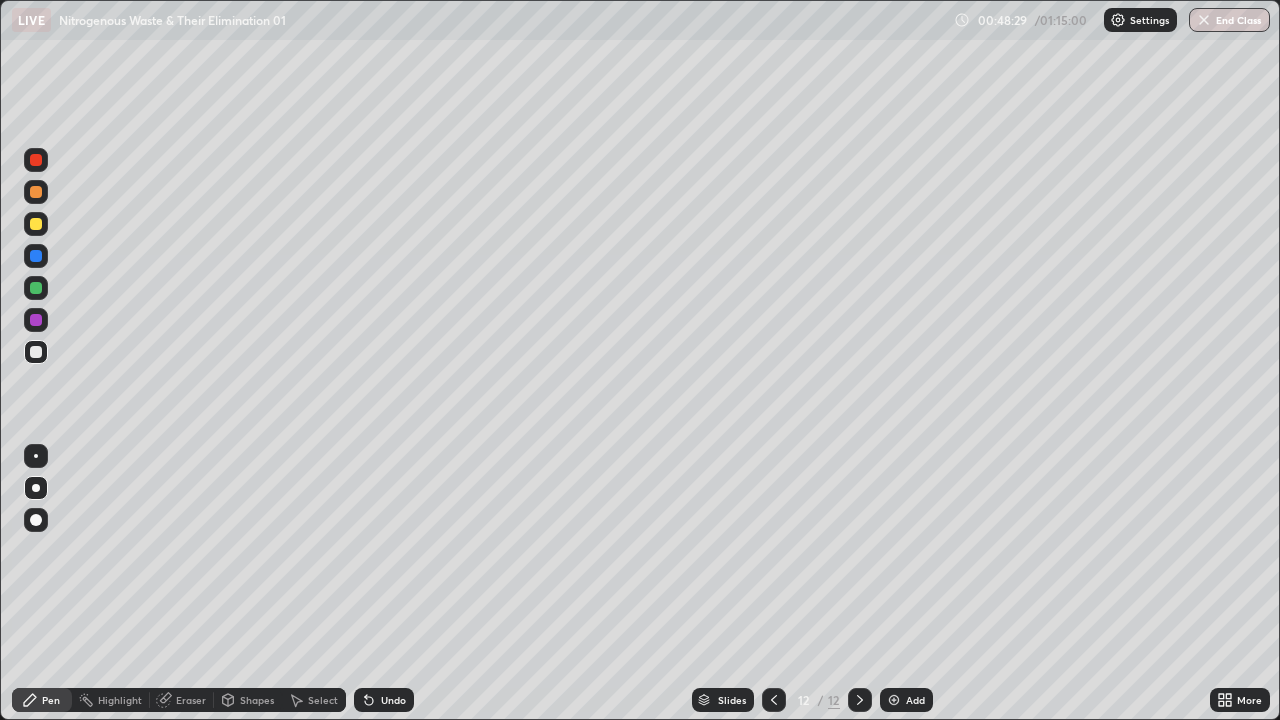 click at bounding box center (36, 352) 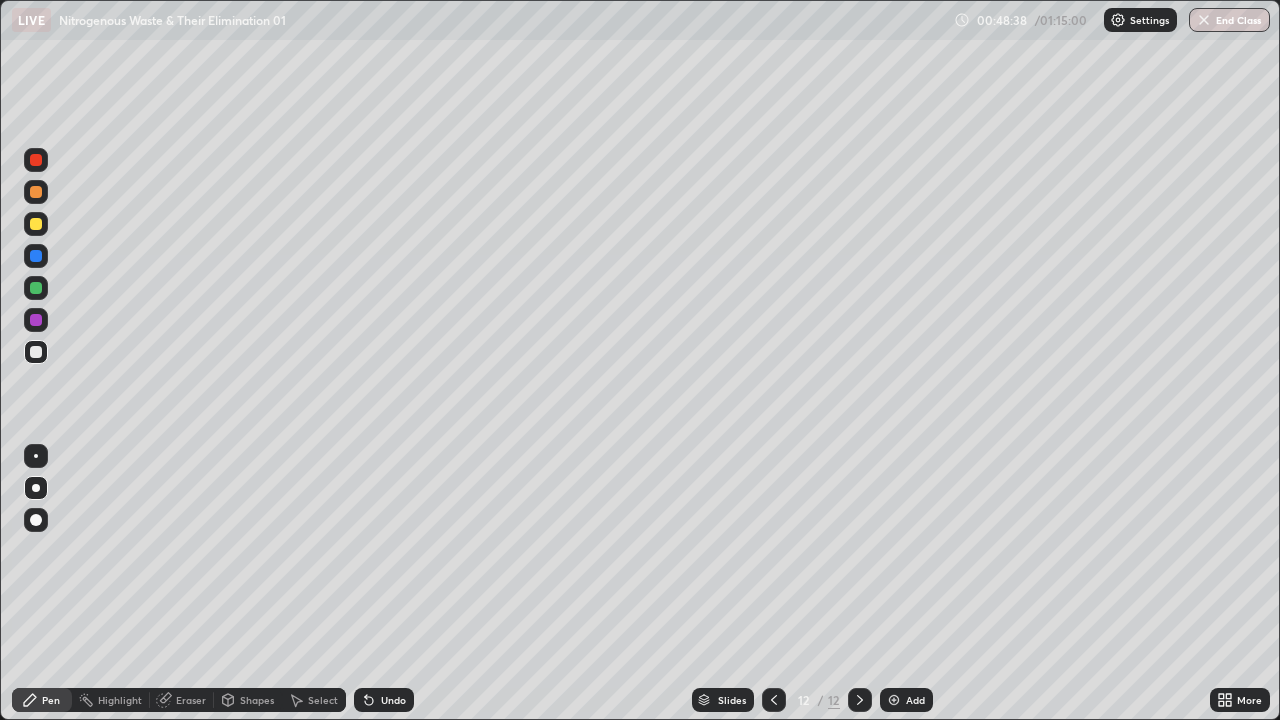 click on "Eraser" at bounding box center [191, 700] 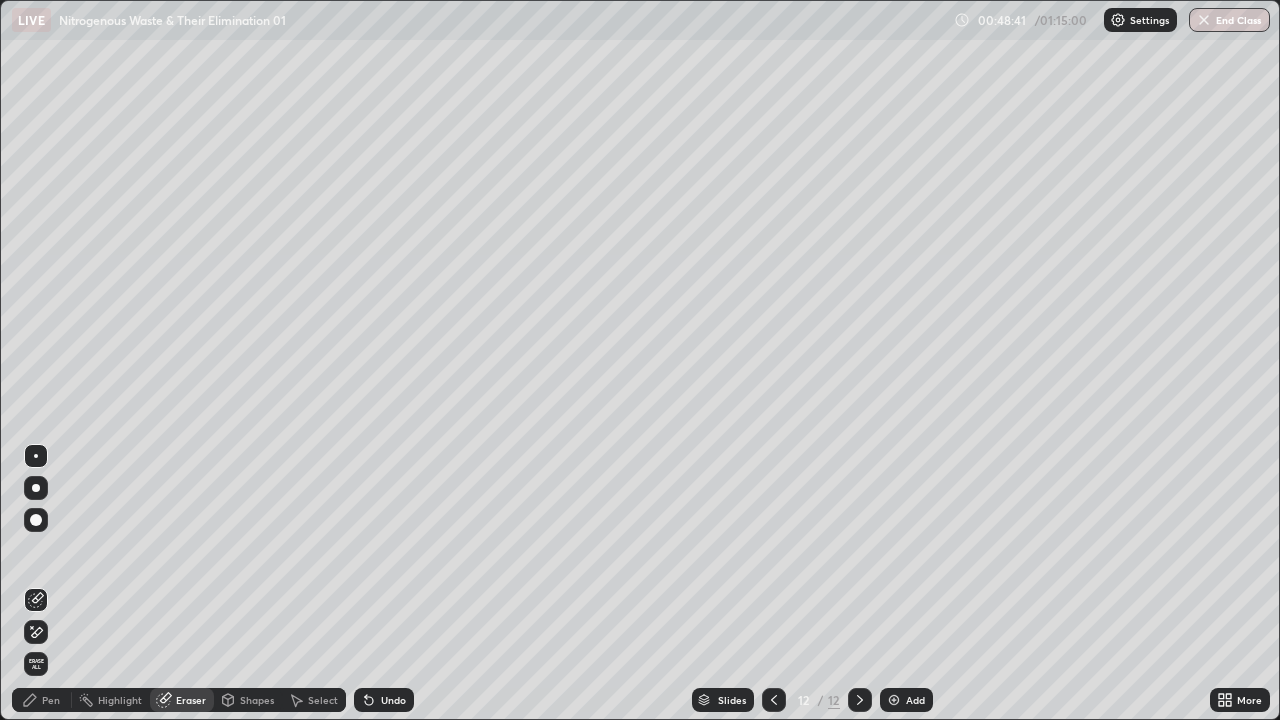 click on "Pen" at bounding box center [51, 700] 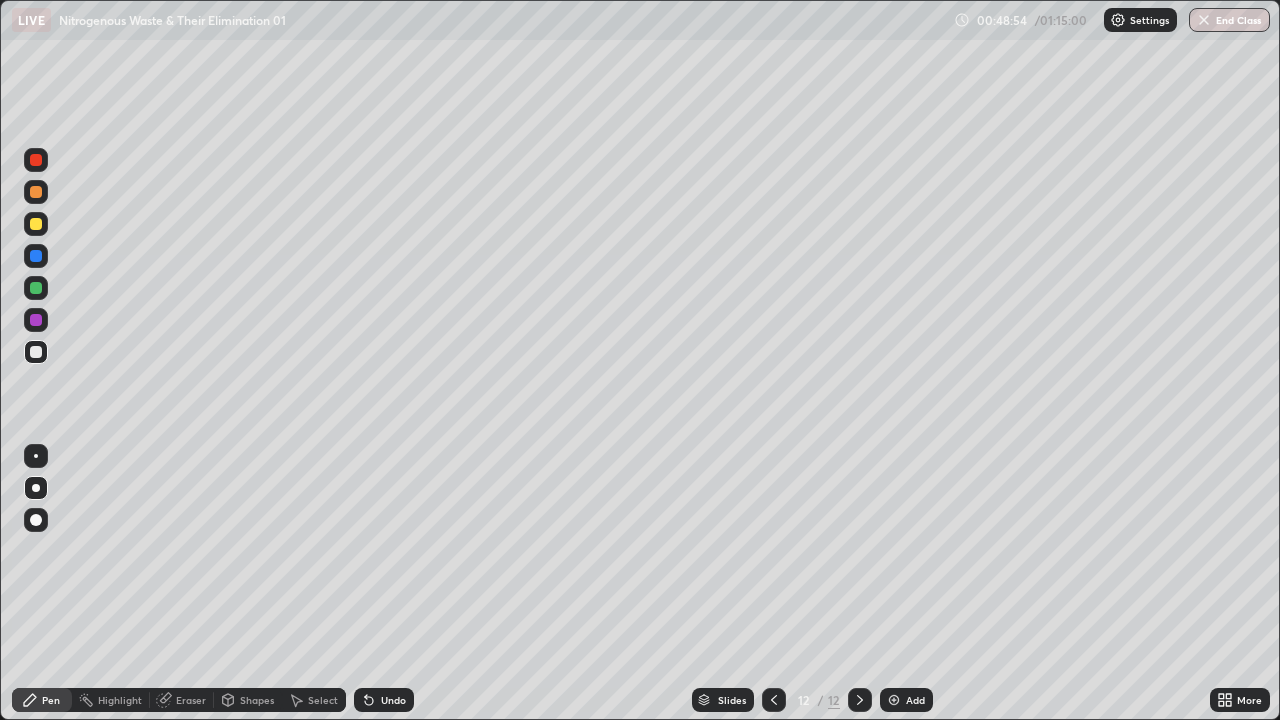 click at bounding box center [36, 352] 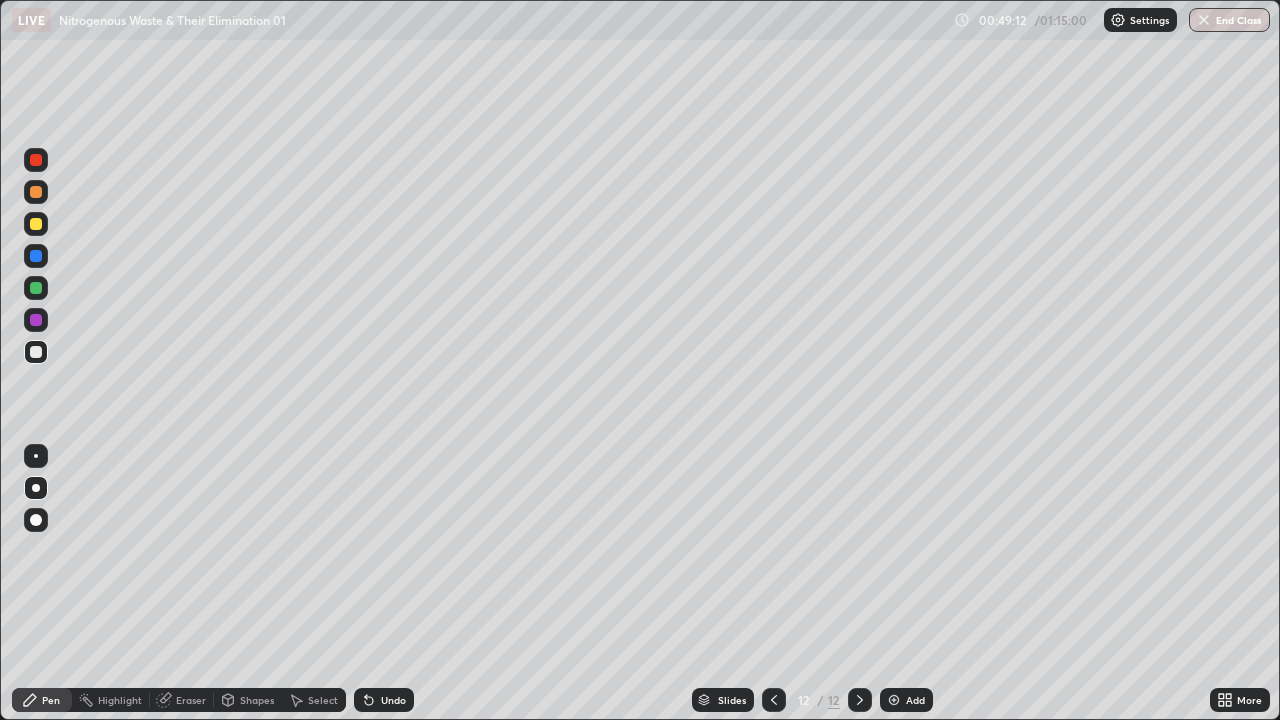 click at bounding box center (36, 352) 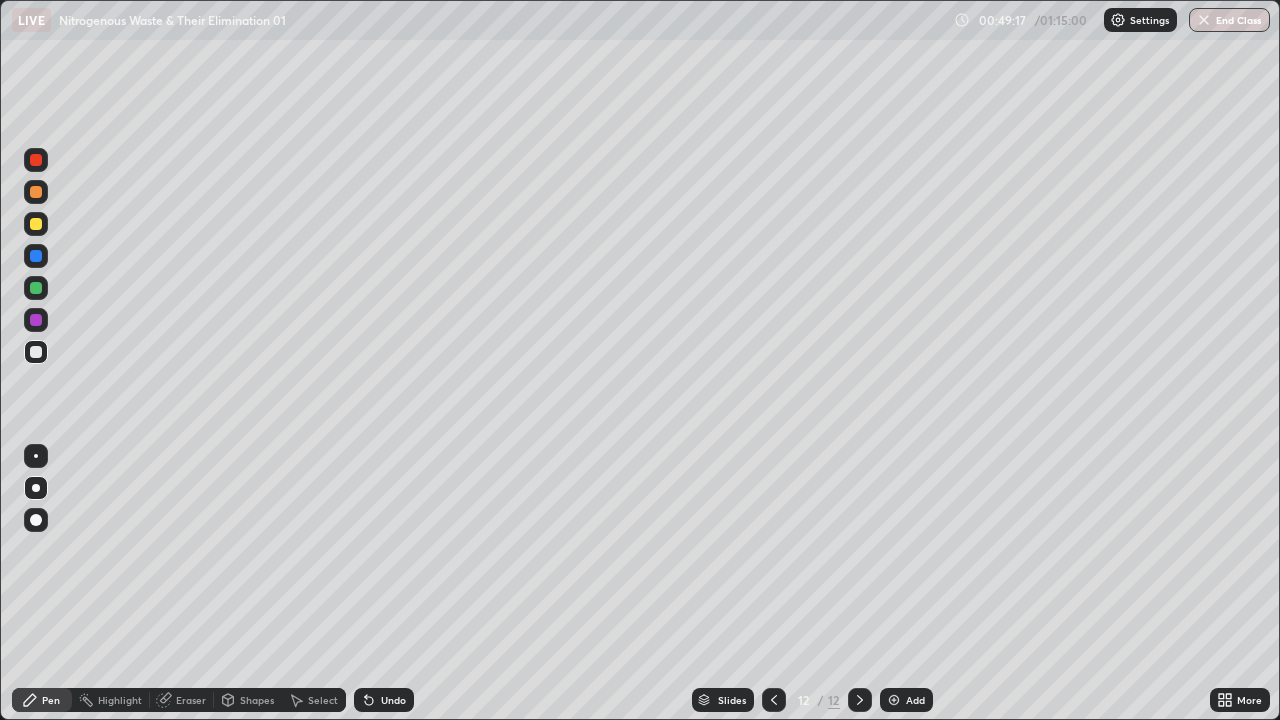 click at bounding box center [36, 352] 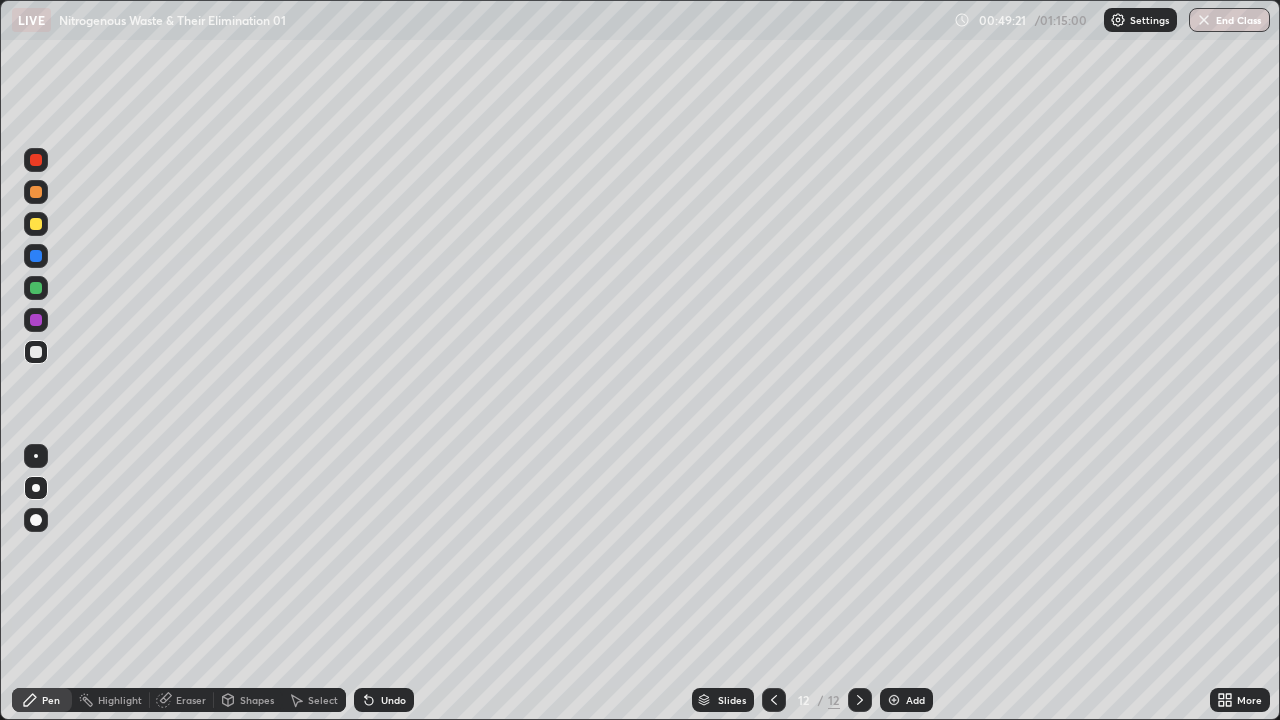 click at bounding box center [36, 352] 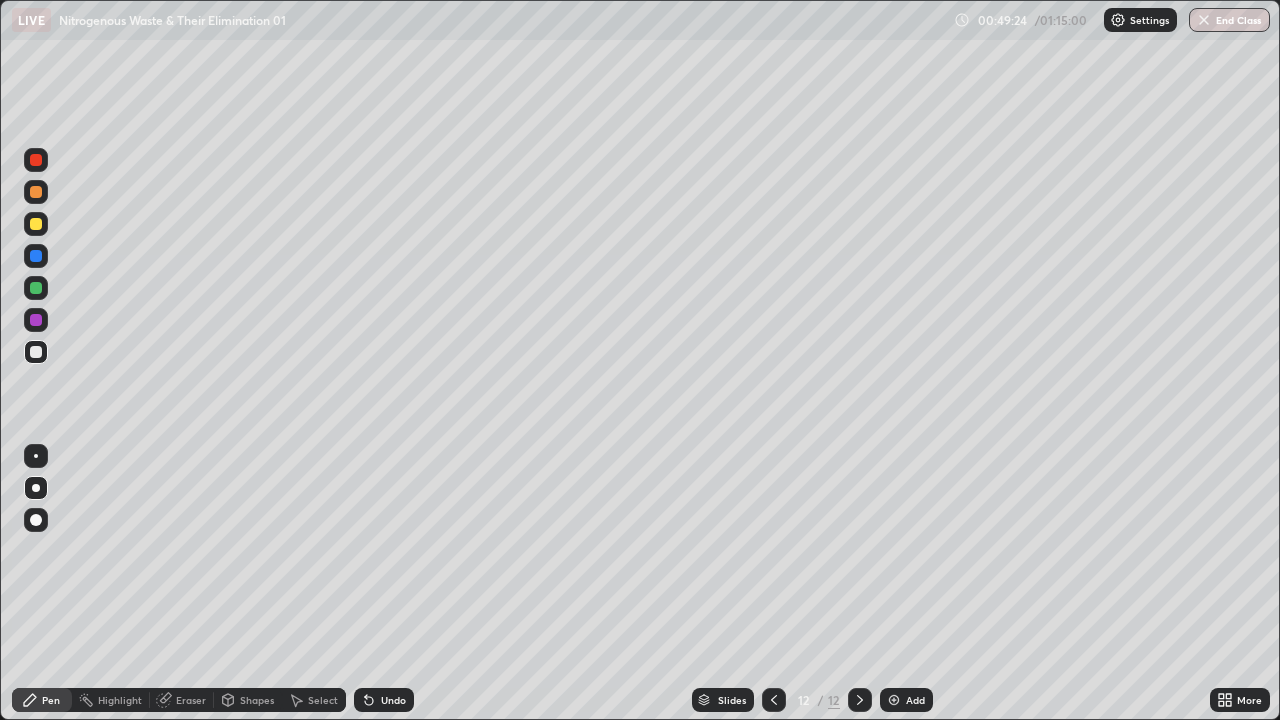 click on "Undo" at bounding box center [384, 700] 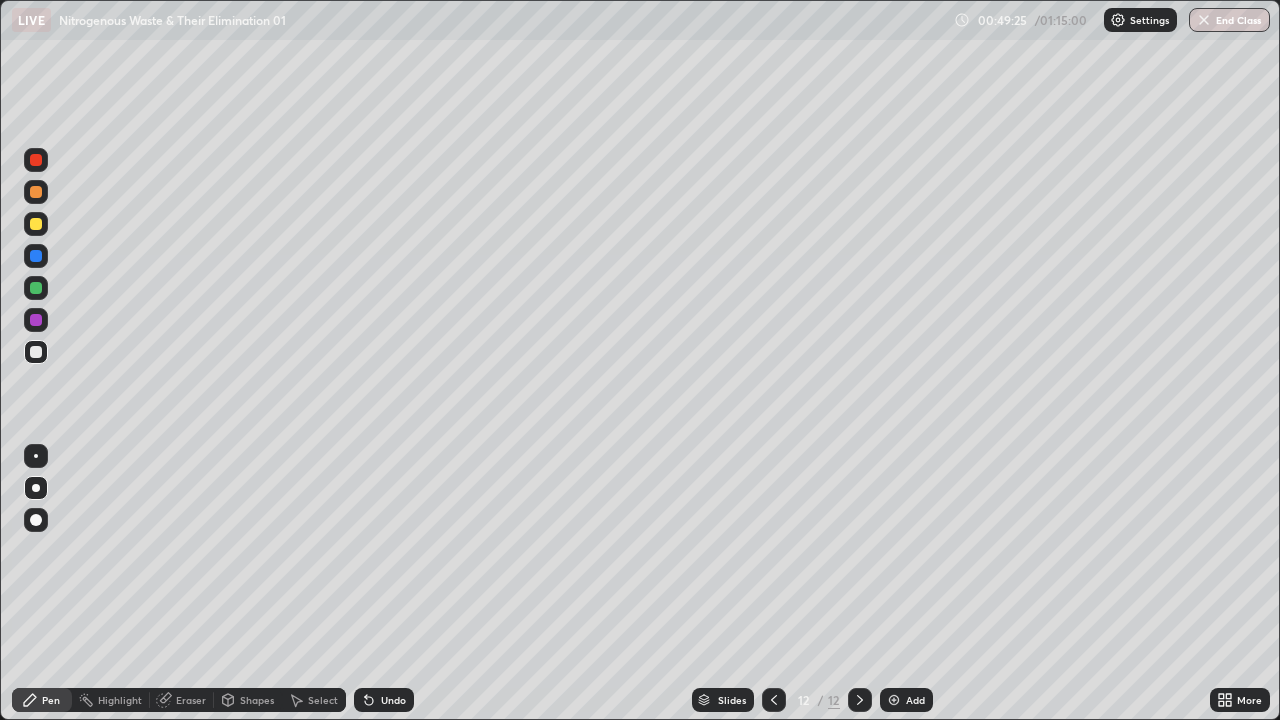 click on "Undo" at bounding box center [384, 700] 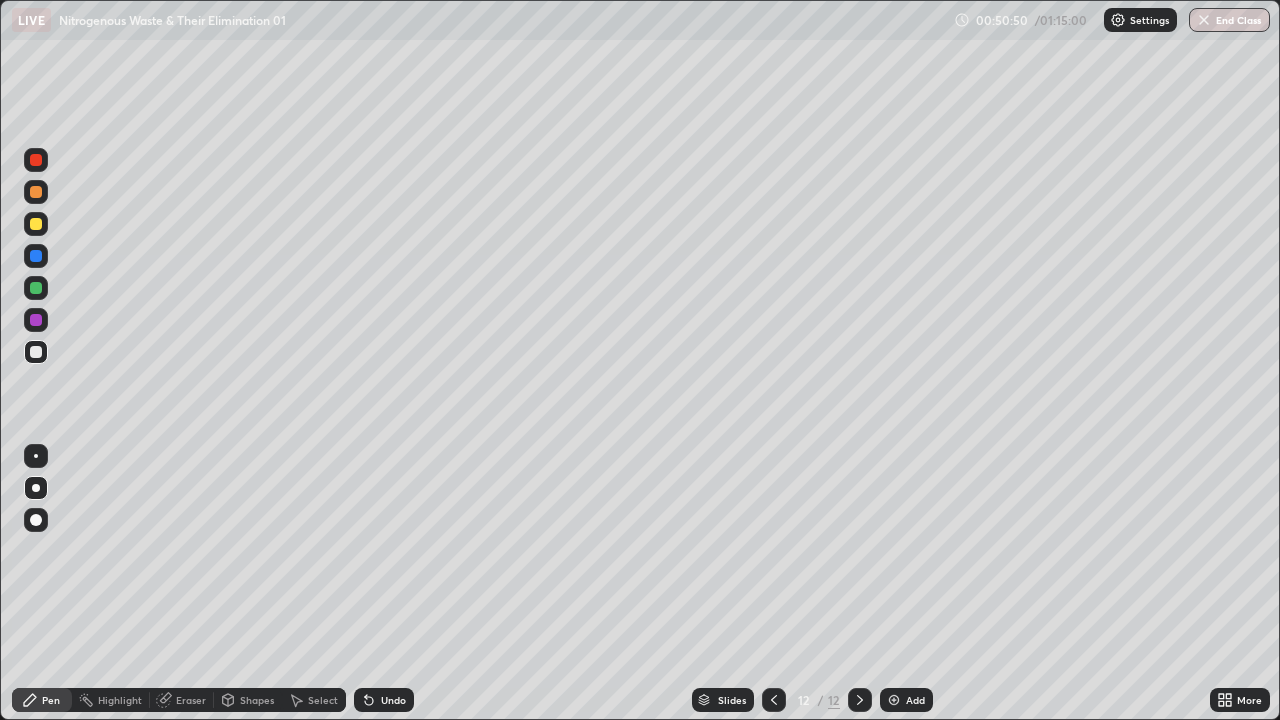 click at bounding box center (36, 352) 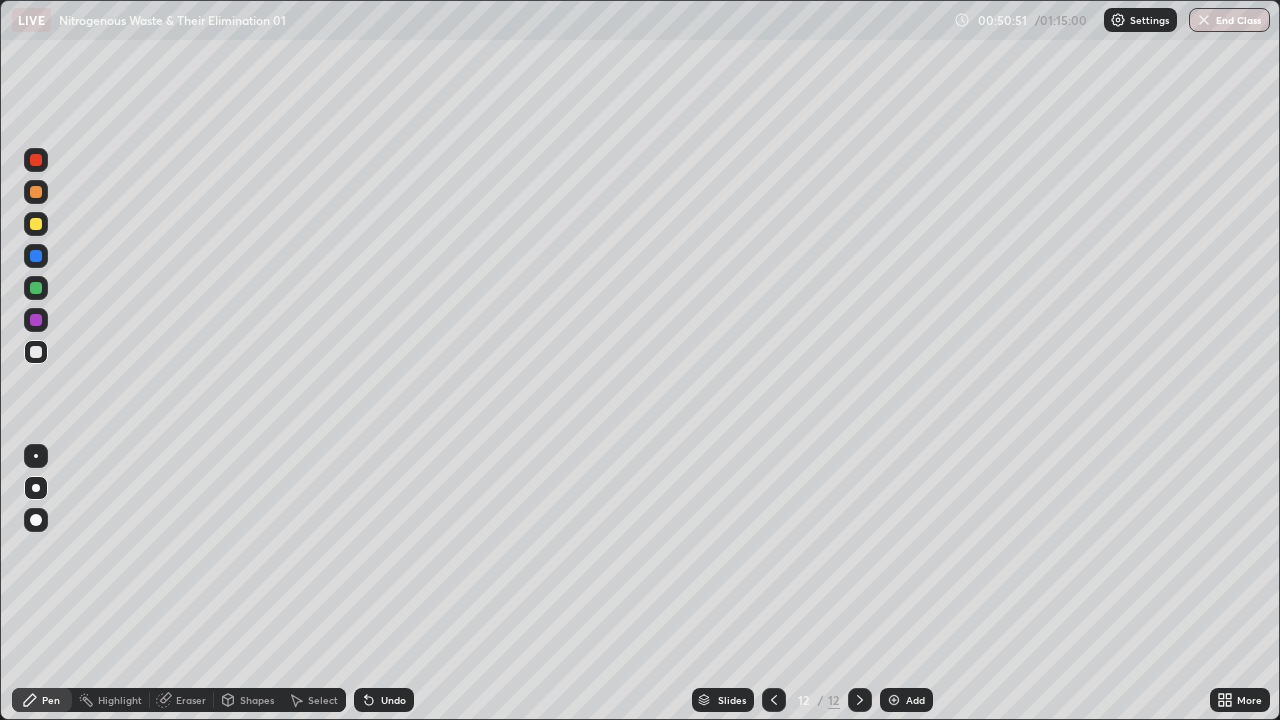 click on "Eraser" at bounding box center [182, 700] 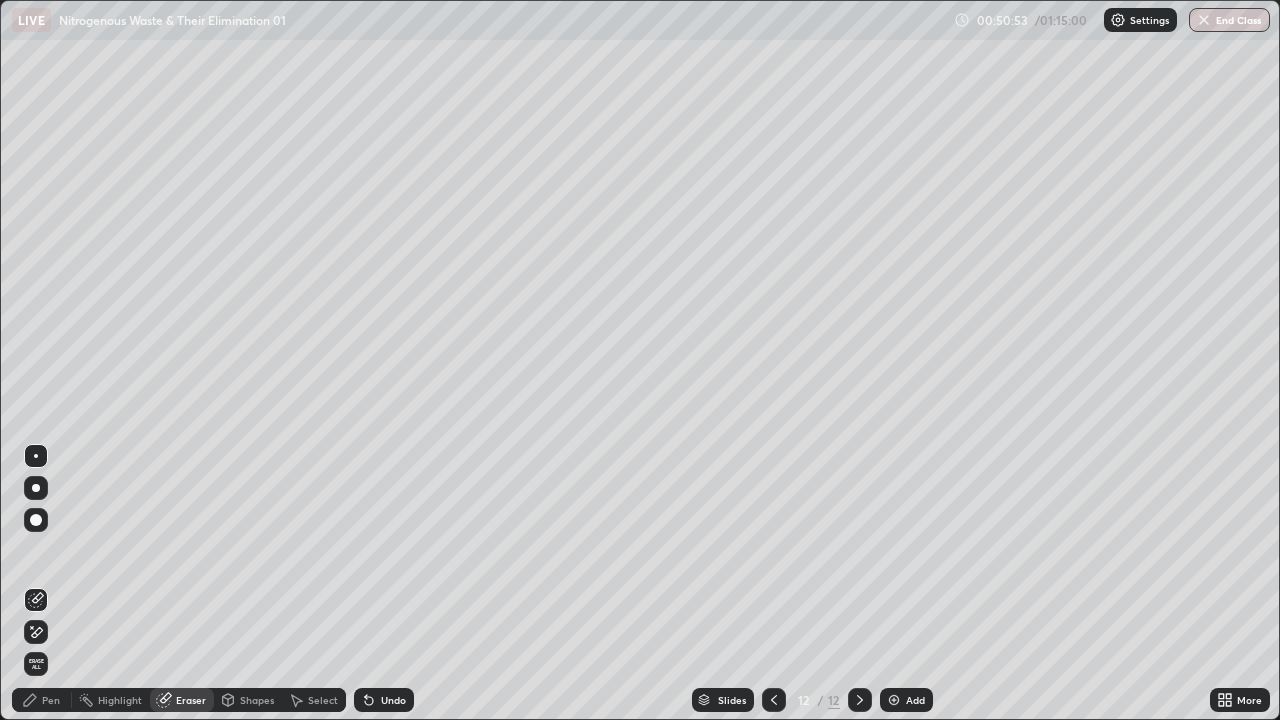 click on "Pen" at bounding box center (51, 700) 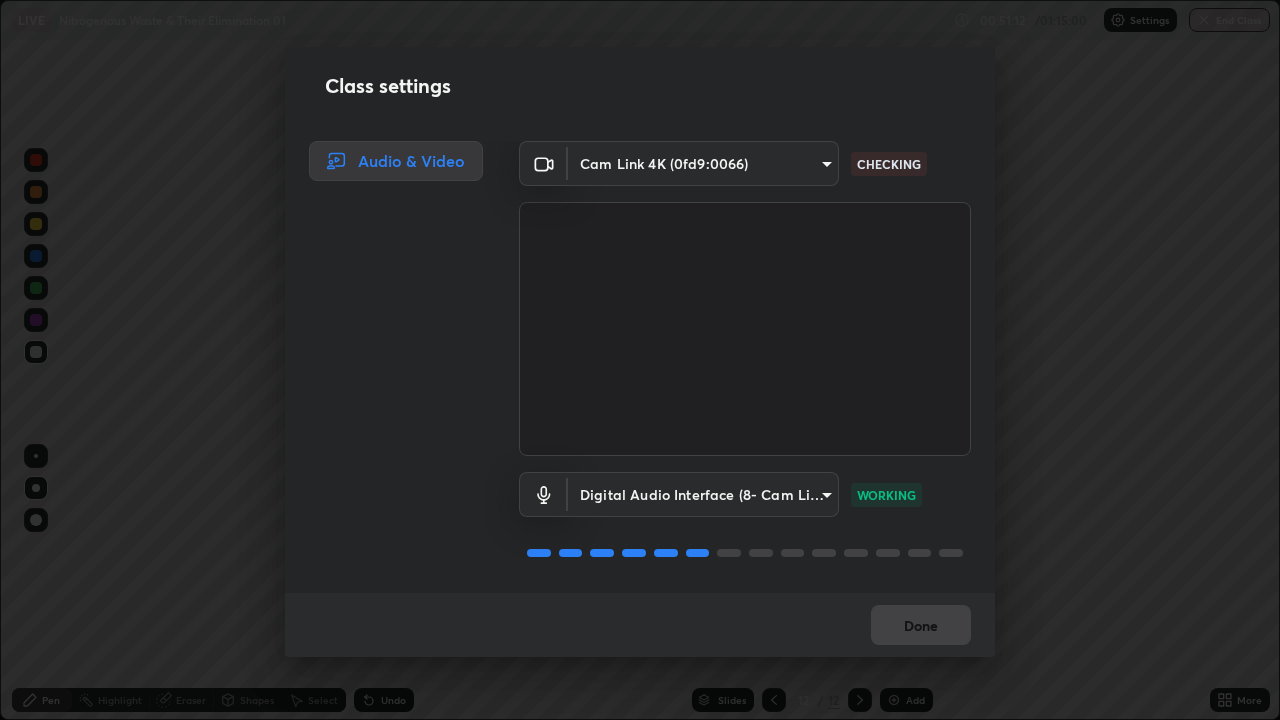 click on "Done" at bounding box center [640, 625] 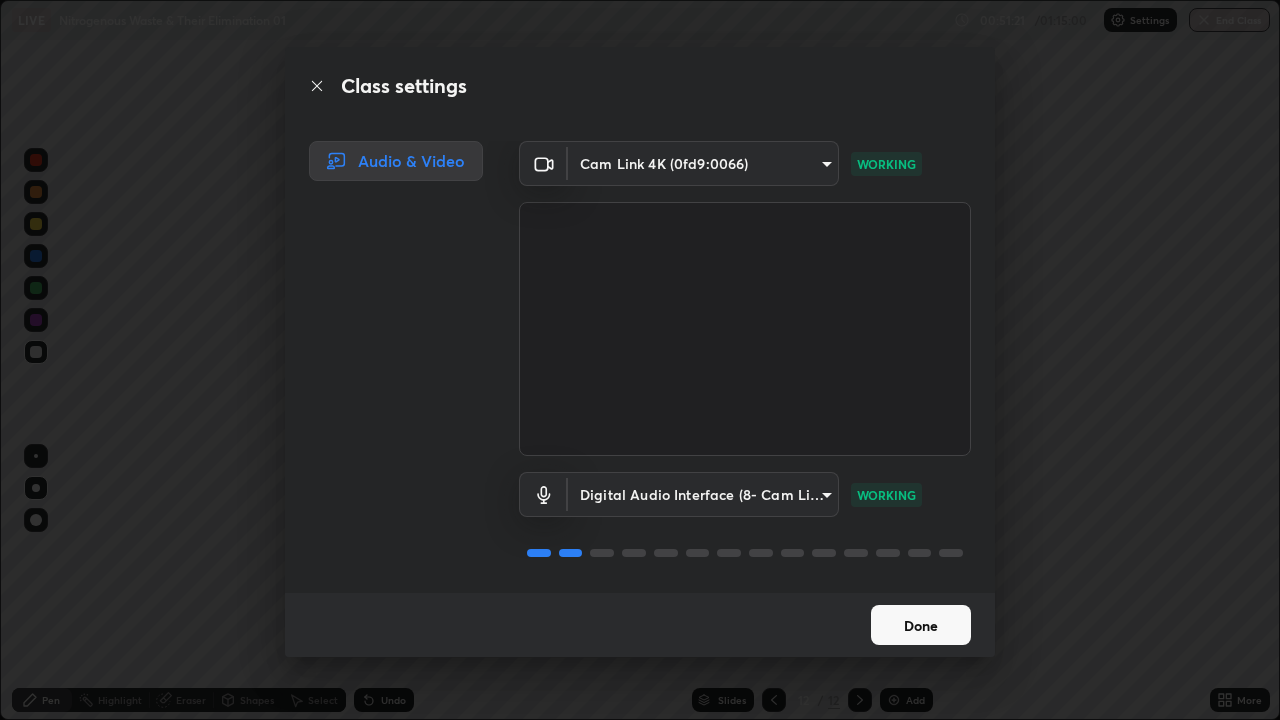 click on "Done" at bounding box center [921, 625] 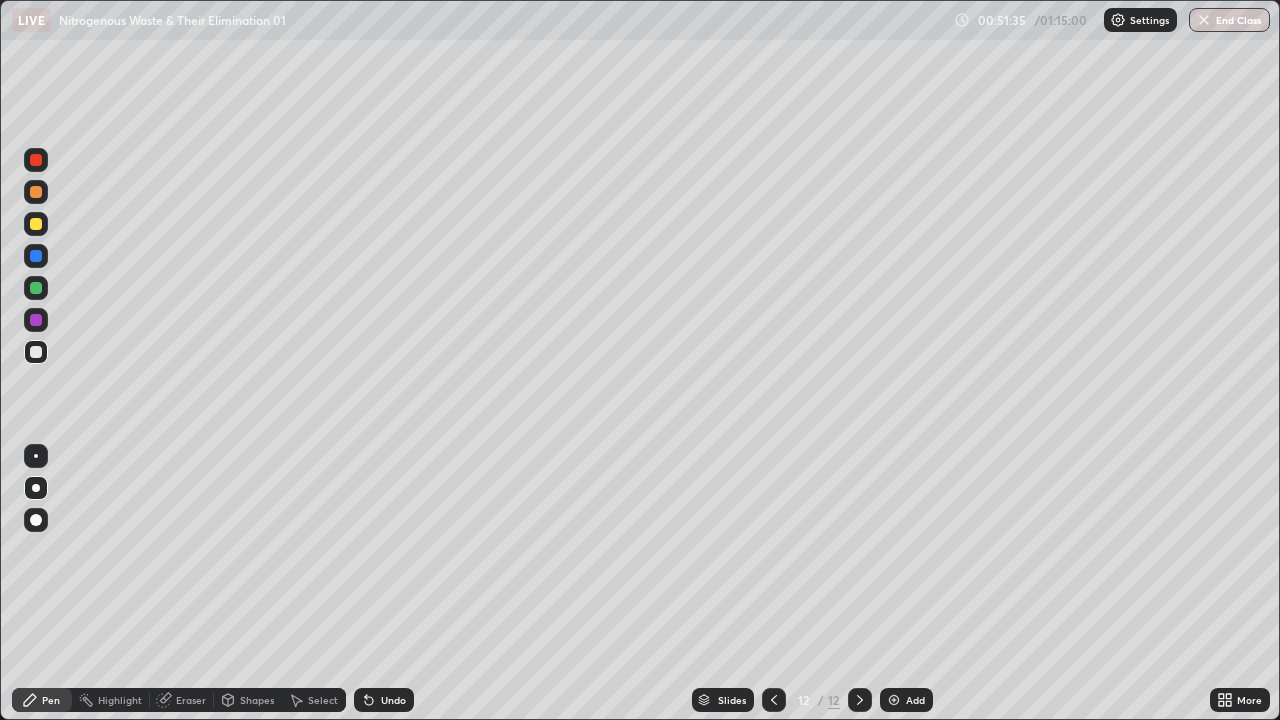click at bounding box center (36, 352) 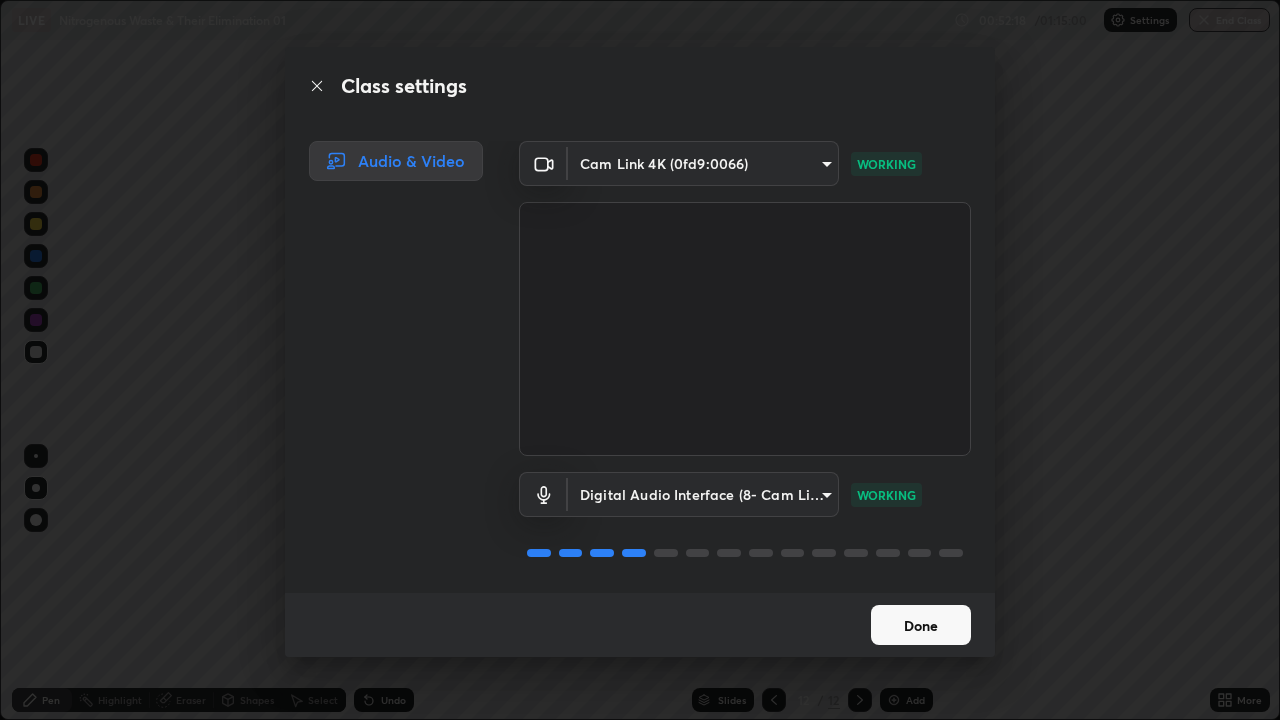 click on "Done" at bounding box center [921, 625] 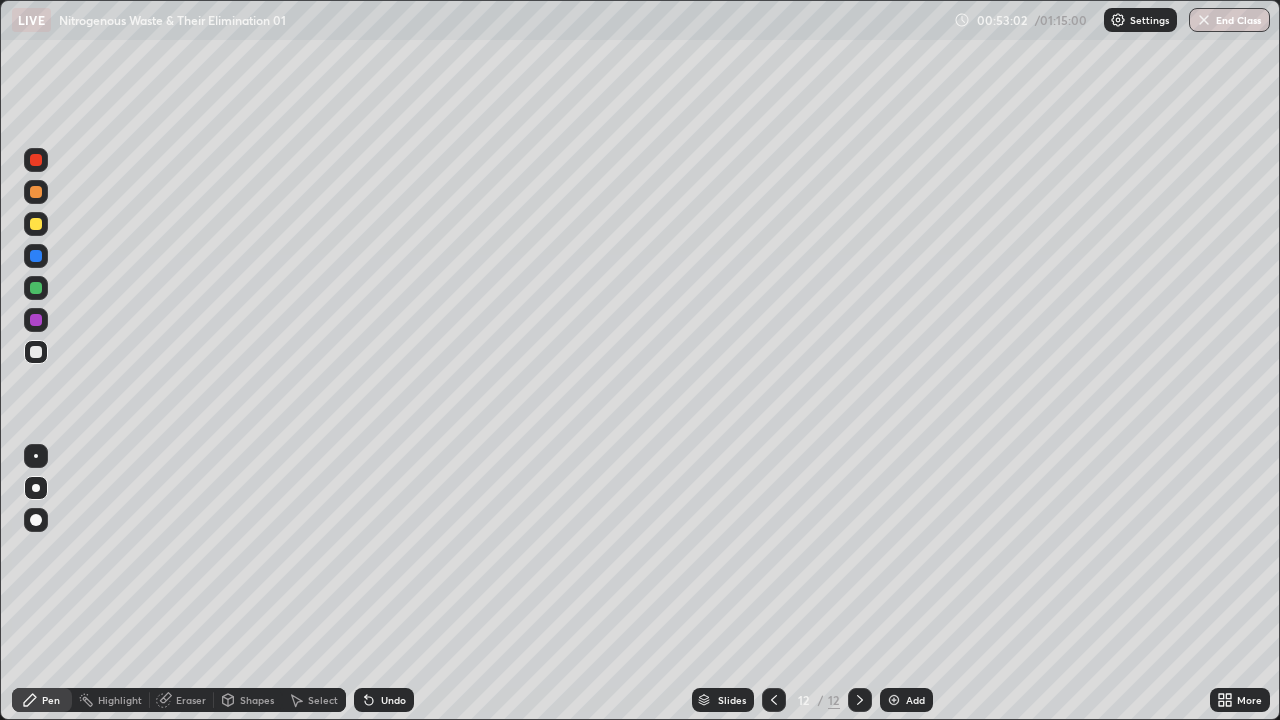 click at bounding box center [36, 352] 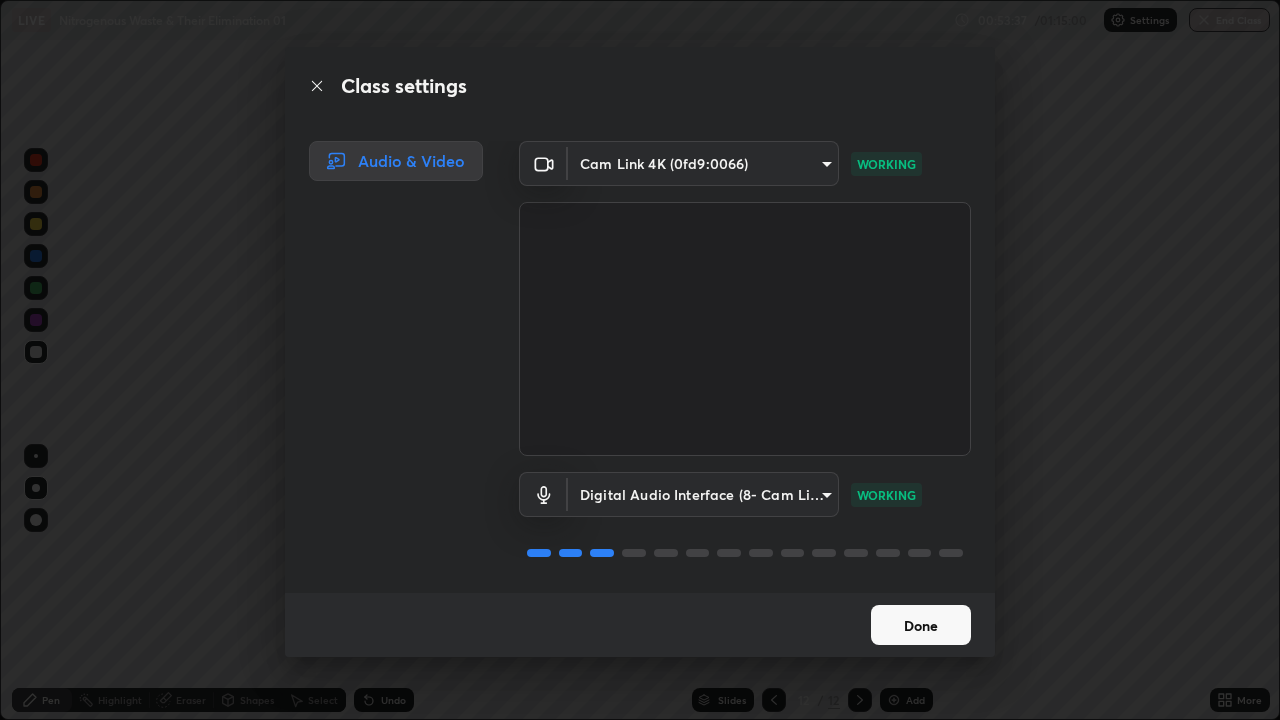 click on "Done" at bounding box center [921, 625] 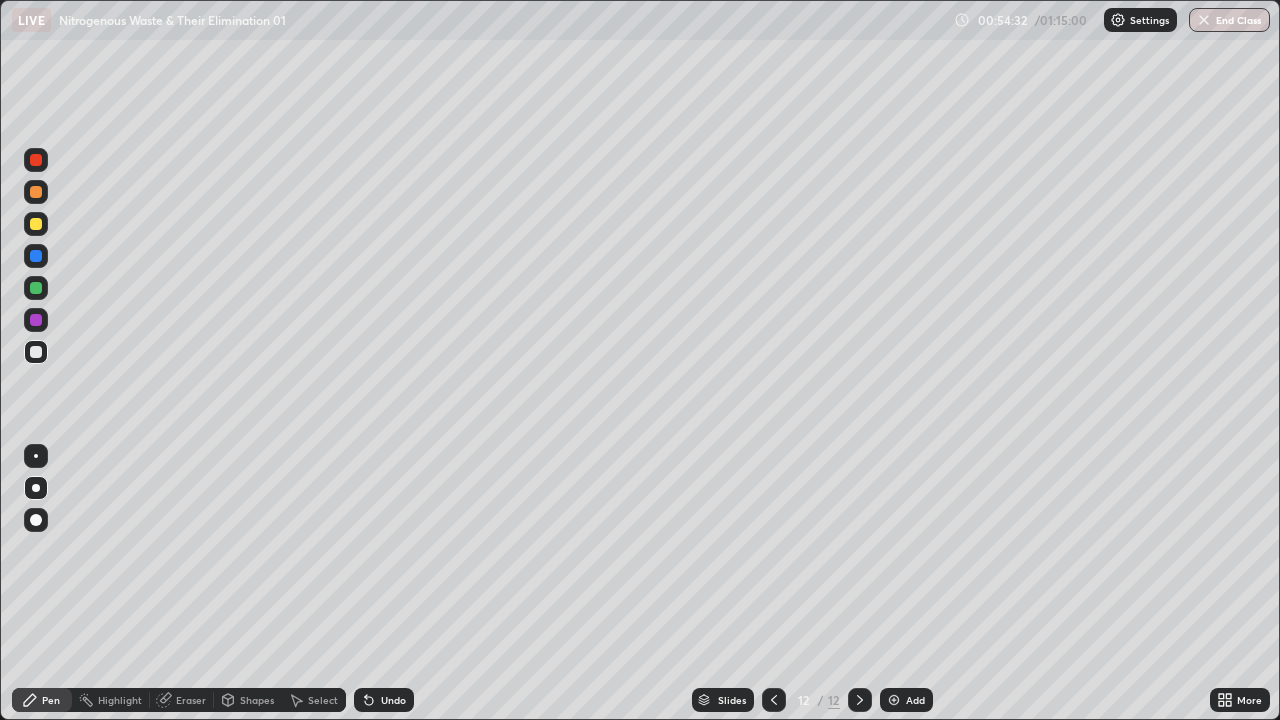 click 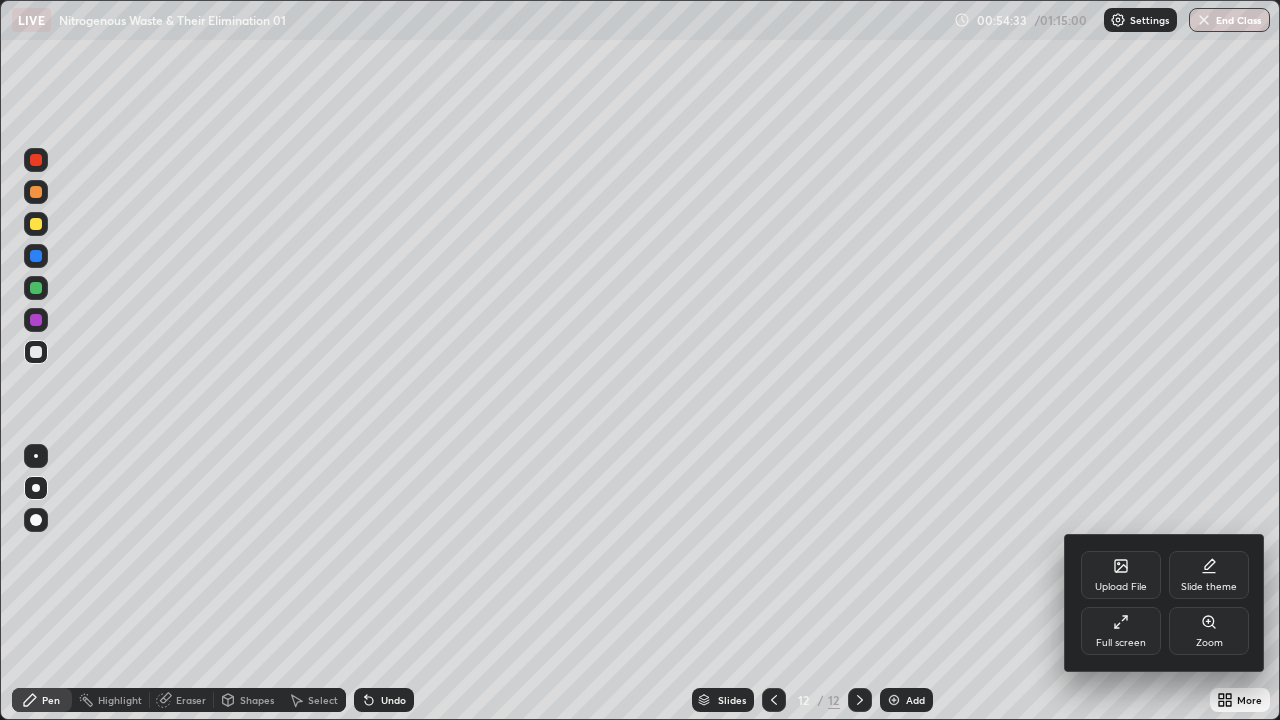 click on "Full screen" at bounding box center [1121, 631] 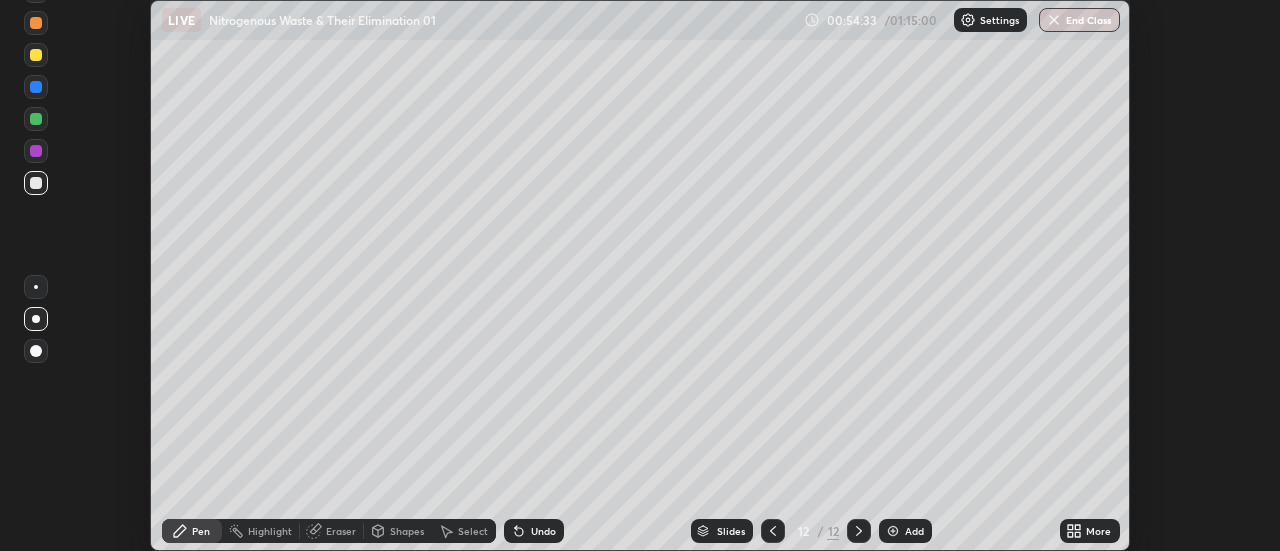 scroll, scrollTop: 551, scrollLeft: 1280, axis: both 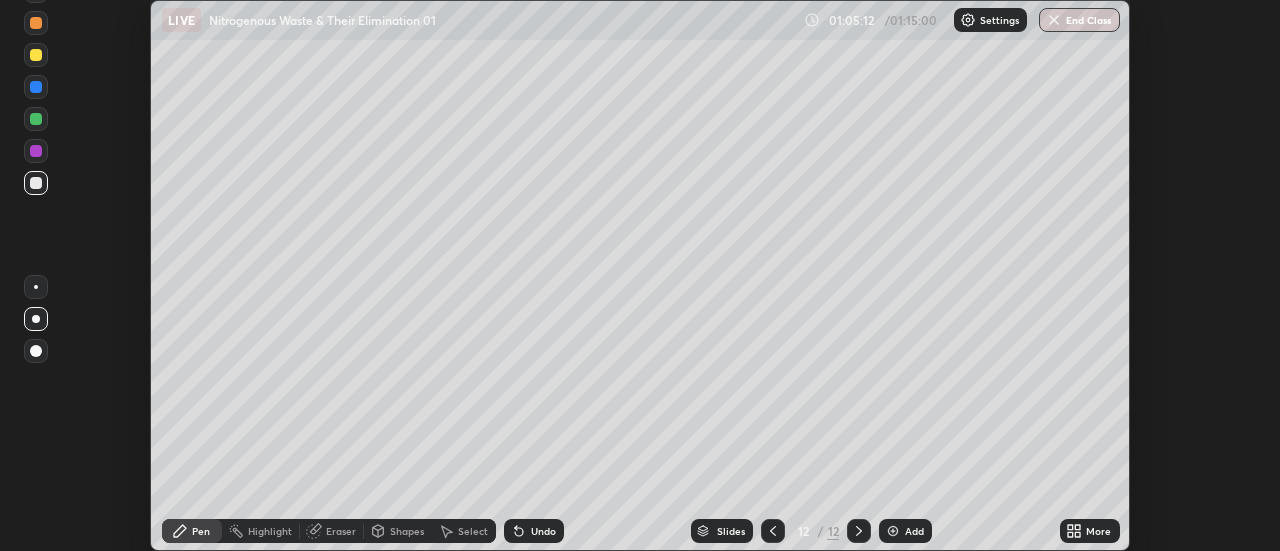 click on "More" at bounding box center [1090, 531] 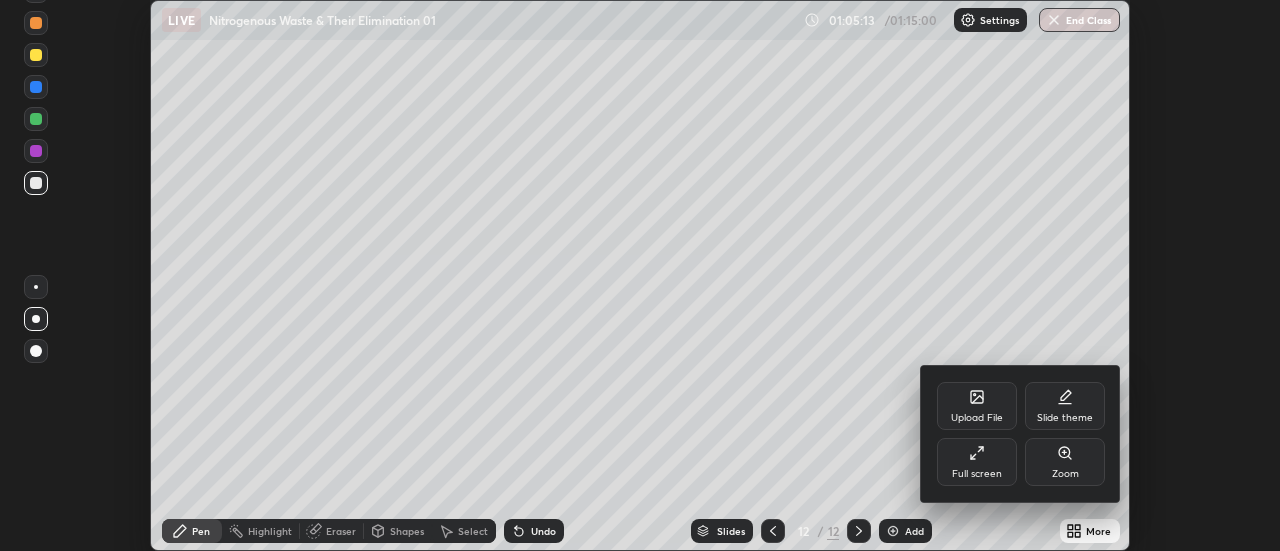 click on "Full screen" at bounding box center (977, 474) 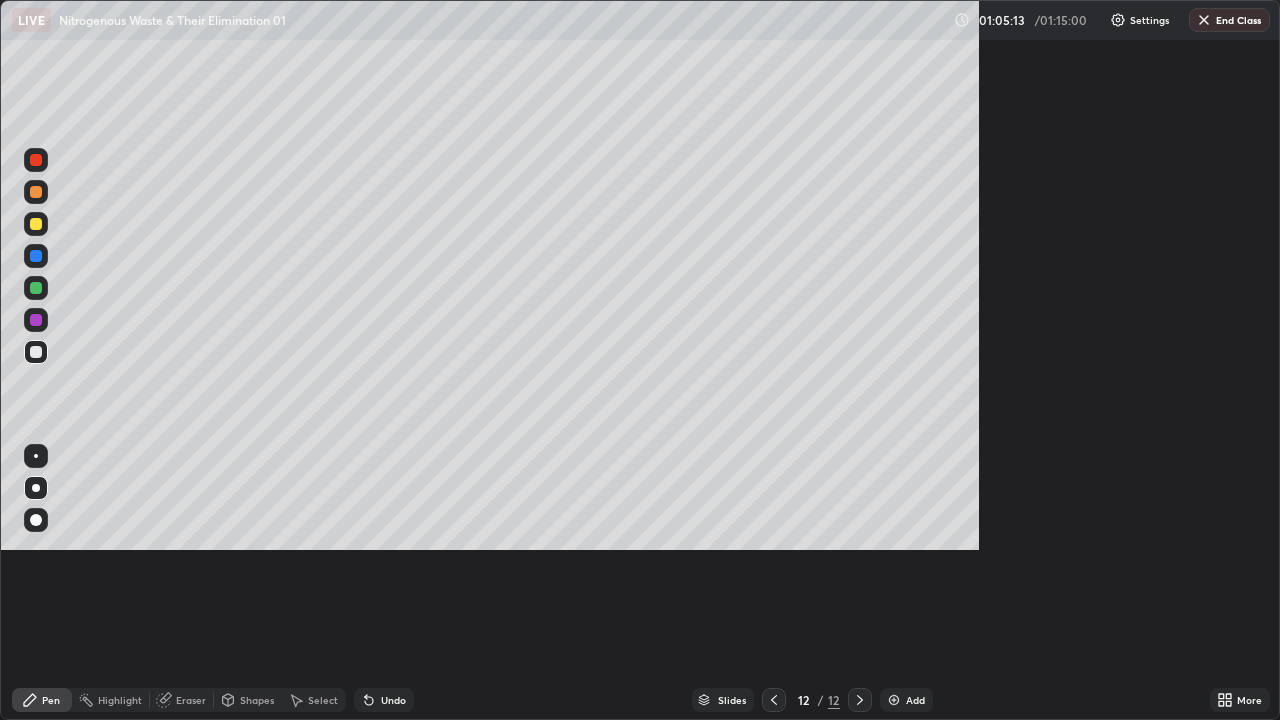 scroll, scrollTop: 99280, scrollLeft: 98720, axis: both 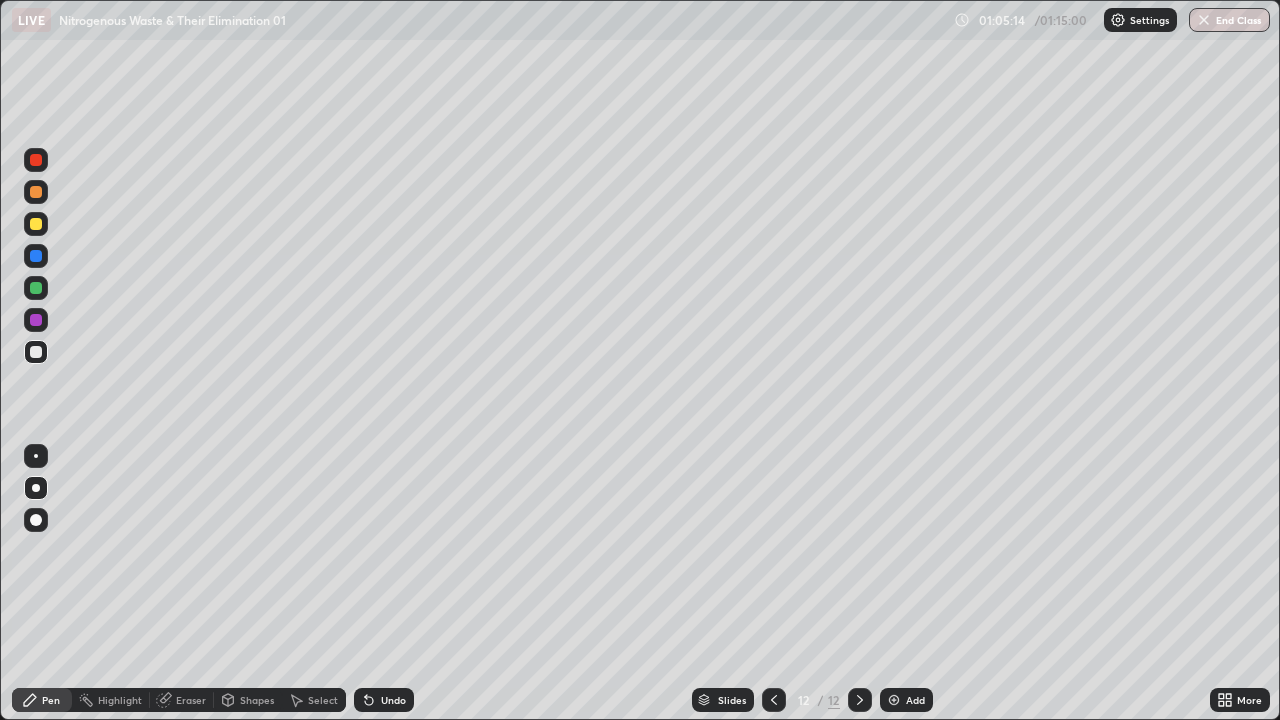 click at bounding box center (894, 700) 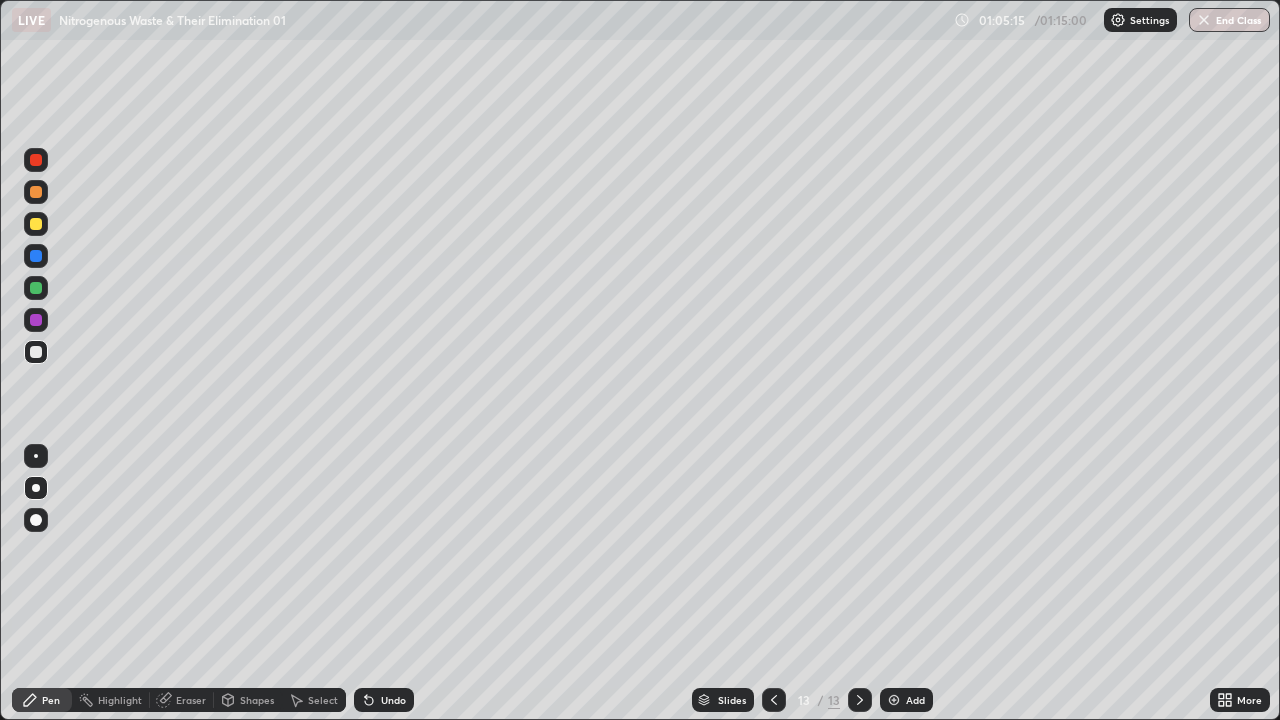 click 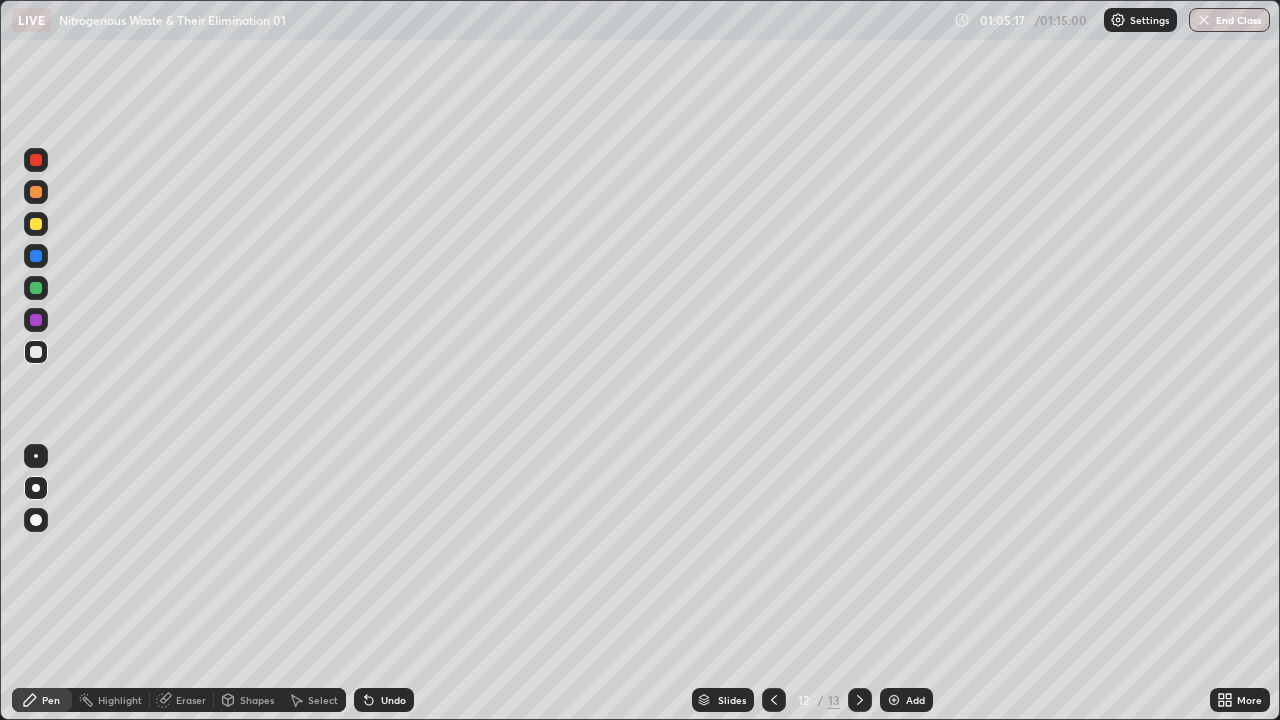 click 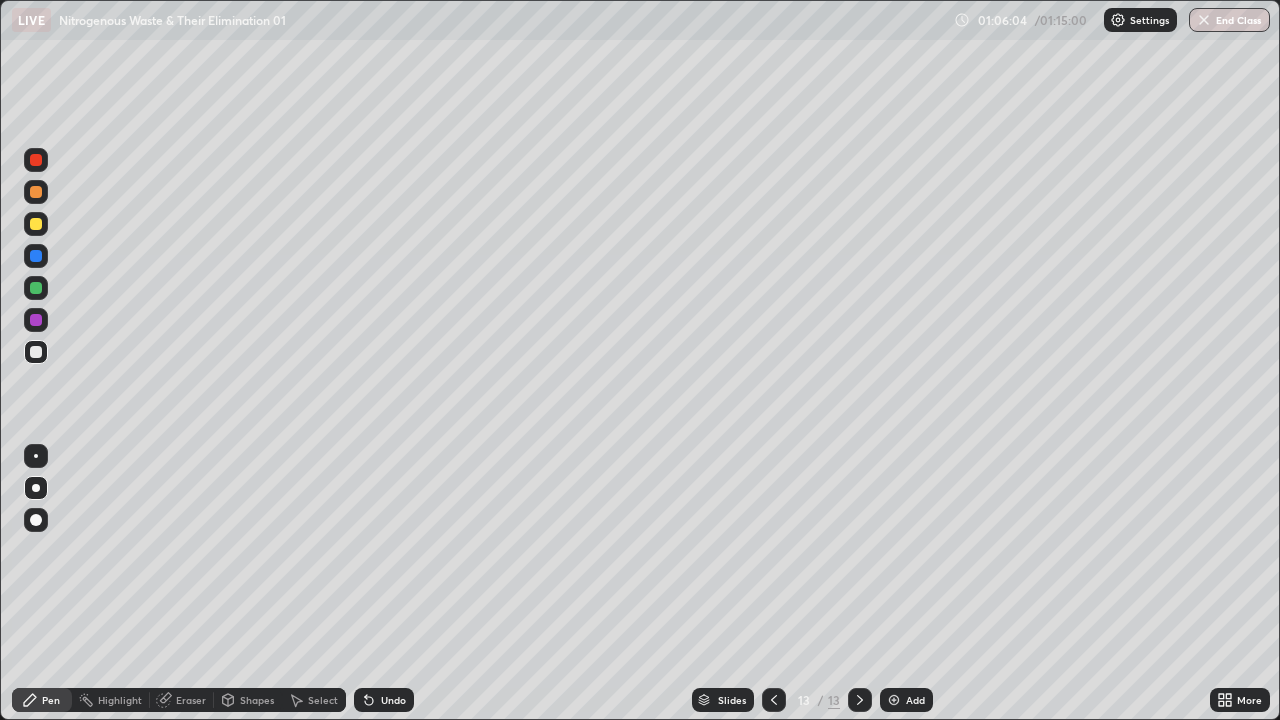 click on "End Class" at bounding box center [1229, 20] 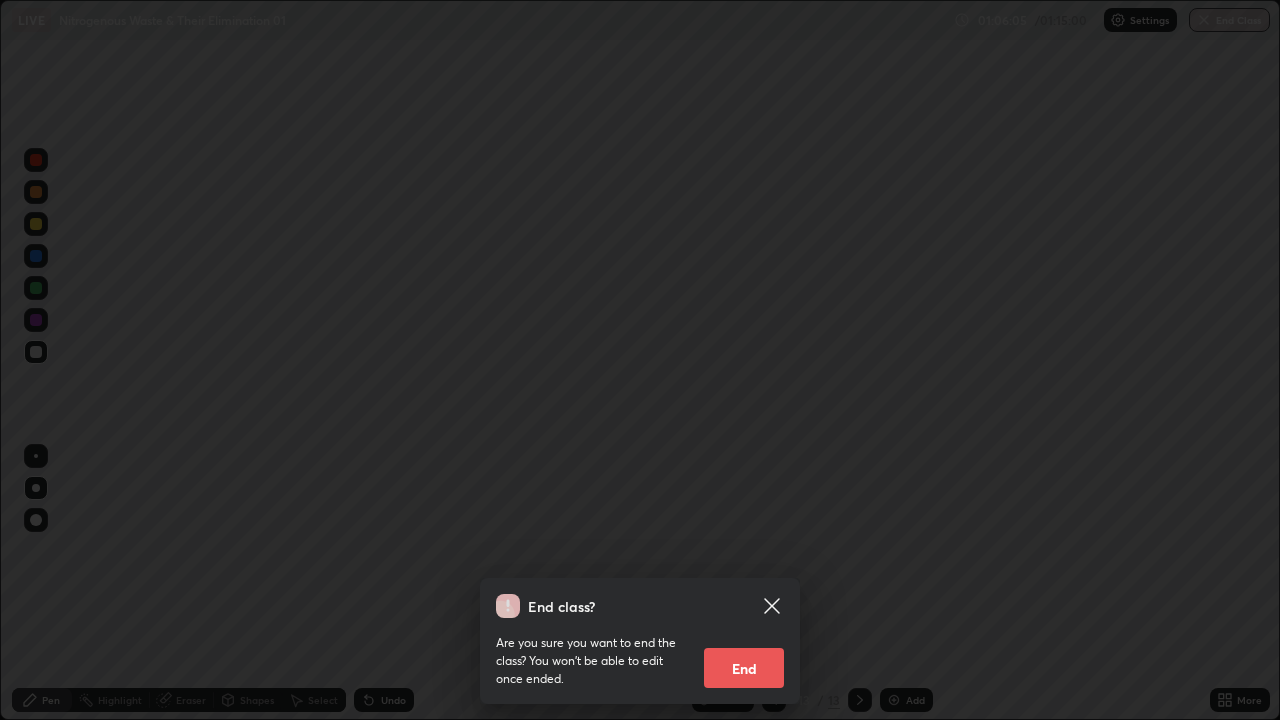 click on "End" at bounding box center (744, 668) 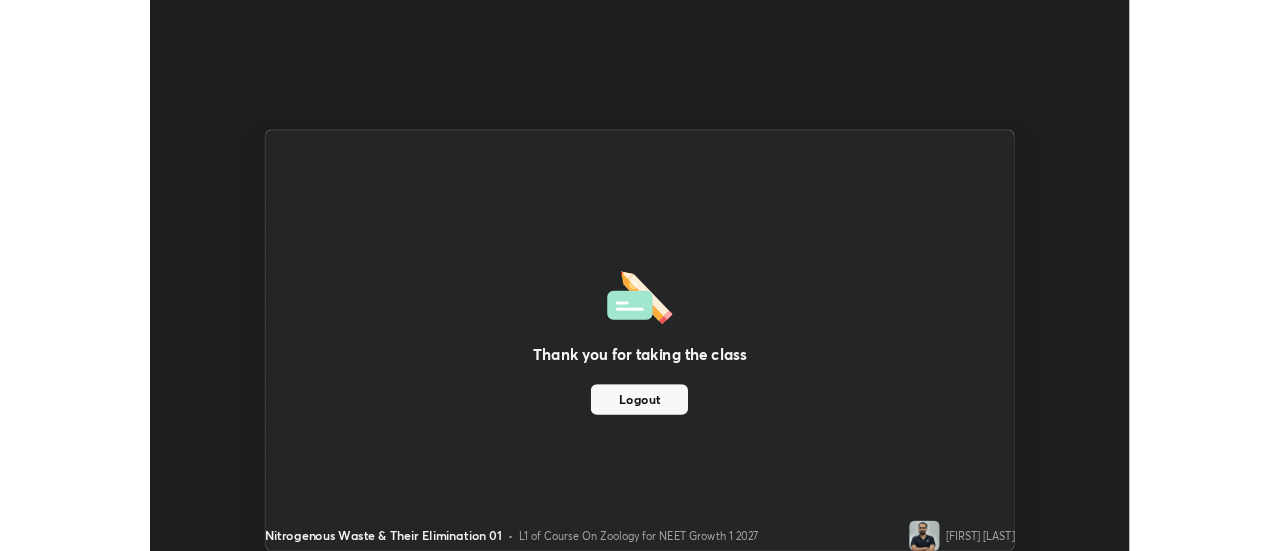 scroll, scrollTop: 551, scrollLeft: 1280, axis: both 